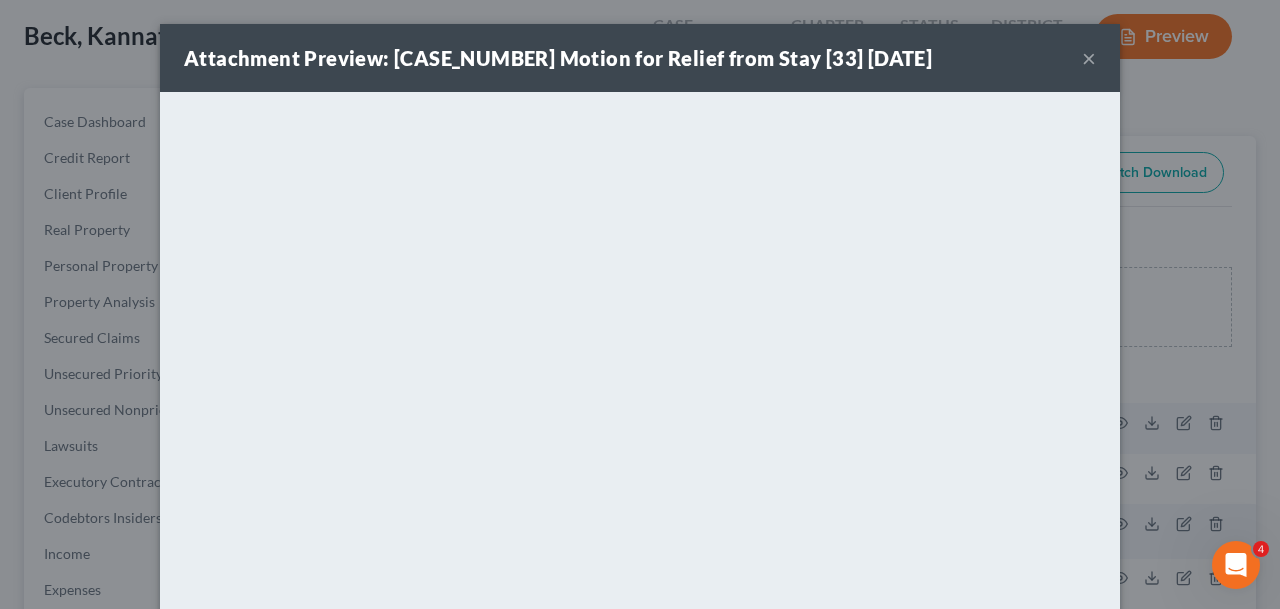 scroll, scrollTop: 0, scrollLeft: 0, axis: both 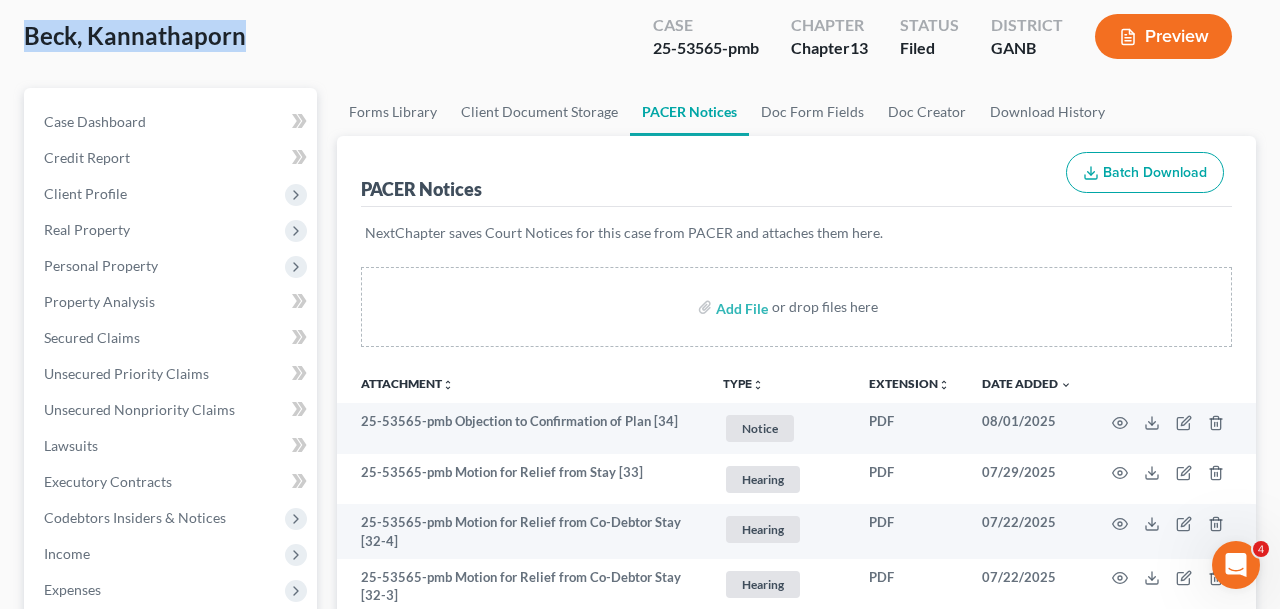 drag, startPoint x: 315, startPoint y: 41, endPoint x: 0, endPoint y: 44, distance: 315.01428 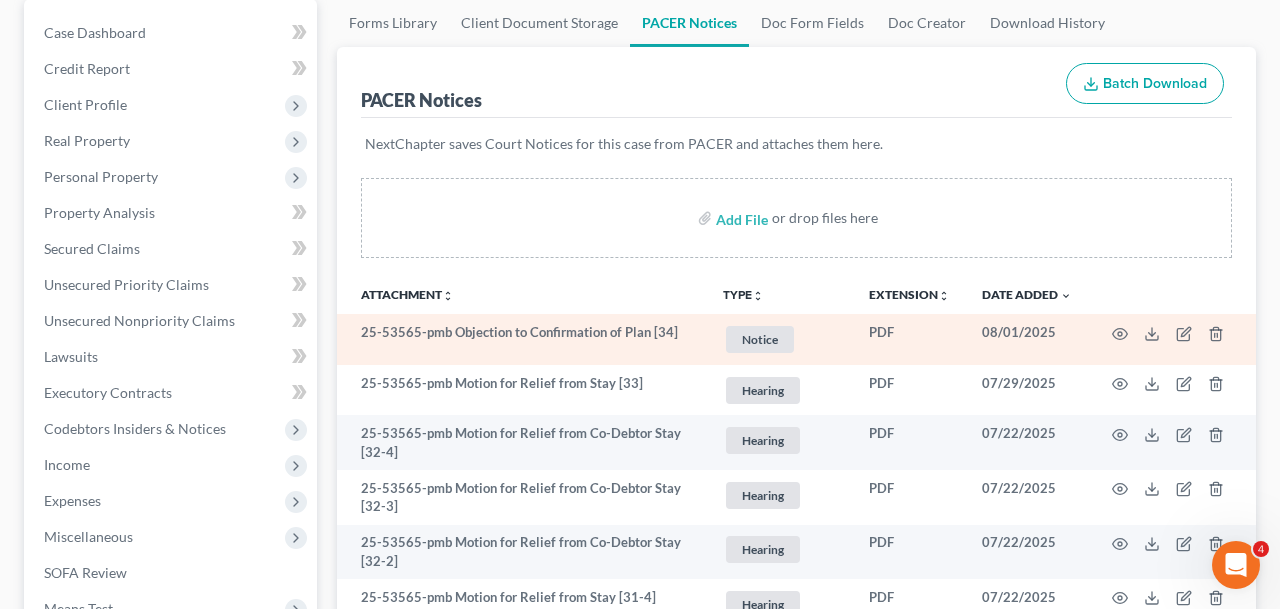 scroll, scrollTop: 194, scrollLeft: 0, axis: vertical 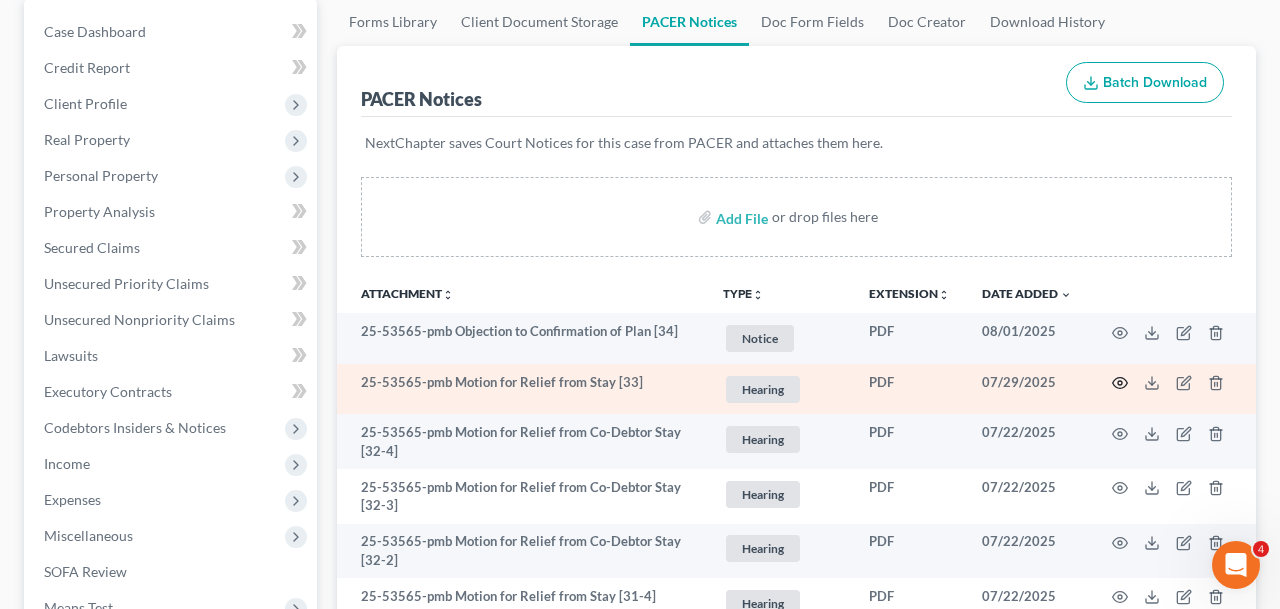 click 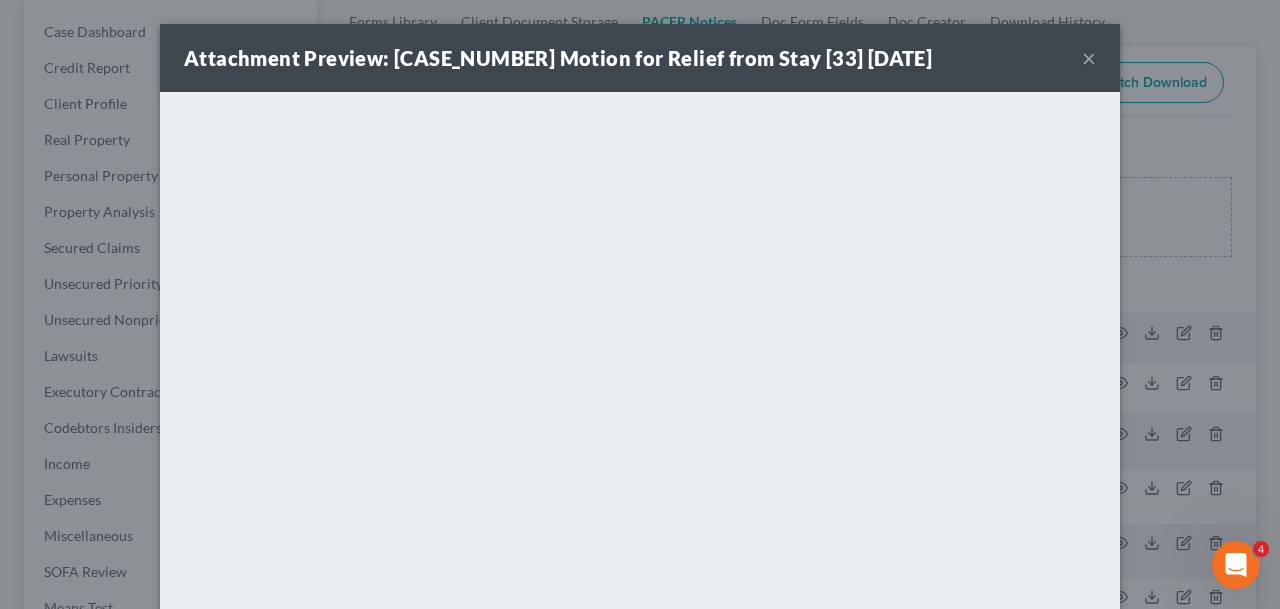 click on "×" at bounding box center [1089, 58] 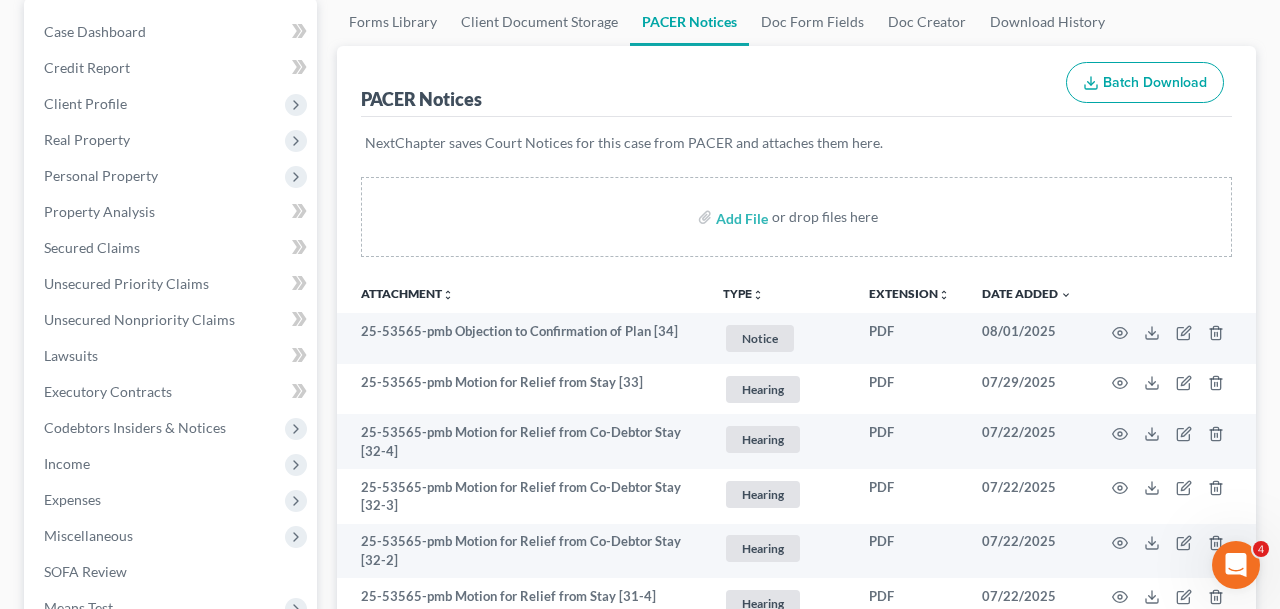 scroll, scrollTop: 0, scrollLeft: 0, axis: both 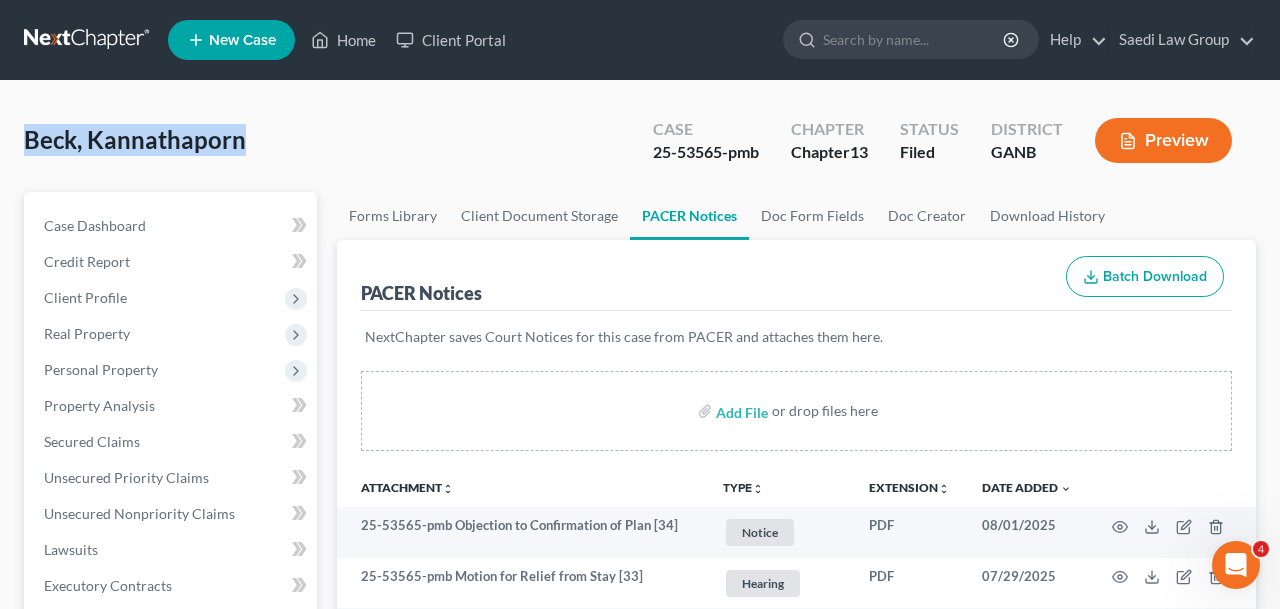 drag, startPoint x: 280, startPoint y: 158, endPoint x: 15, endPoint y: 136, distance: 265.91165 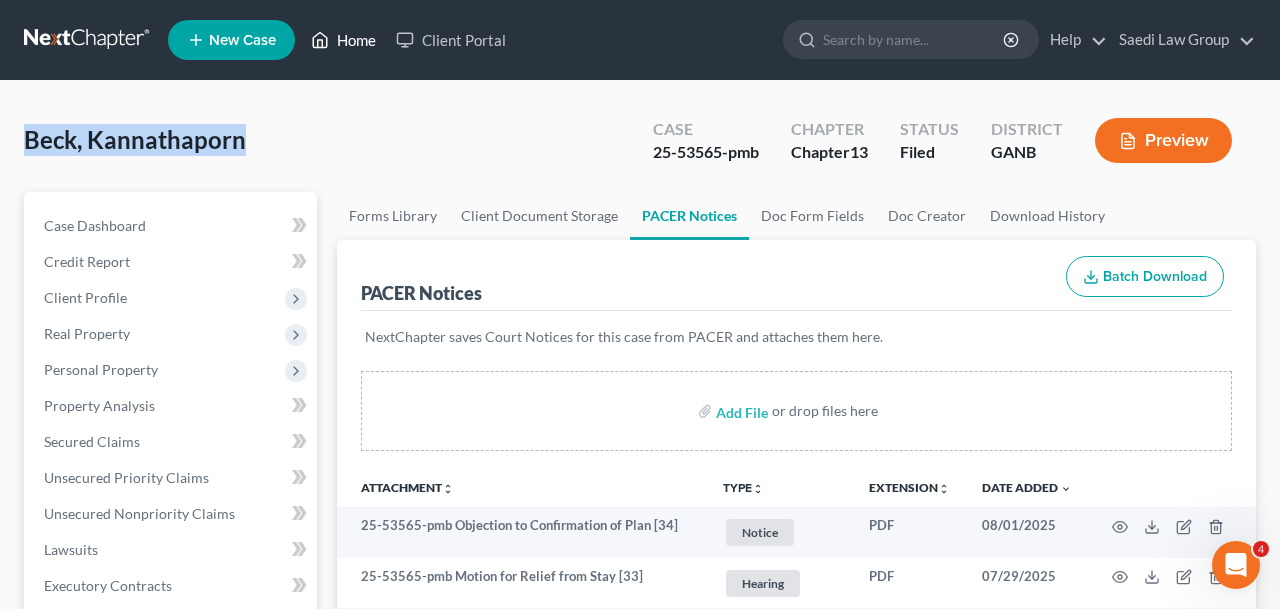 click on "Home" at bounding box center (343, 40) 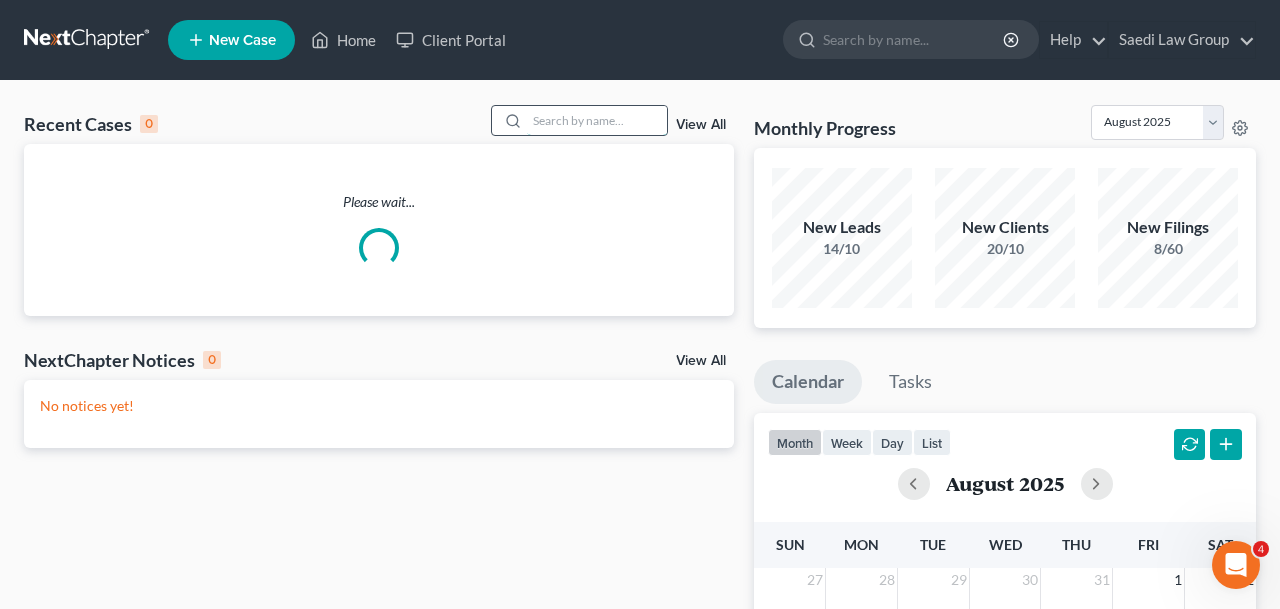 click at bounding box center (597, 120) 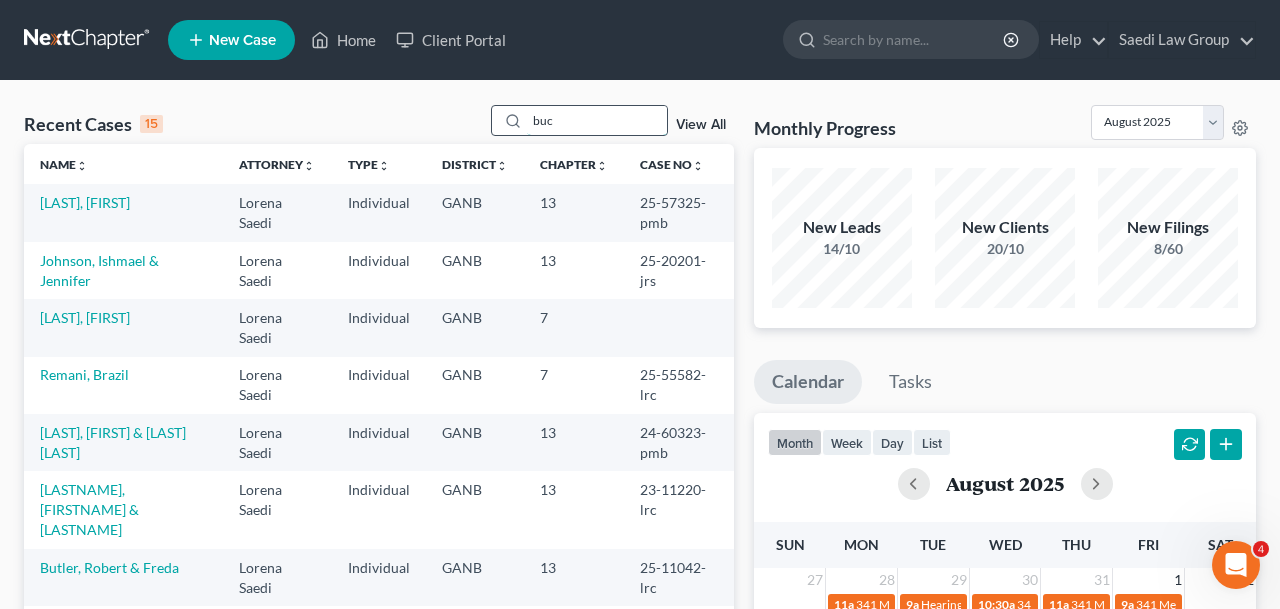 click on "buc" at bounding box center [597, 120] 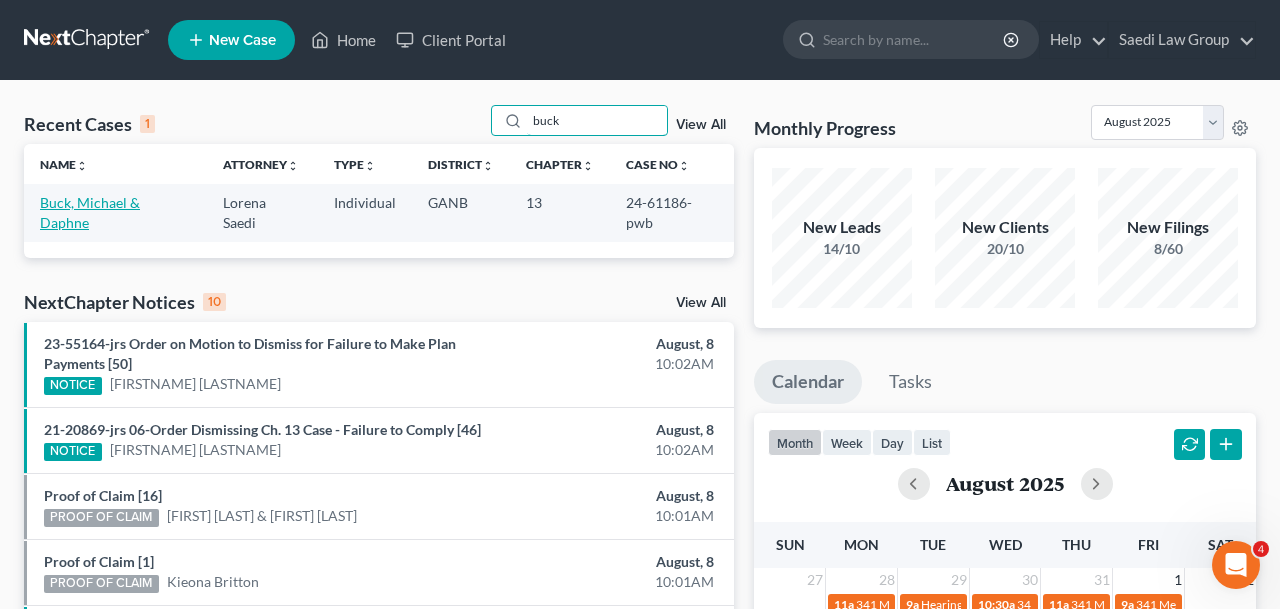 type on "buck" 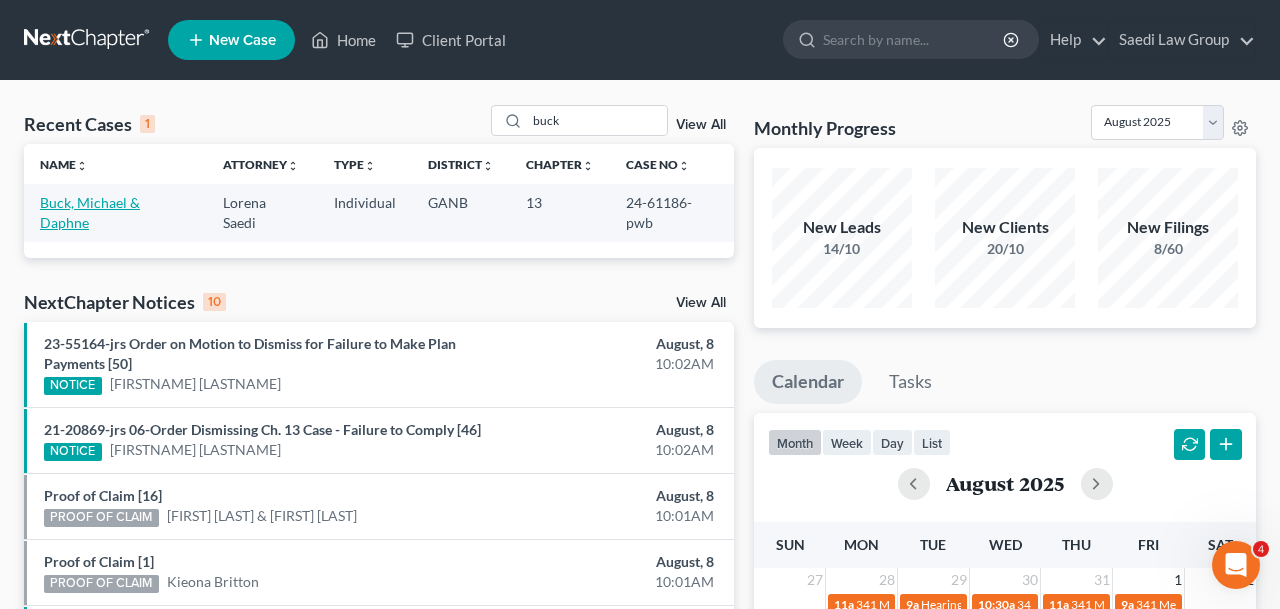 click on "Buck, Michael & Daphne" at bounding box center [90, 212] 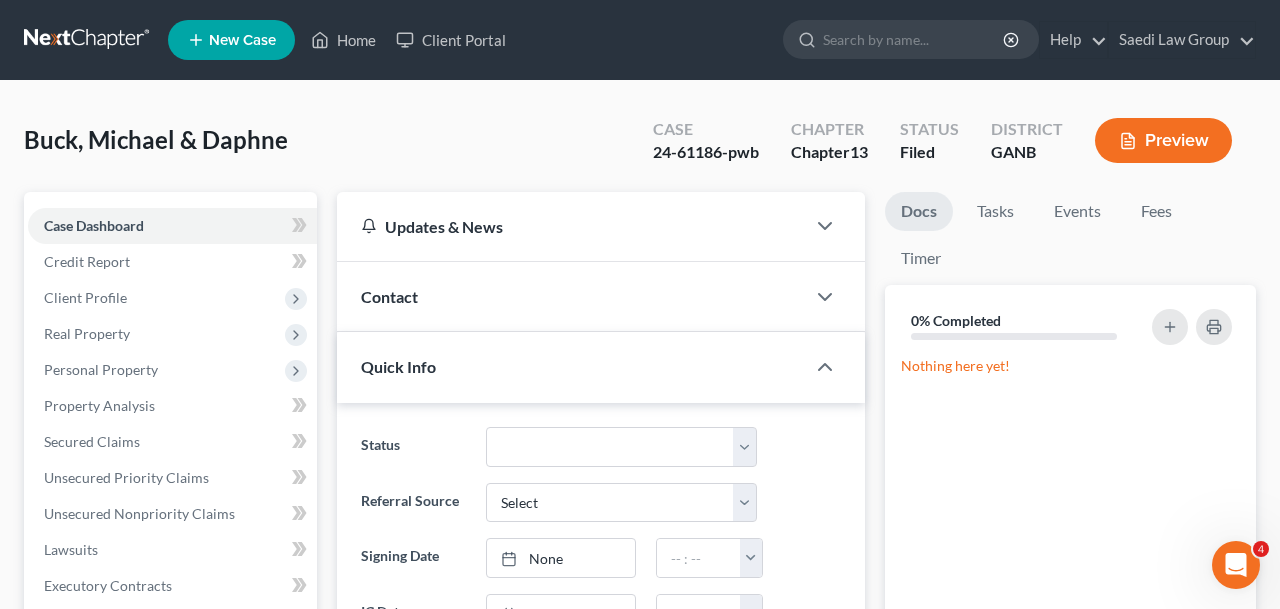 scroll, scrollTop: 755, scrollLeft: 0, axis: vertical 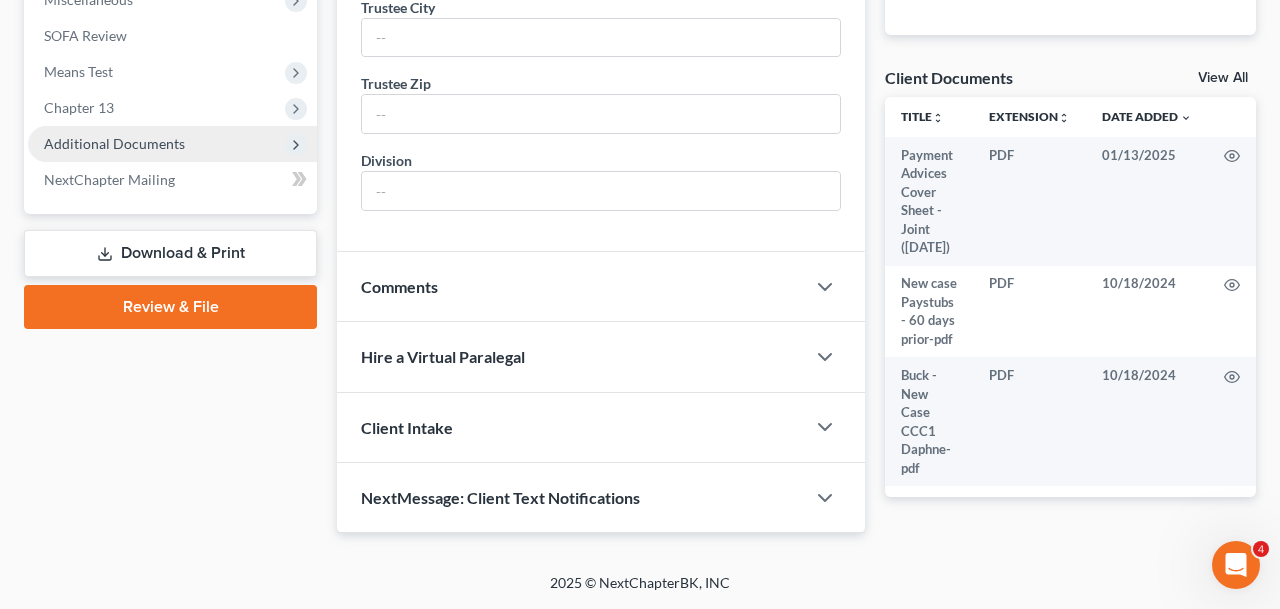 click on "Additional Documents" at bounding box center [114, 143] 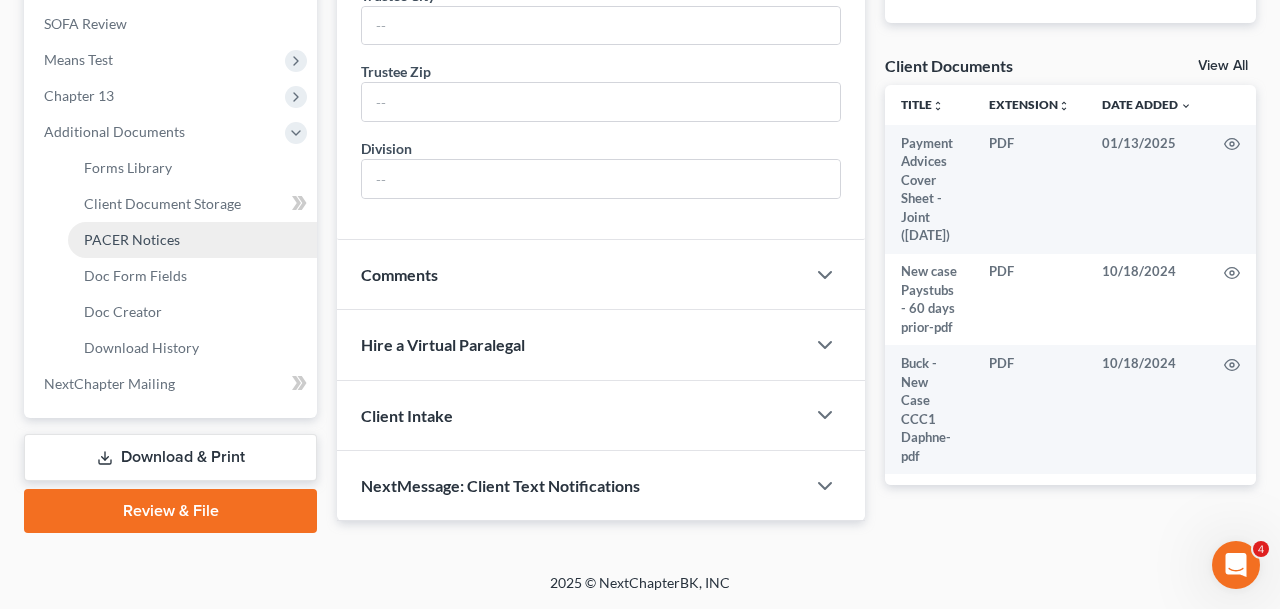 click on "PACER Notices" at bounding box center [132, 239] 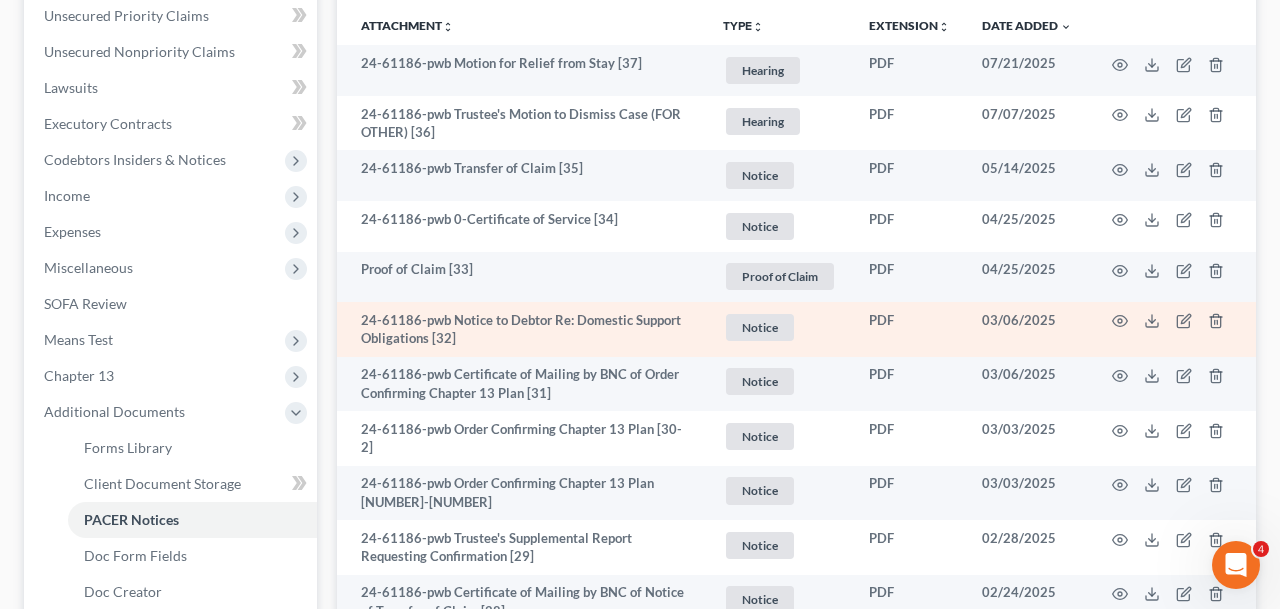 scroll, scrollTop: 390, scrollLeft: 0, axis: vertical 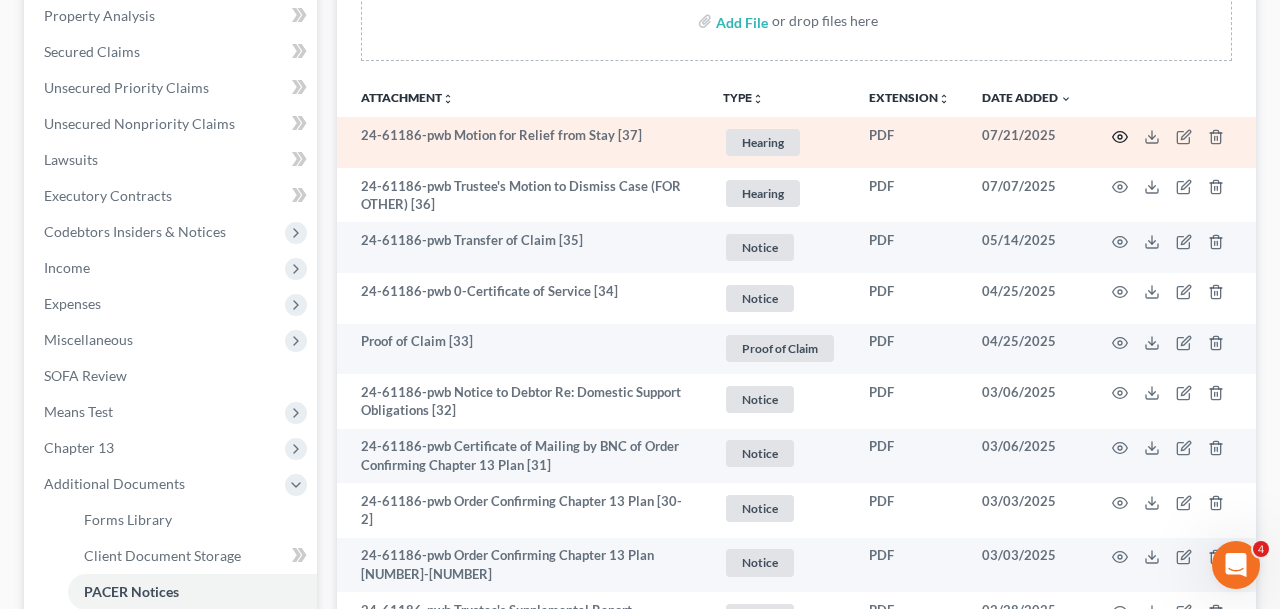 click 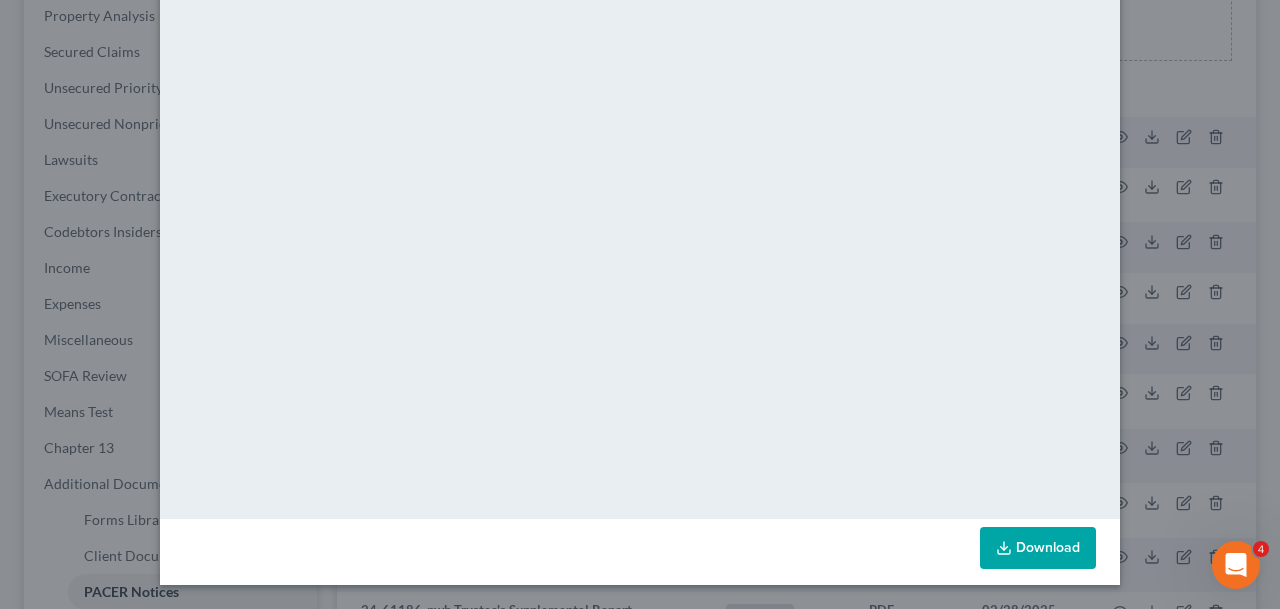 scroll, scrollTop: 0, scrollLeft: 0, axis: both 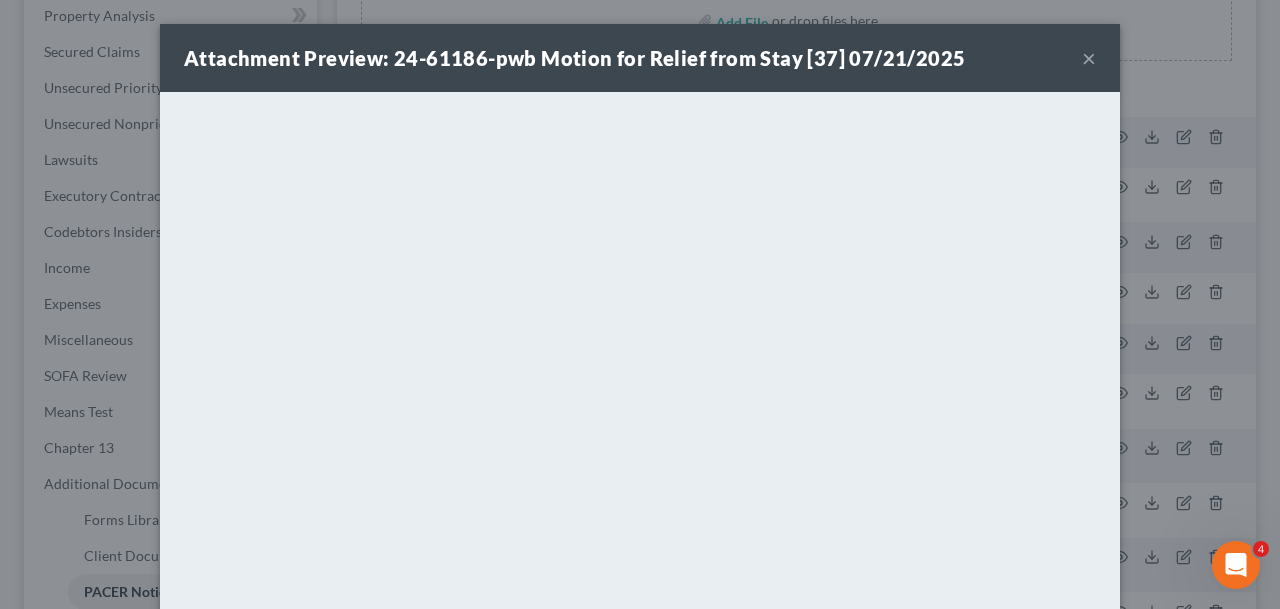 click on "×" at bounding box center [1089, 58] 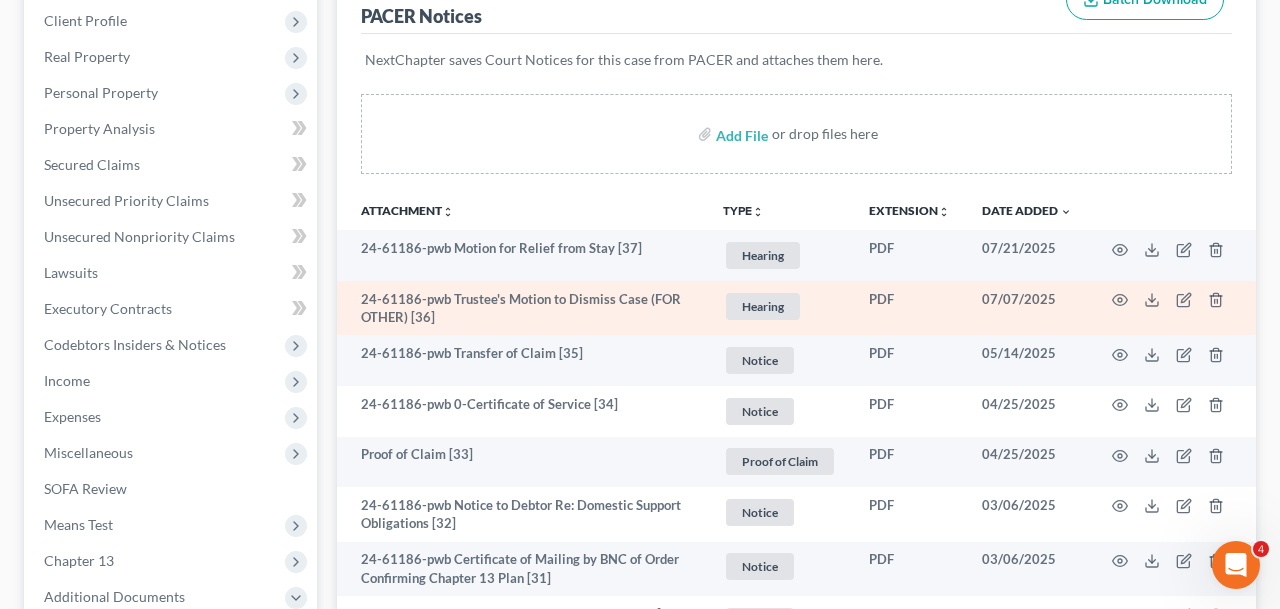 scroll, scrollTop: 0, scrollLeft: 0, axis: both 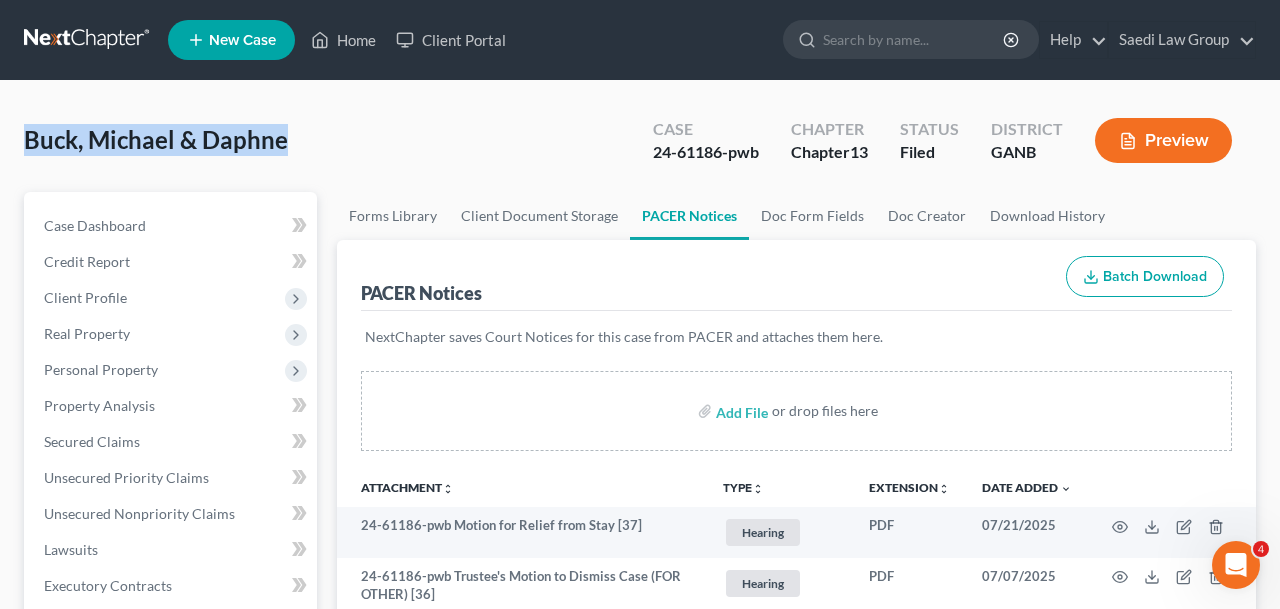 drag, startPoint x: 311, startPoint y: 148, endPoint x: 5, endPoint y: 147, distance: 306.00165 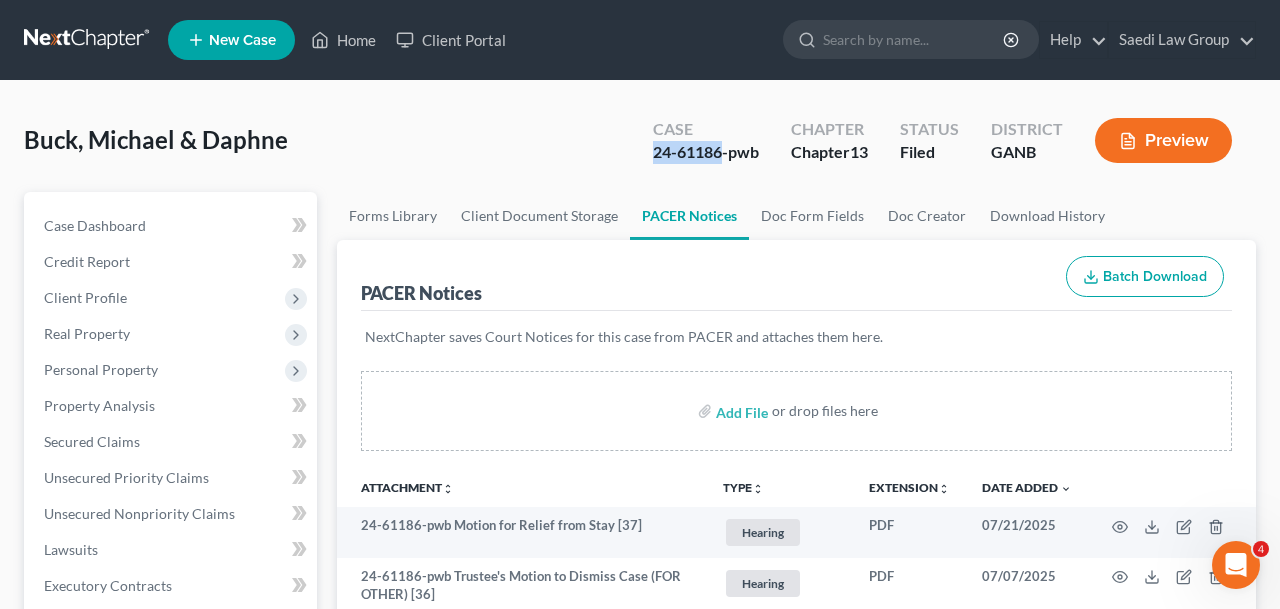 drag, startPoint x: 723, startPoint y: 153, endPoint x: 577, endPoint y: 153, distance: 146 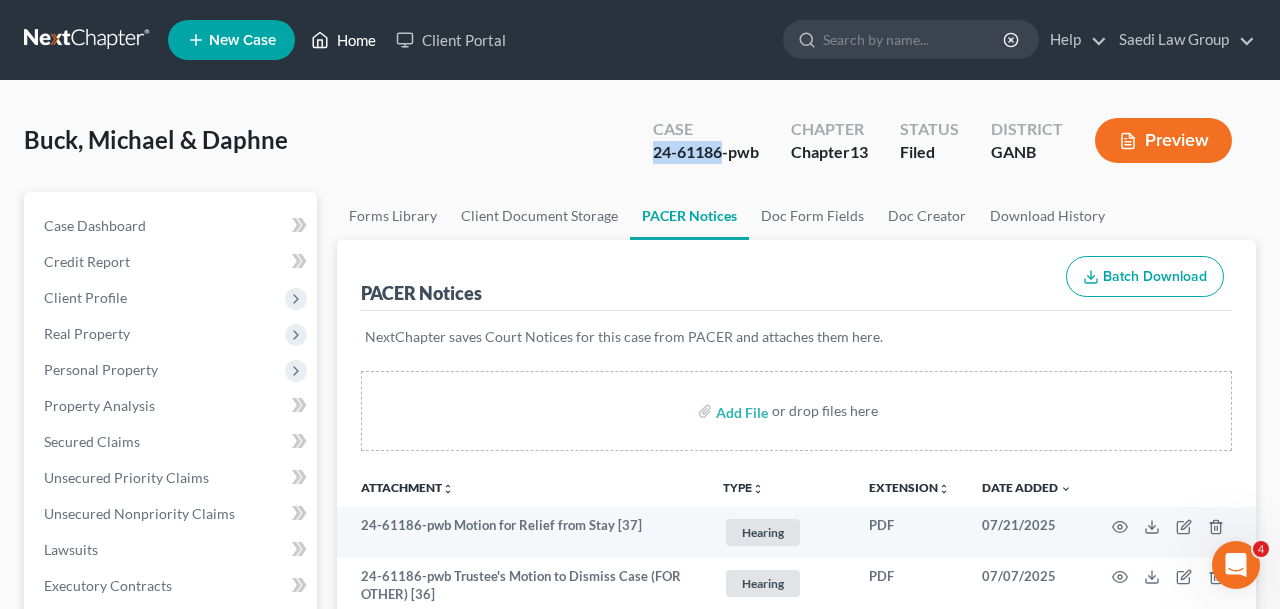 click on "Home" at bounding box center (343, 40) 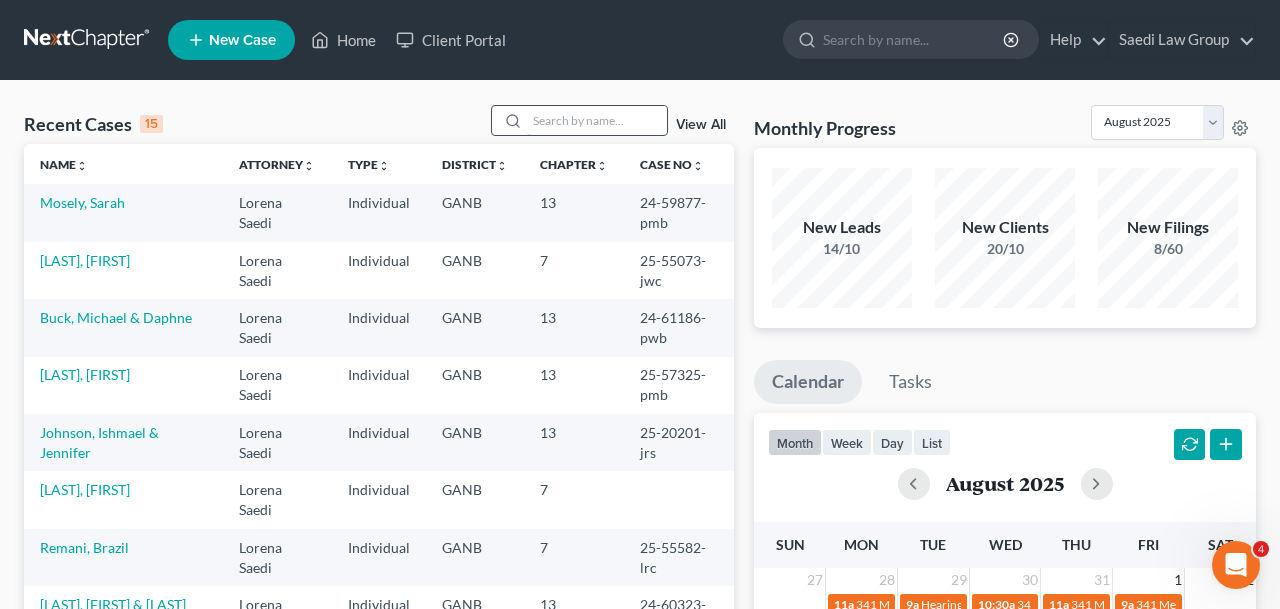 click at bounding box center (597, 120) 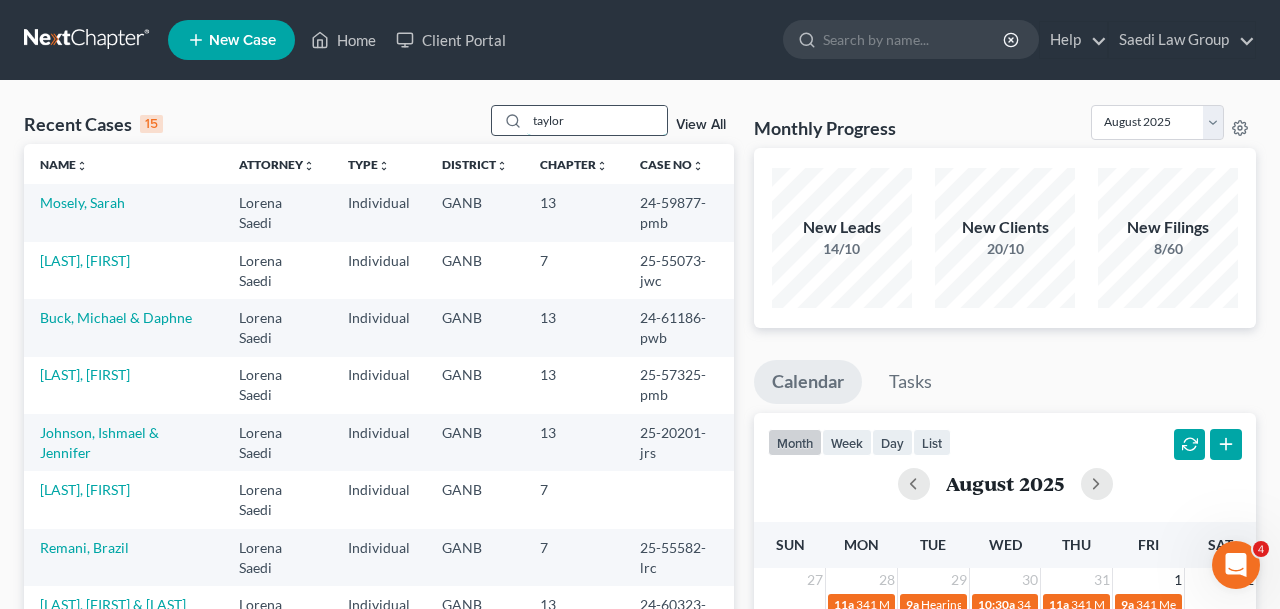 type on "taylor" 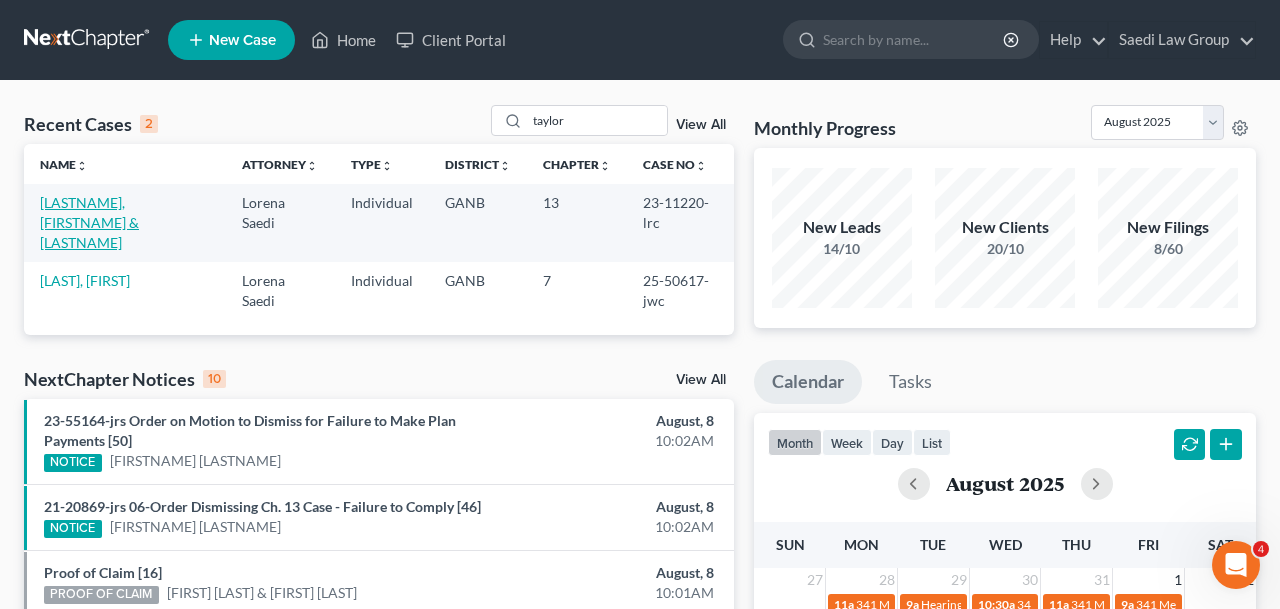 click on "[LASTNAME], [FIRSTNAME] & [LASTNAME]" at bounding box center [89, 222] 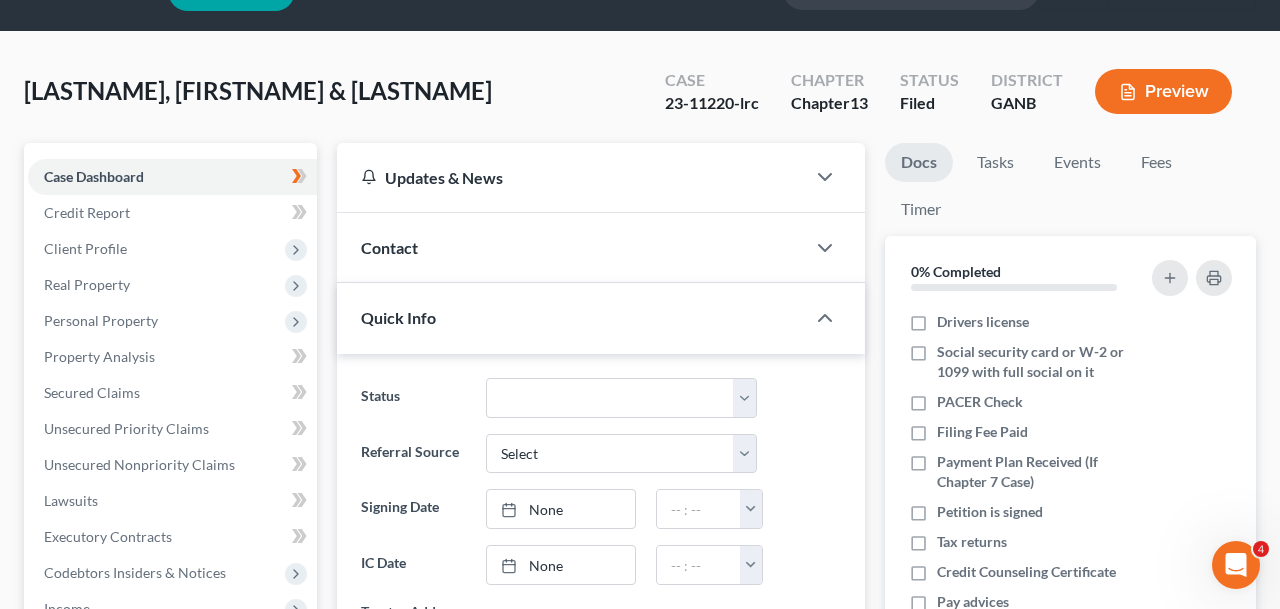 scroll, scrollTop: 0, scrollLeft: 0, axis: both 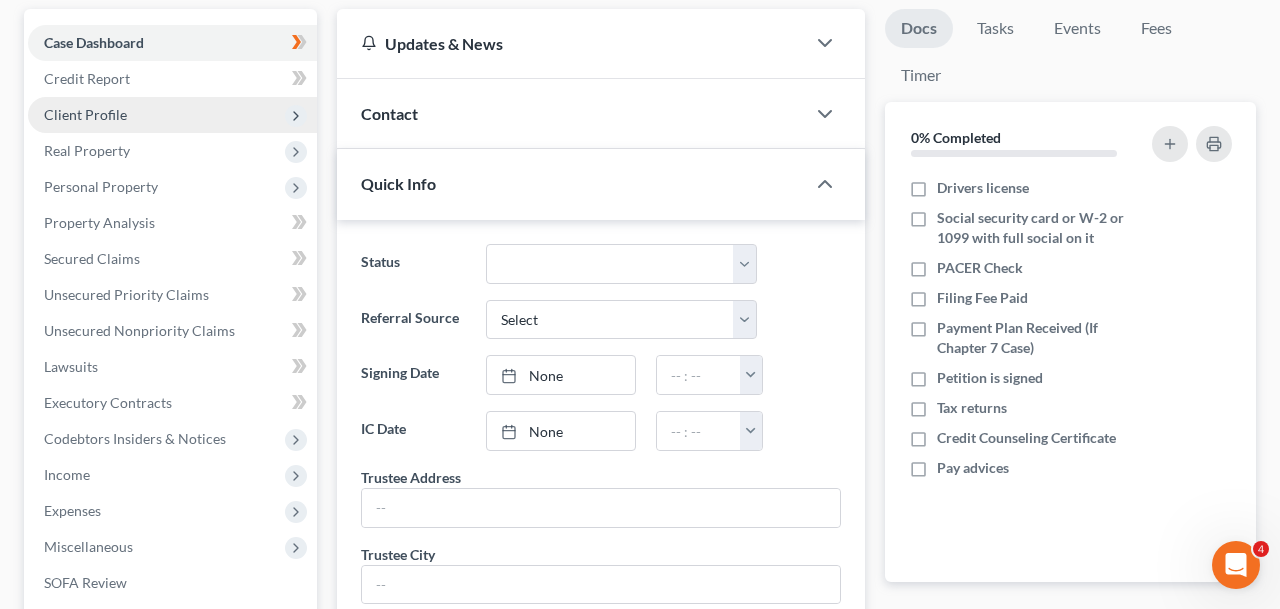 click on "Client Profile" at bounding box center [172, 115] 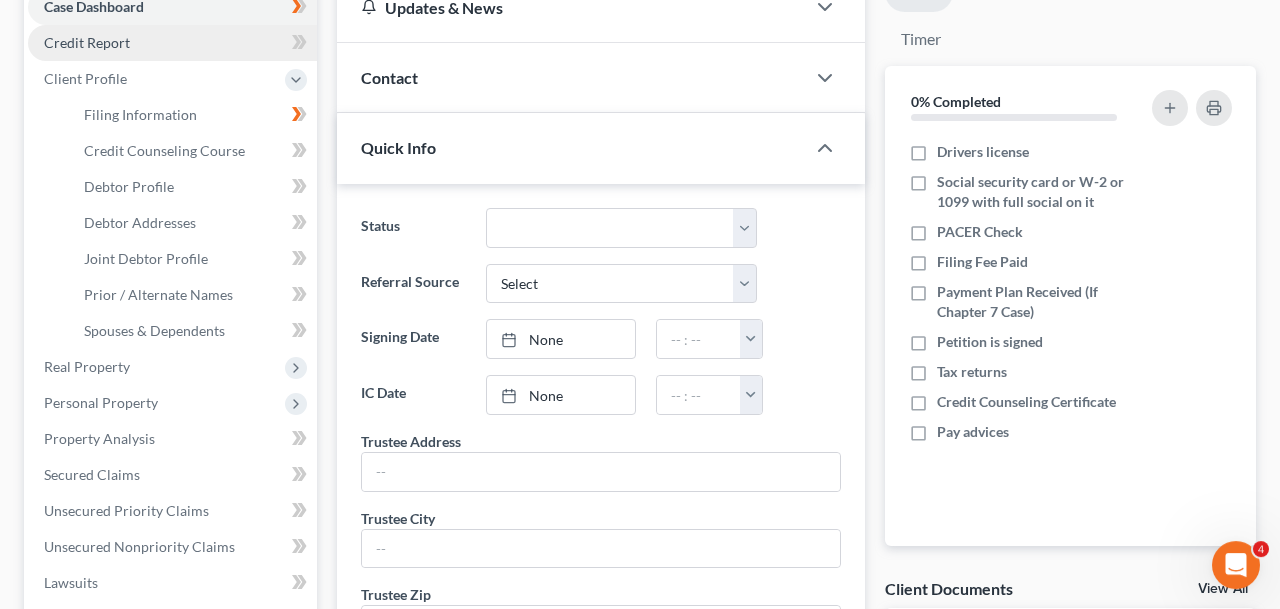 scroll, scrollTop: 0, scrollLeft: 0, axis: both 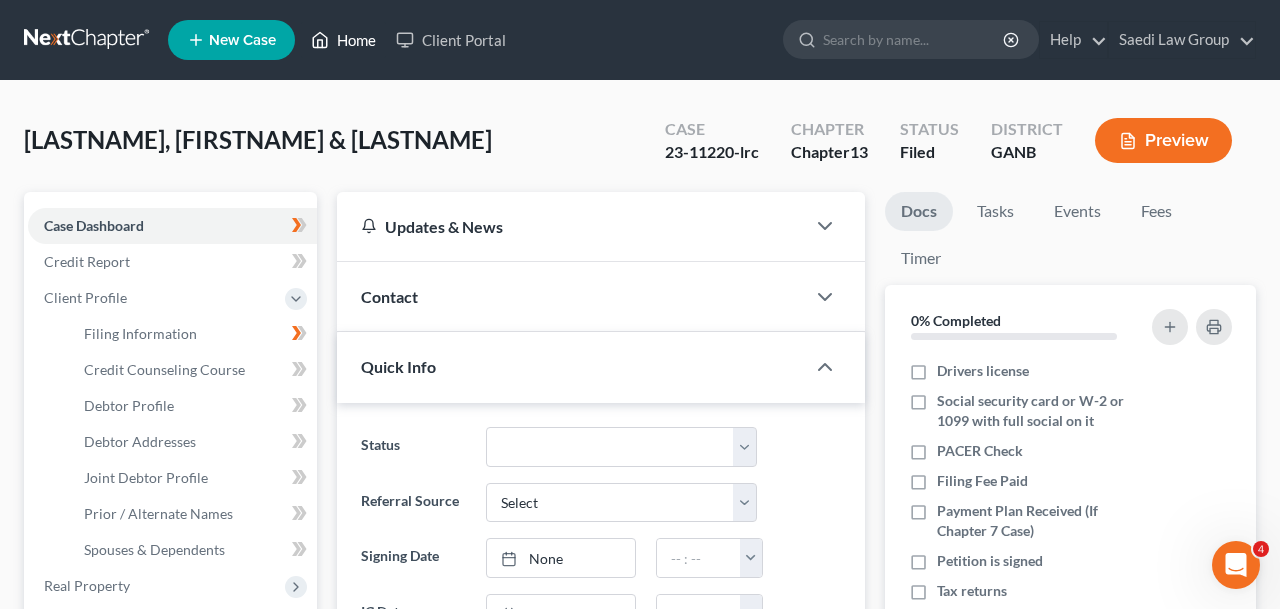 click on "Home" at bounding box center (343, 40) 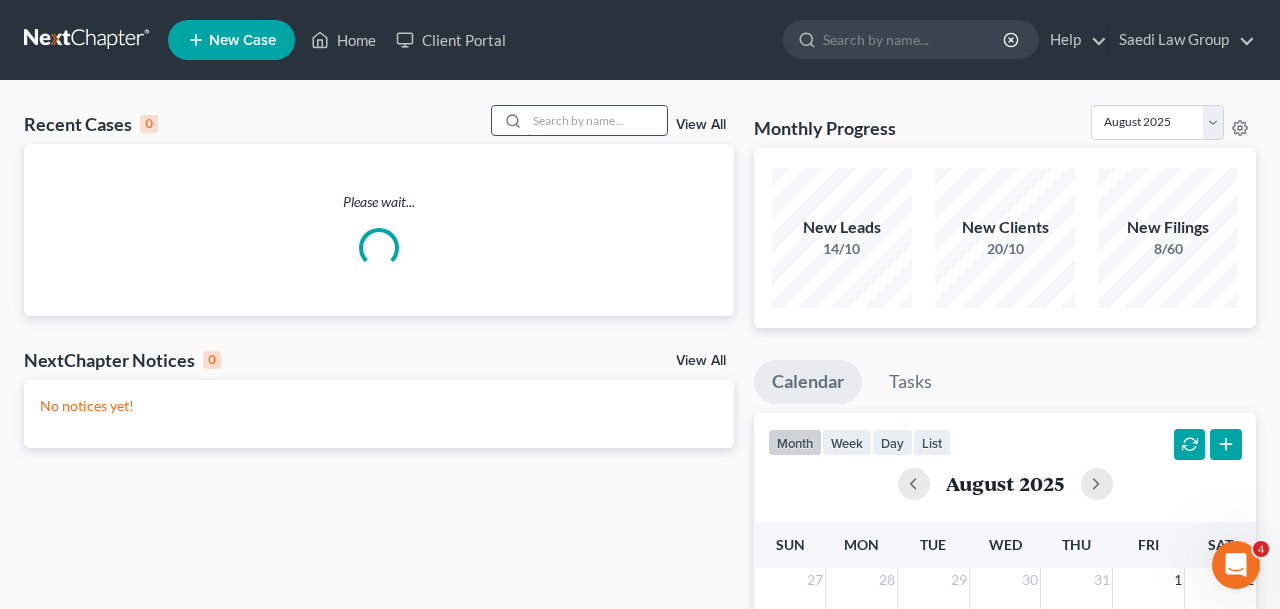 click at bounding box center [597, 120] 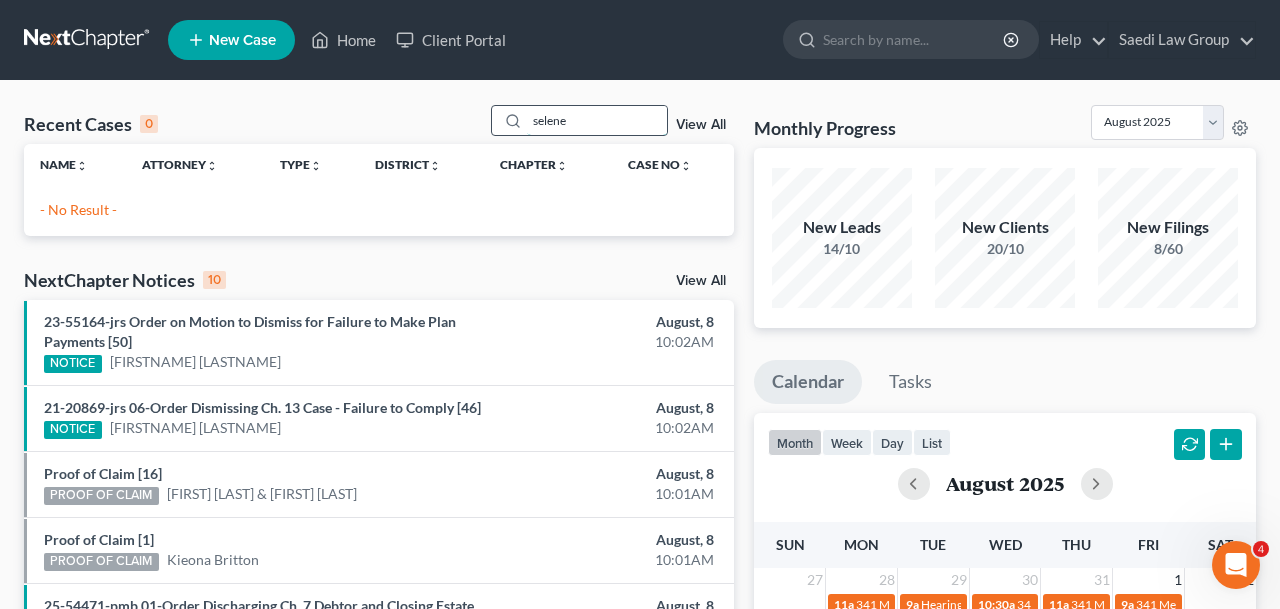 drag, startPoint x: 573, startPoint y: 118, endPoint x: 401, endPoint y: 118, distance: 172 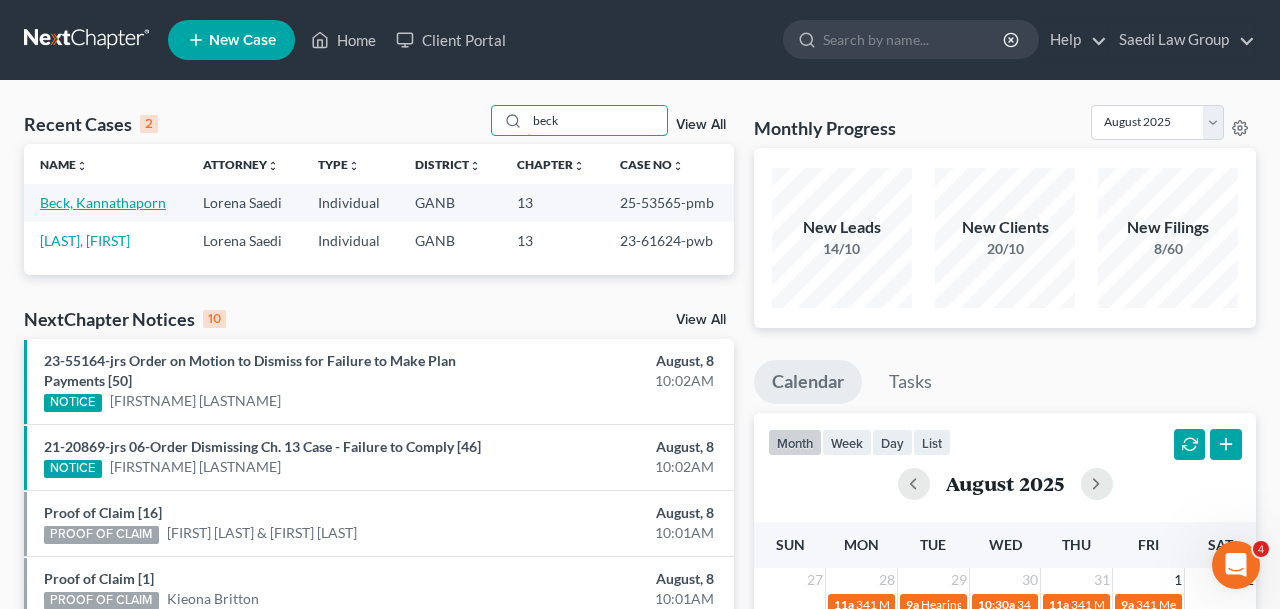 type on "beck" 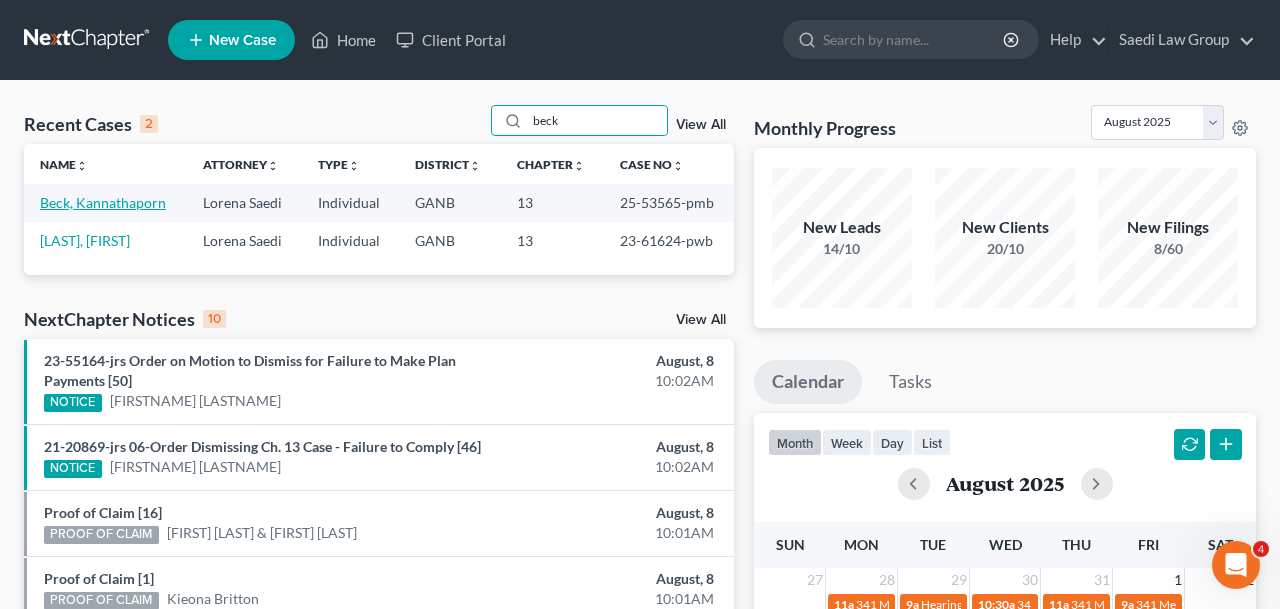 click on "Beck, Kannathaporn" at bounding box center (103, 202) 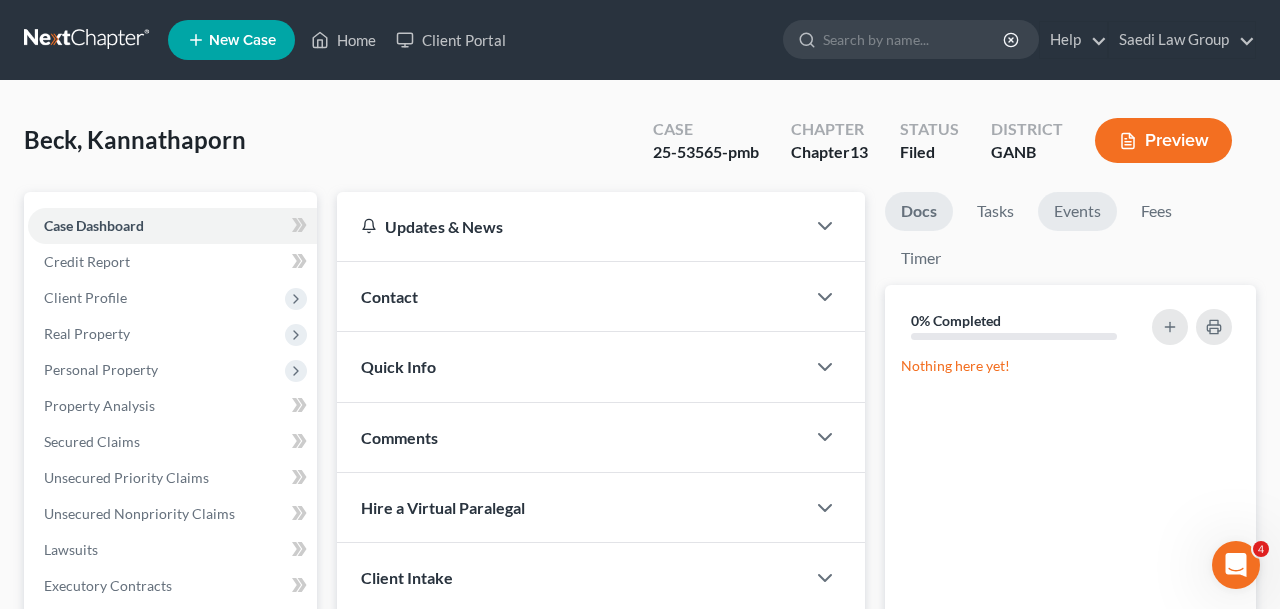 click on "Events" at bounding box center [1077, 211] 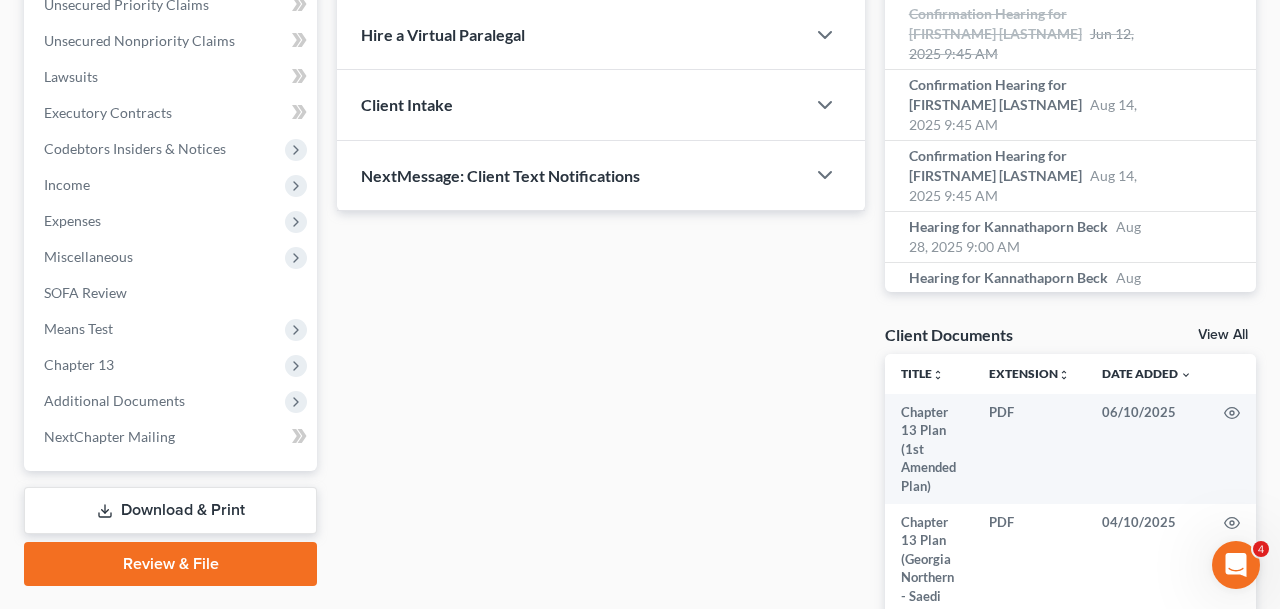 scroll, scrollTop: 693, scrollLeft: 0, axis: vertical 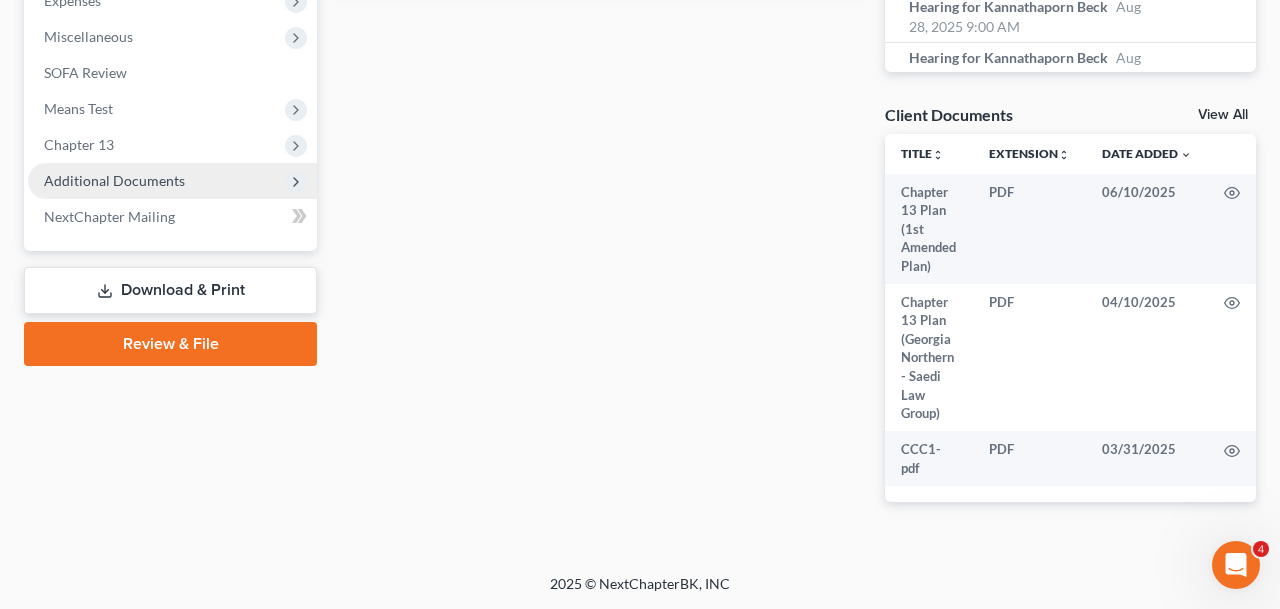 click on "Additional Documents" at bounding box center [172, 181] 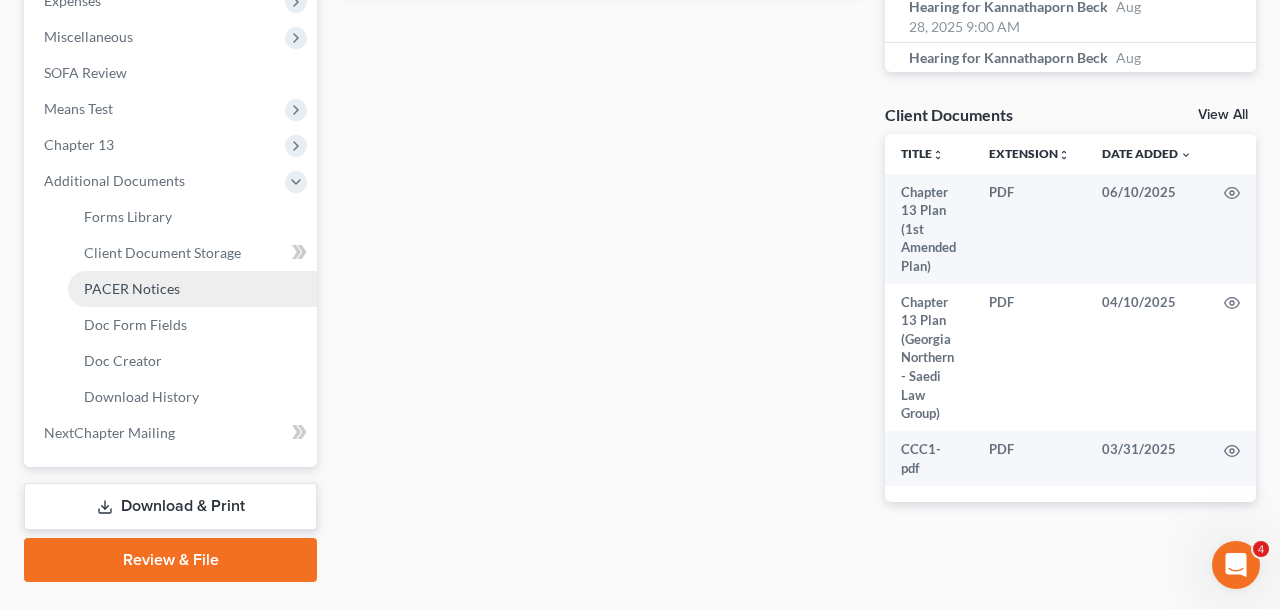 click on "PACER Notices" at bounding box center (192, 289) 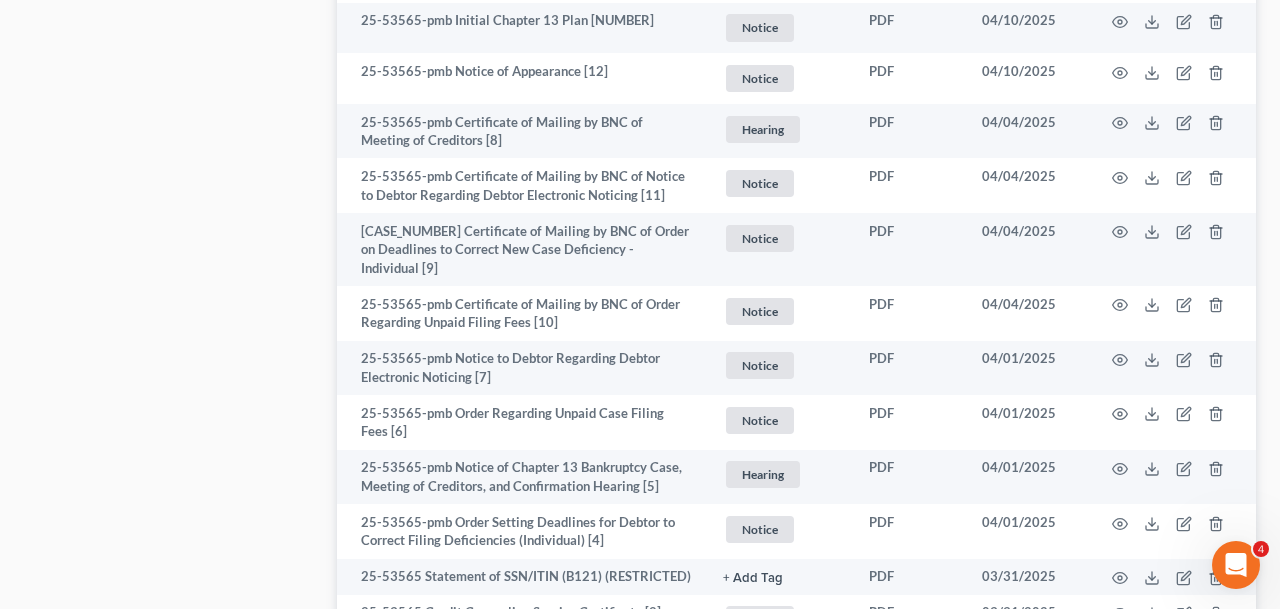scroll, scrollTop: 3136, scrollLeft: 0, axis: vertical 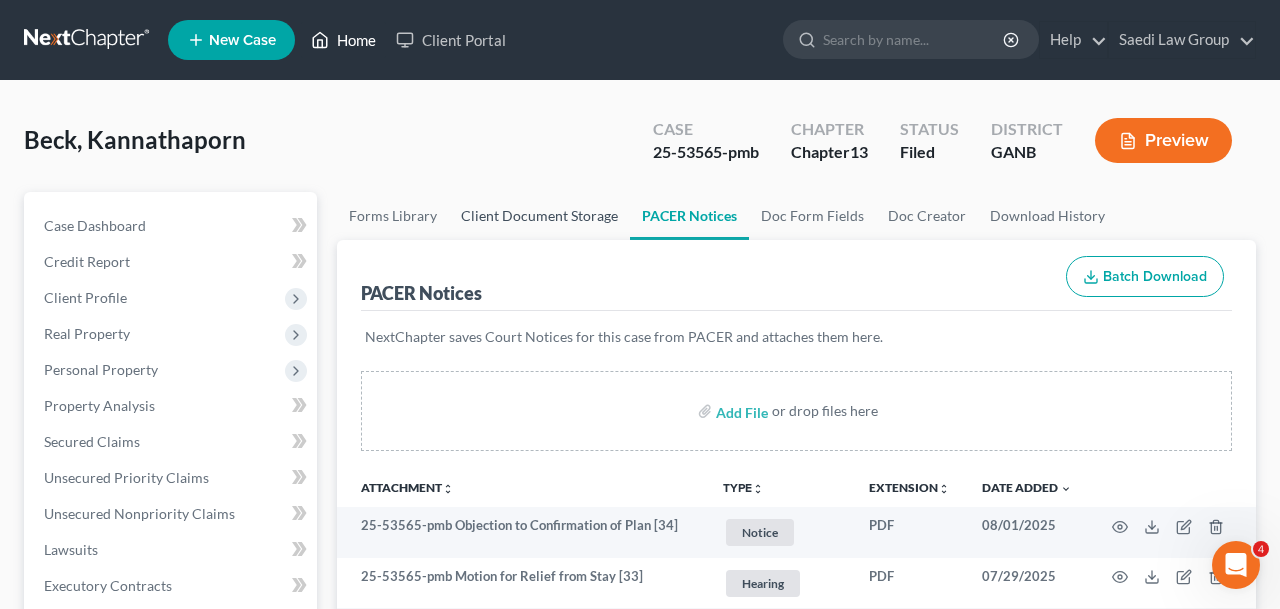 drag, startPoint x: 361, startPoint y: 46, endPoint x: 553, endPoint y: 233, distance: 268.01678 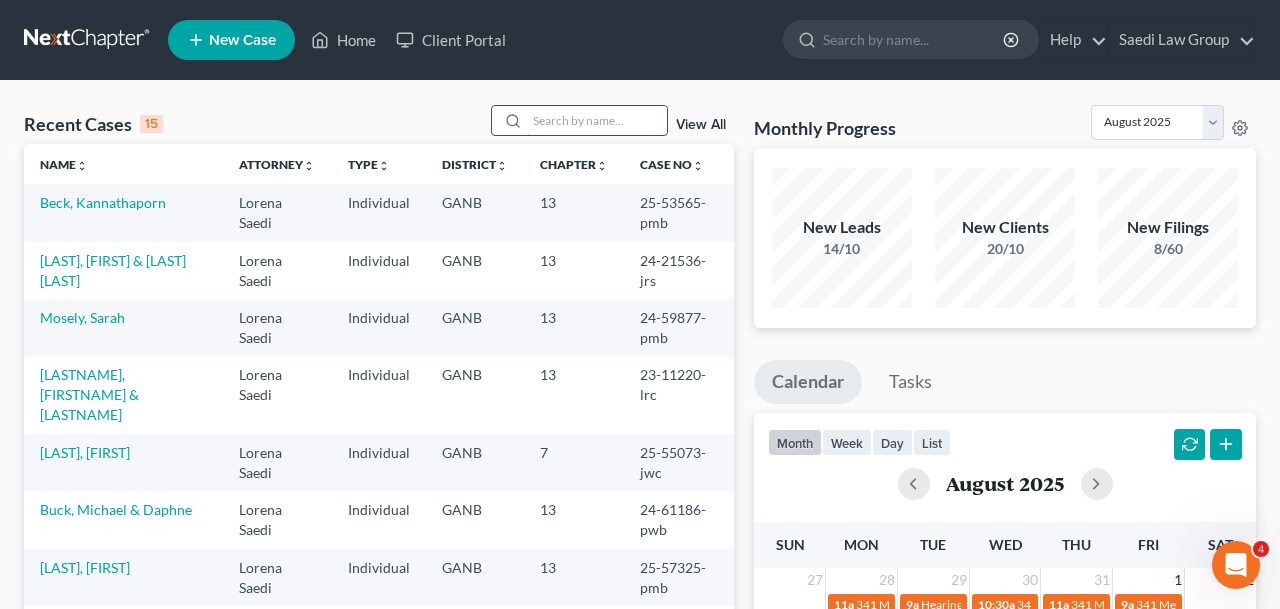 click at bounding box center [597, 120] 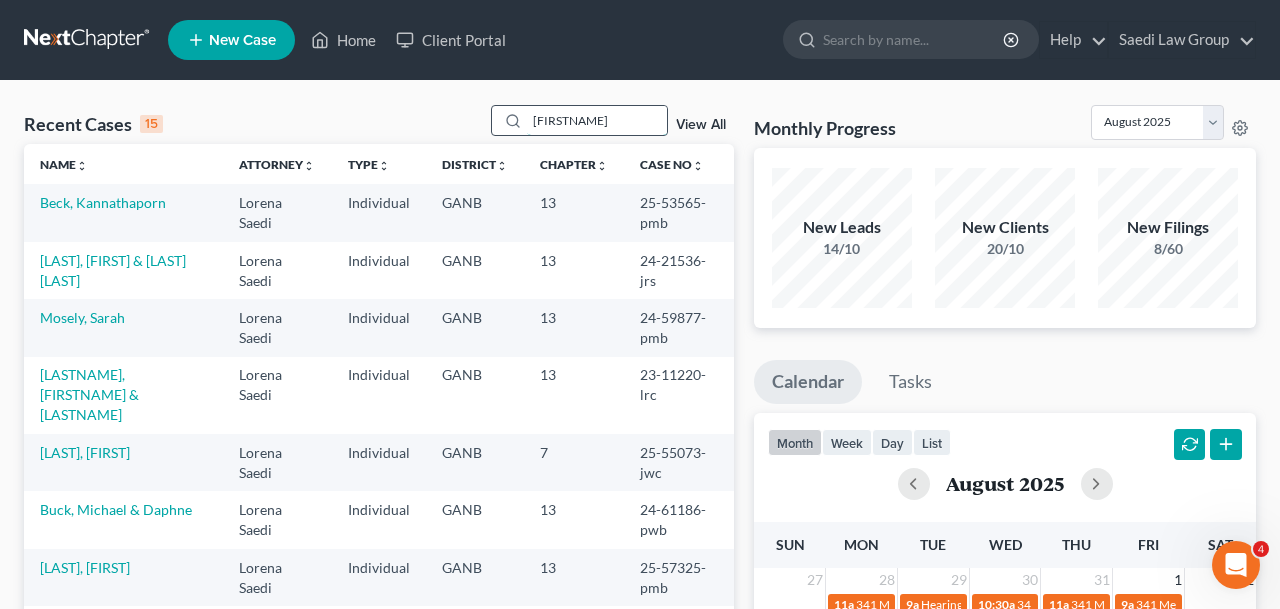 type on "[FIRSTNAME]" 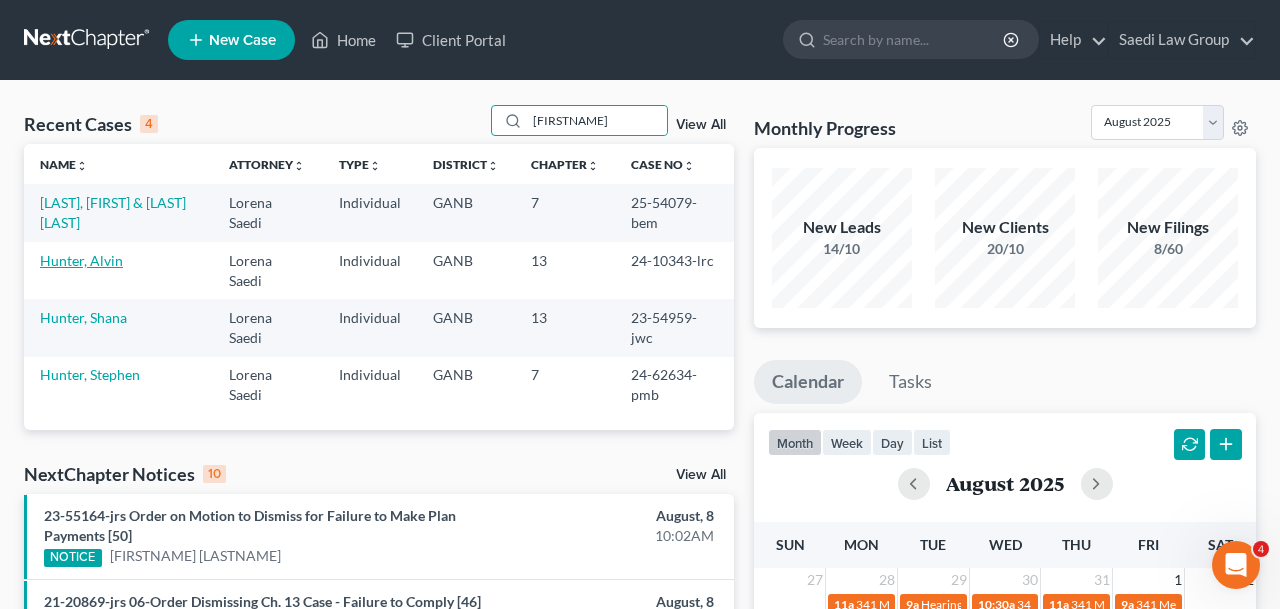 click on "Hunter, Alvin" at bounding box center (81, 260) 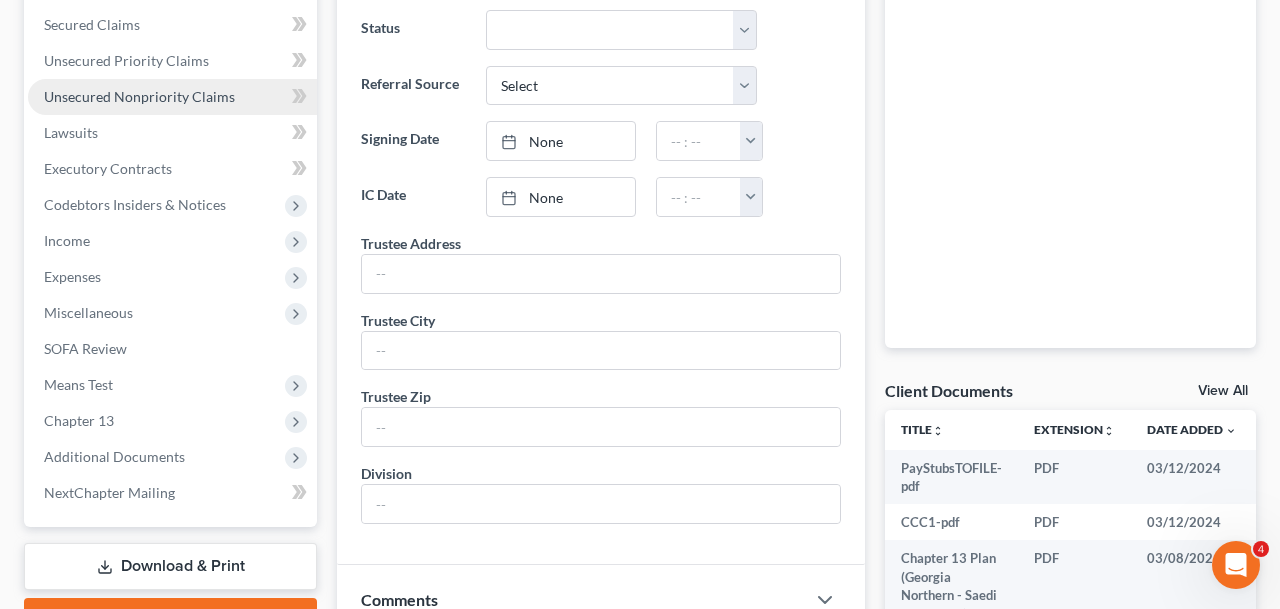 scroll, scrollTop: 624, scrollLeft: 0, axis: vertical 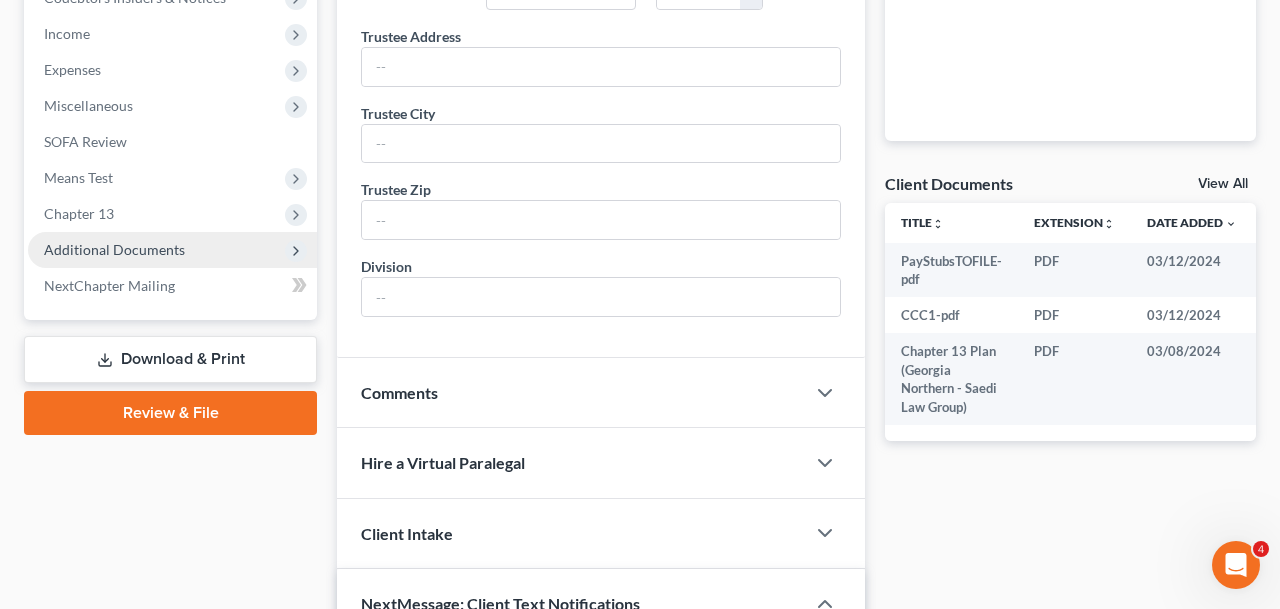 click on "Additional Documents" at bounding box center [172, 250] 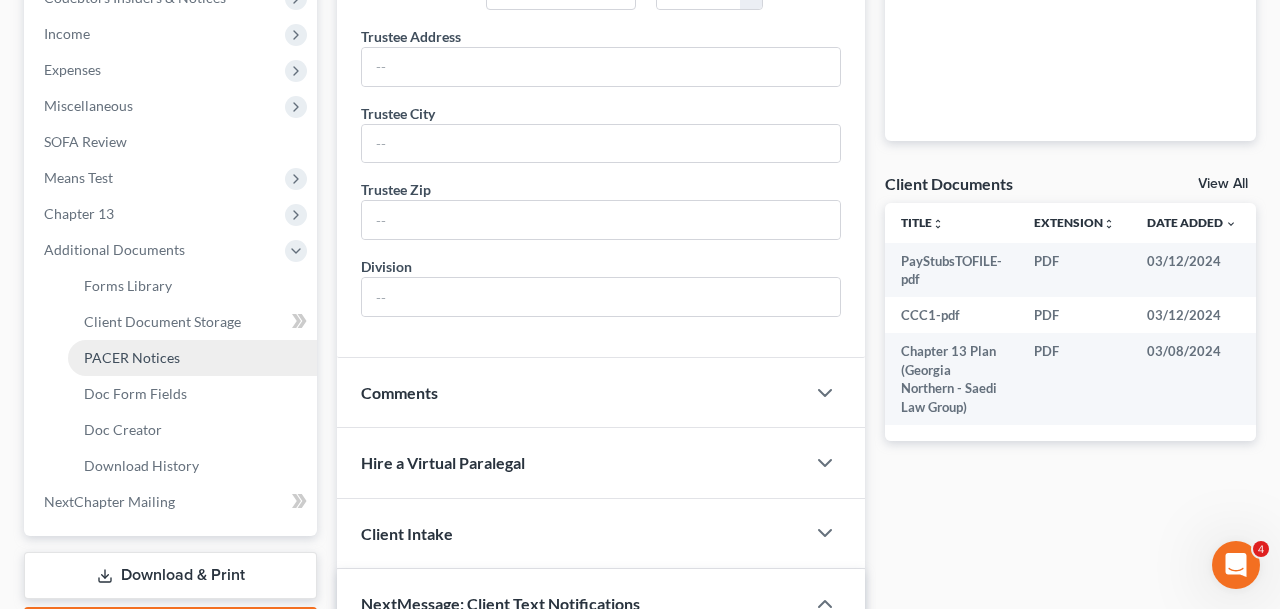 click on "PACER Notices" at bounding box center [132, 357] 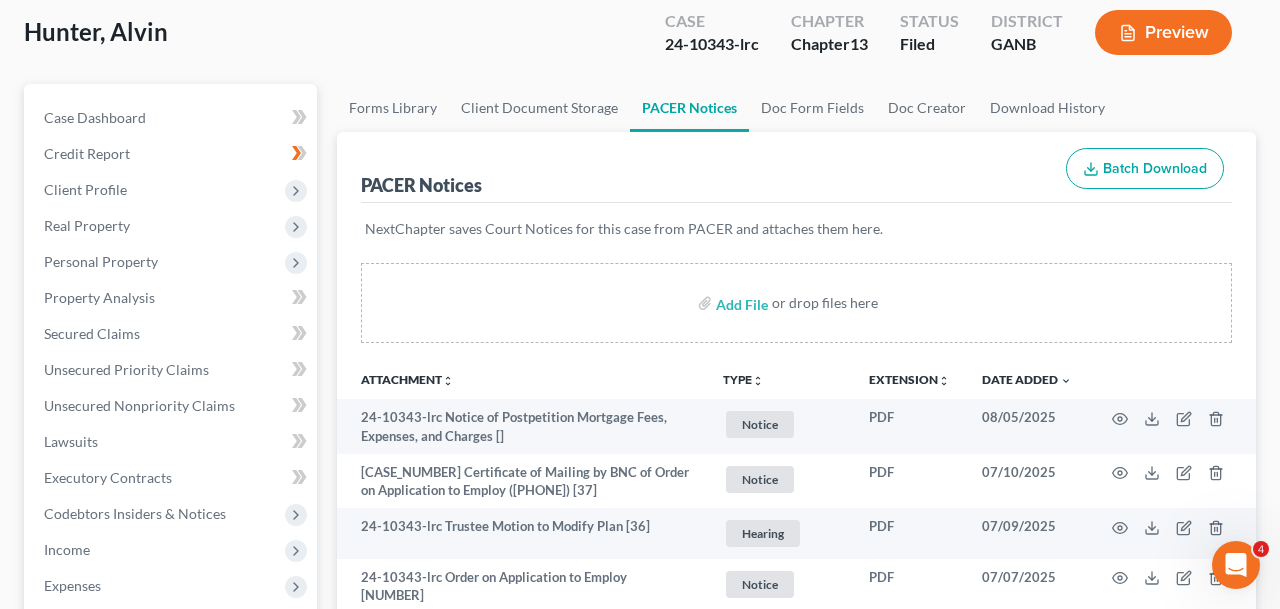 scroll, scrollTop: 178, scrollLeft: 0, axis: vertical 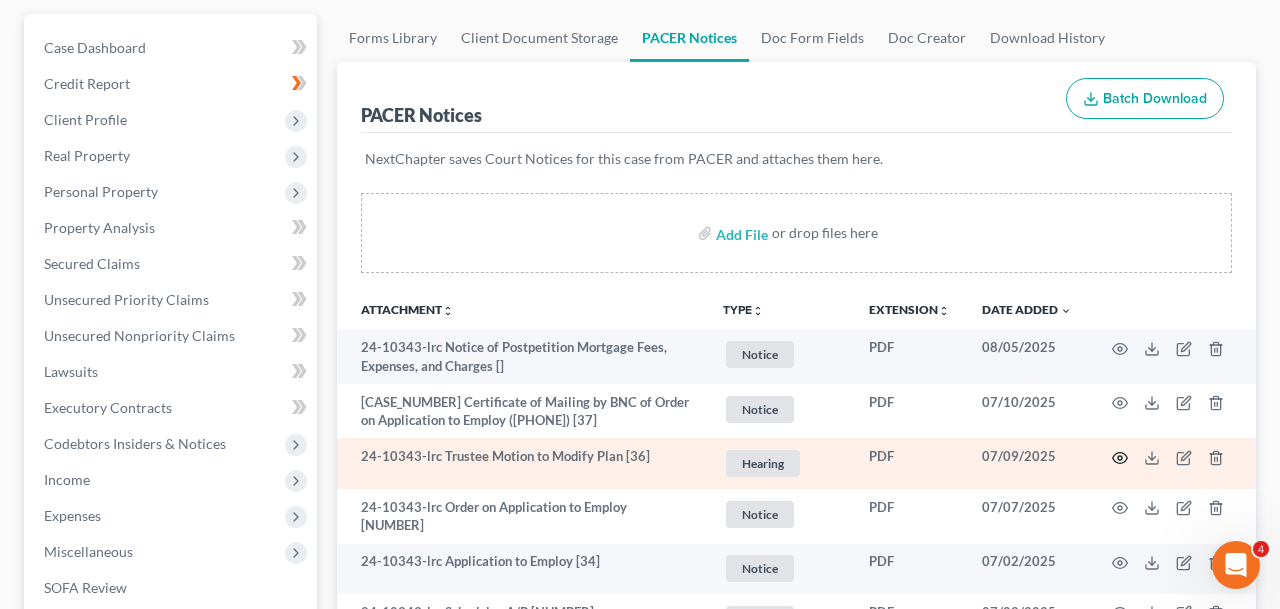 click 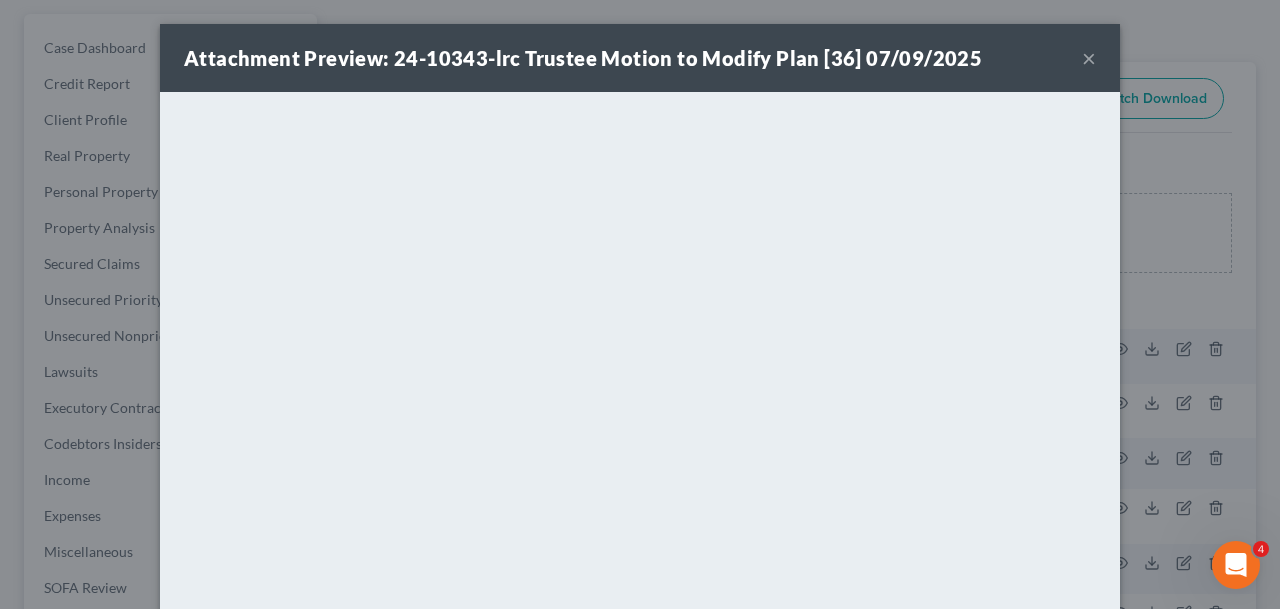 click on "×" at bounding box center (1089, 58) 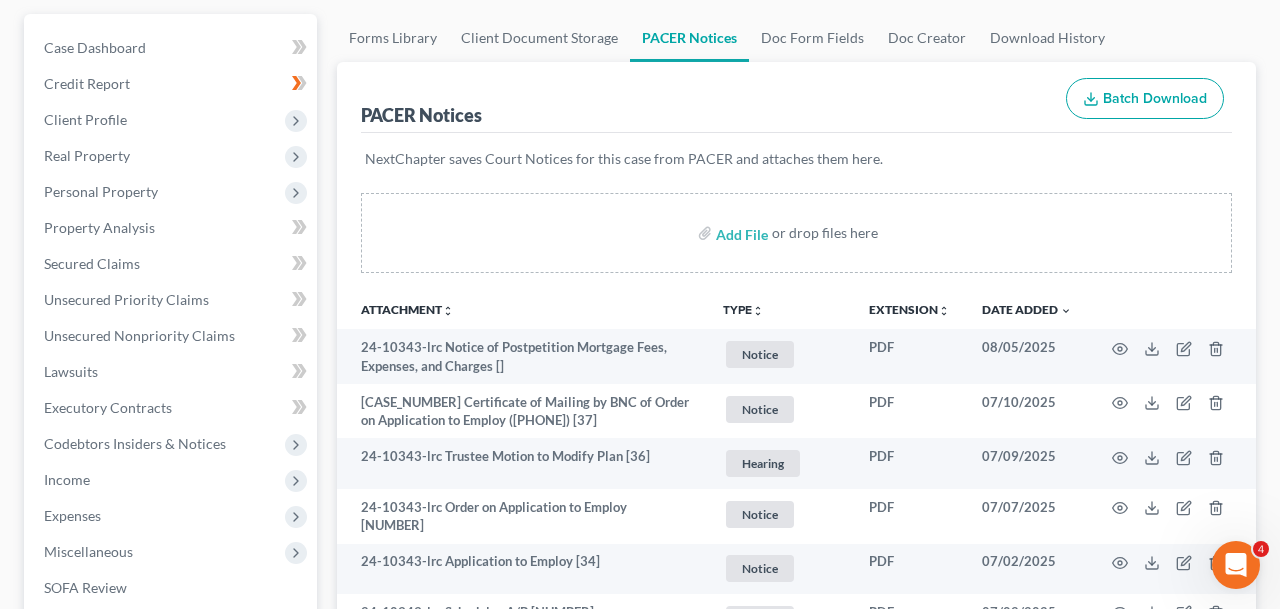 scroll, scrollTop: 0, scrollLeft: 0, axis: both 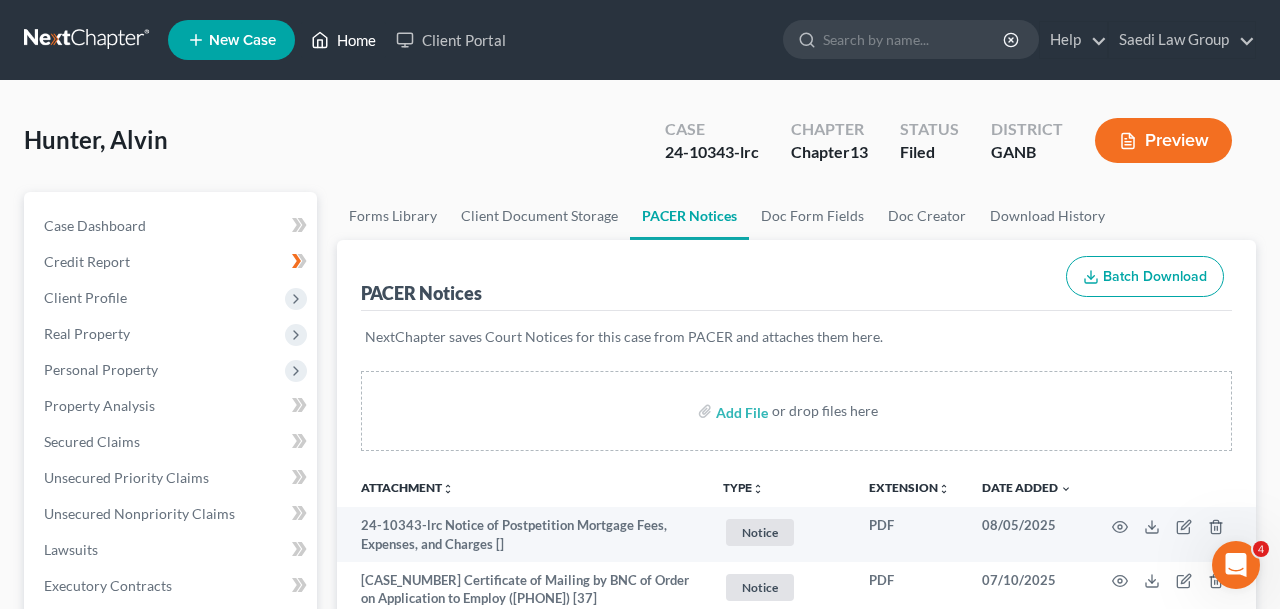 click on "Home" at bounding box center [343, 40] 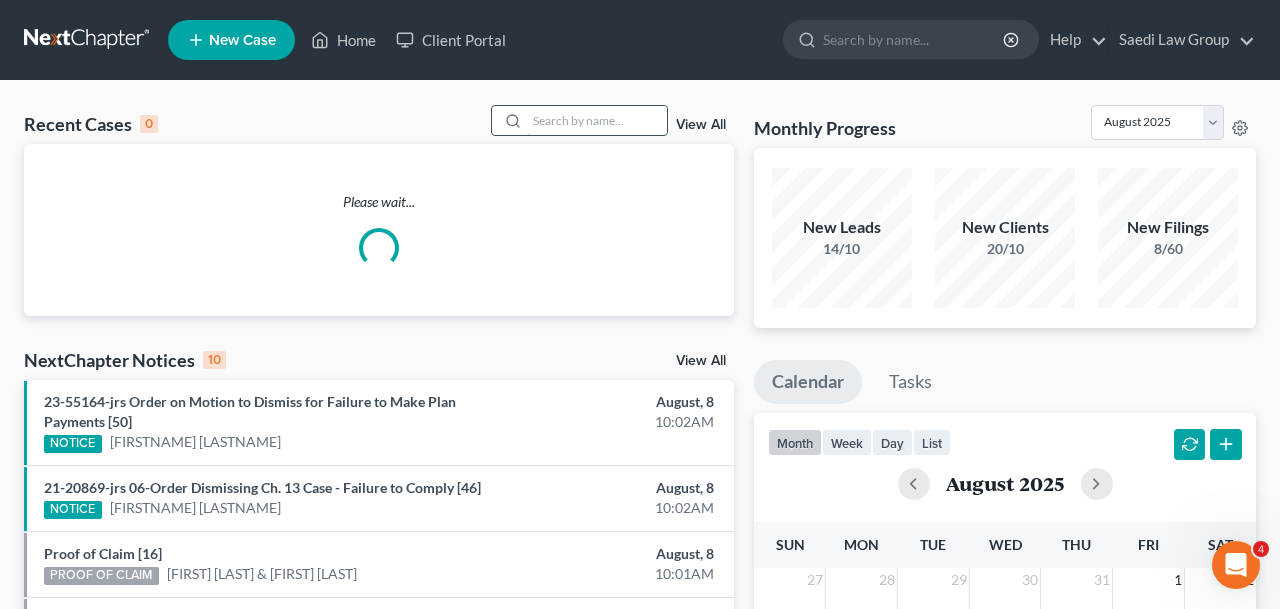 click at bounding box center [597, 120] 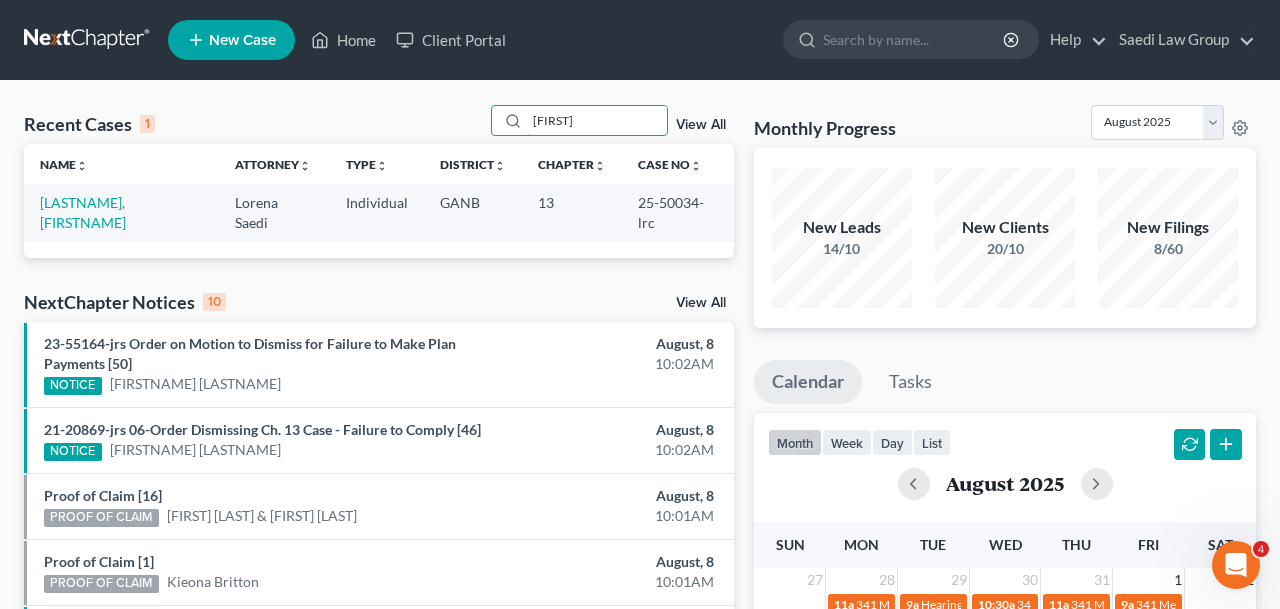 type on "[FIRST]" 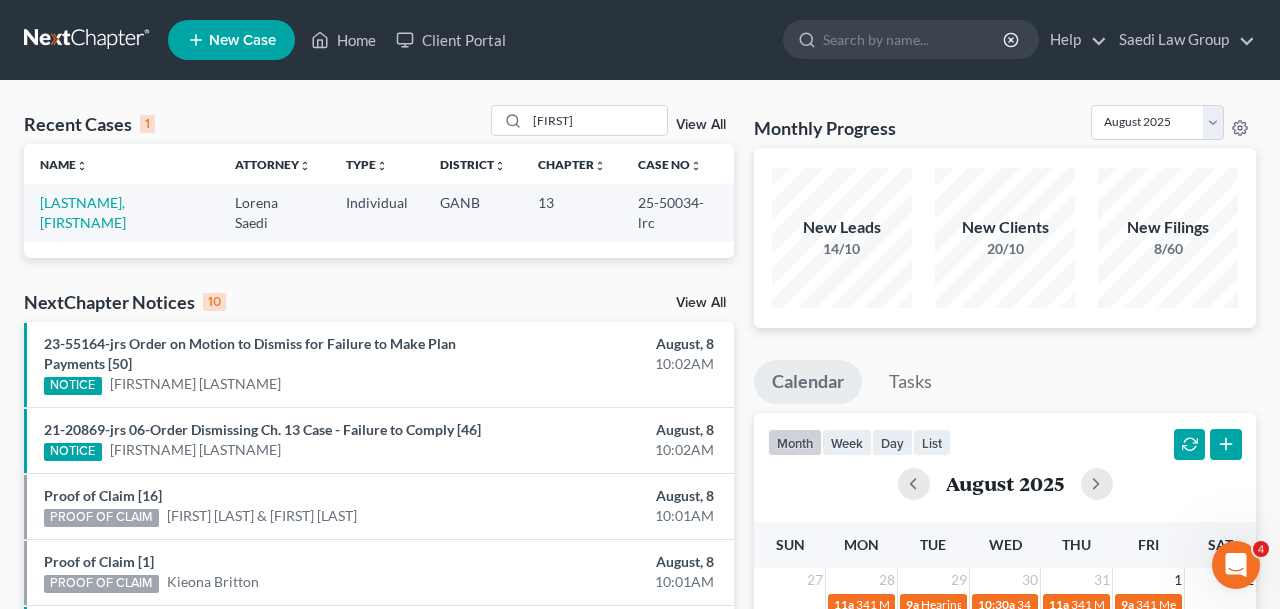 click on "[LASTNAME], [FIRSTNAME]" at bounding box center [121, 212] 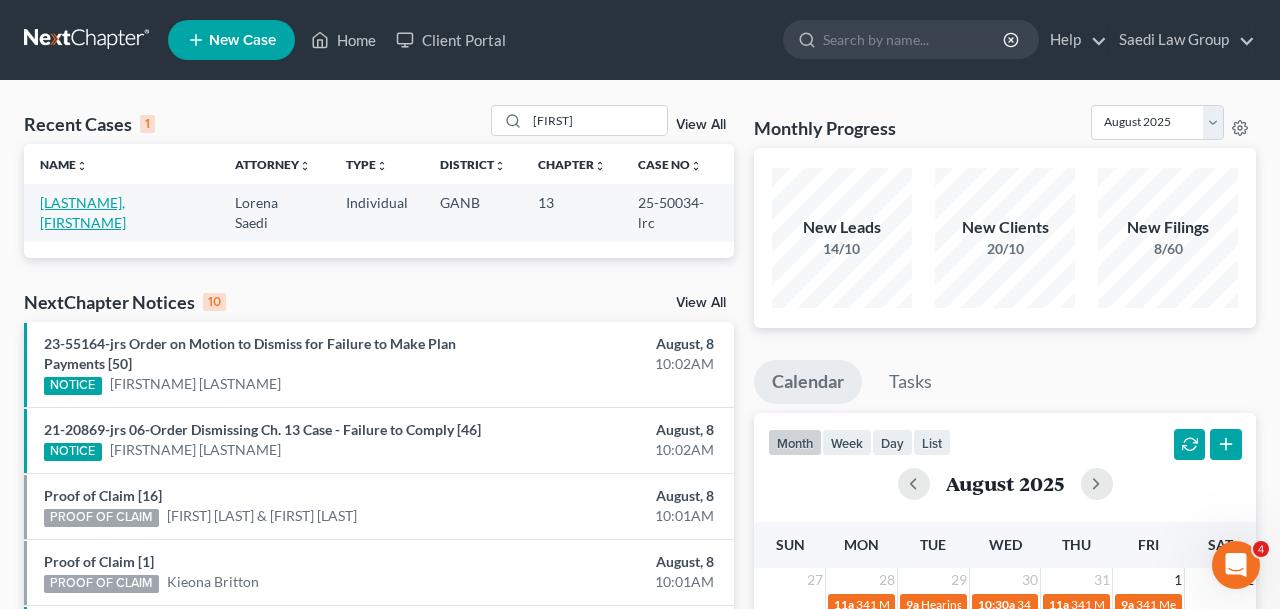 click on "[LASTNAME], [FIRSTNAME]" at bounding box center (83, 212) 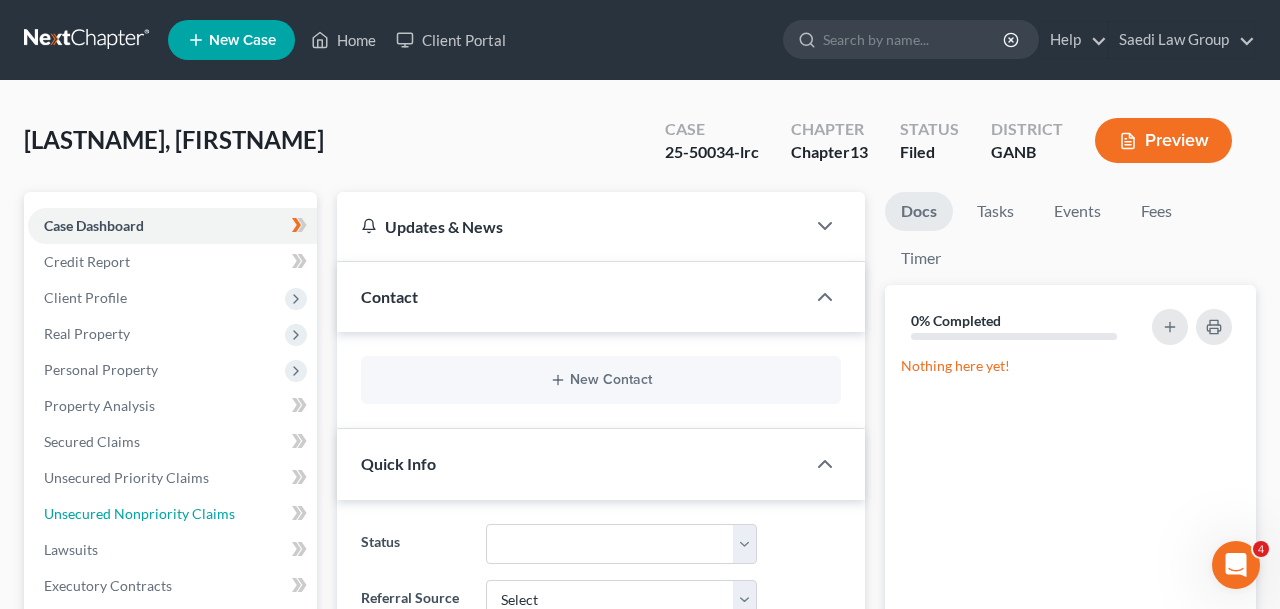 click on "Case Dashboard
Payments
Invoices
Payments
Payments
Credit Report
Client Profile" at bounding box center [172, 568] 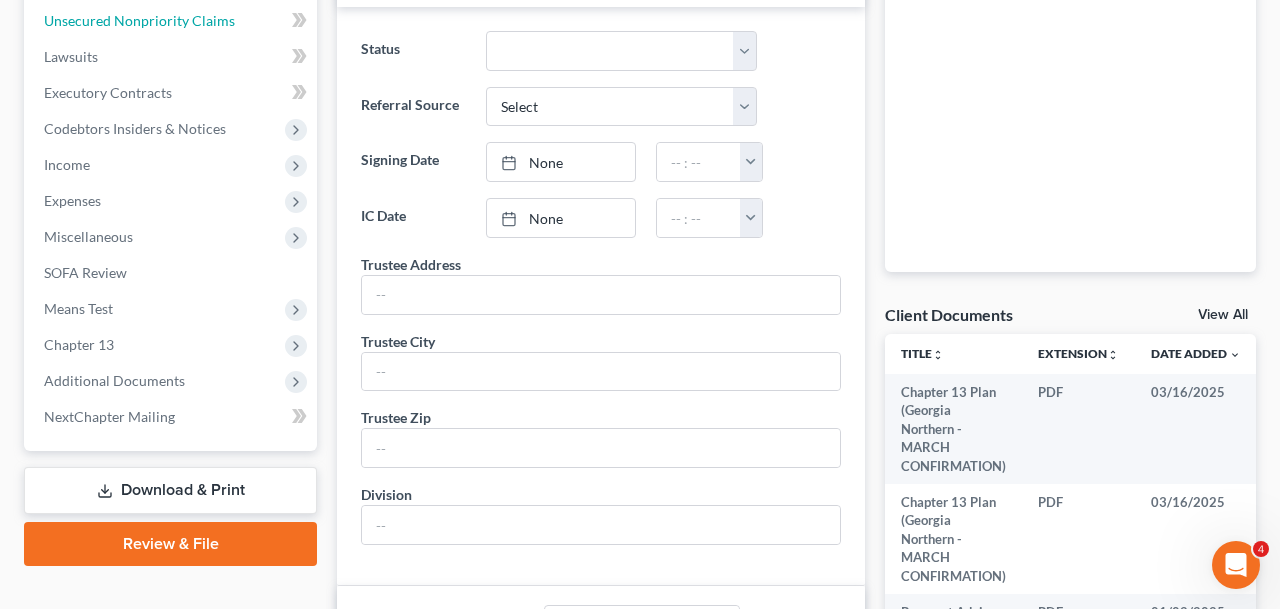 scroll, scrollTop: 518, scrollLeft: 0, axis: vertical 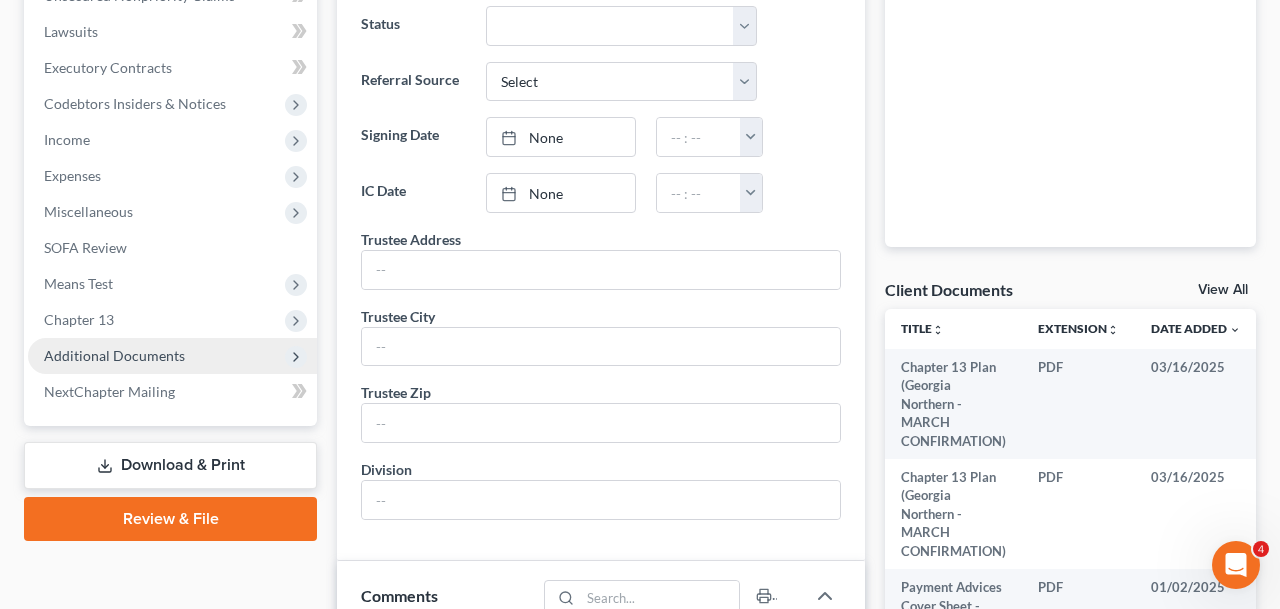 click on "Additional Documents" at bounding box center [114, 355] 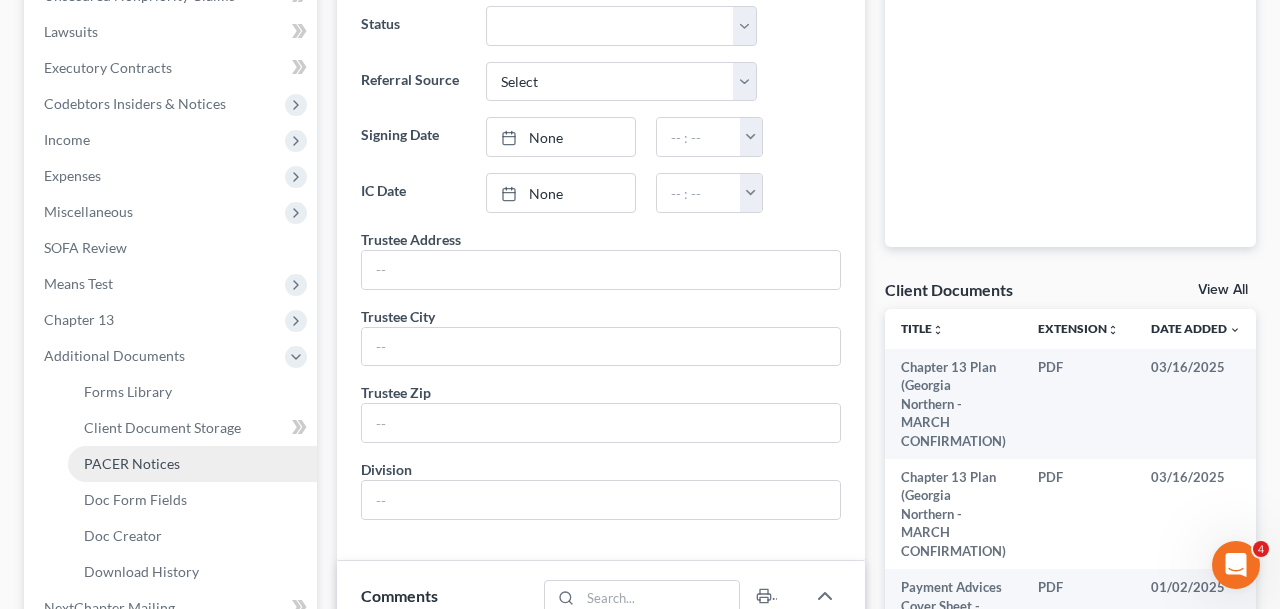 click on "PACER Notices" at bounding box center [132, 463] 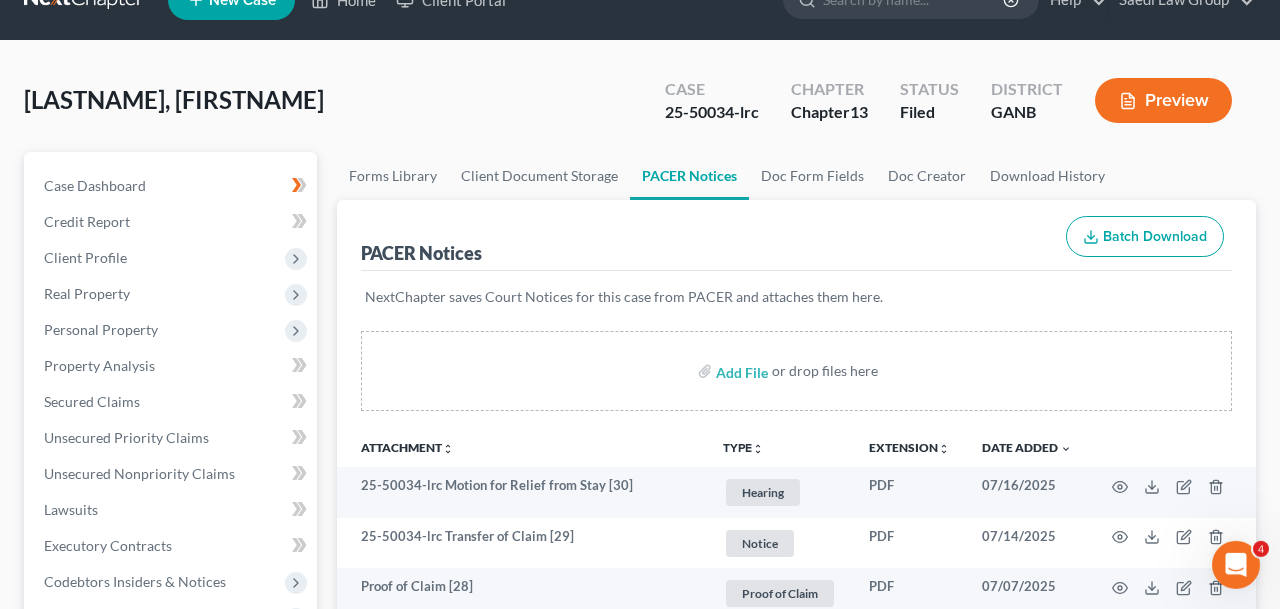 scroll, scrollTop: 0, scrollLeft: 0, axis: both 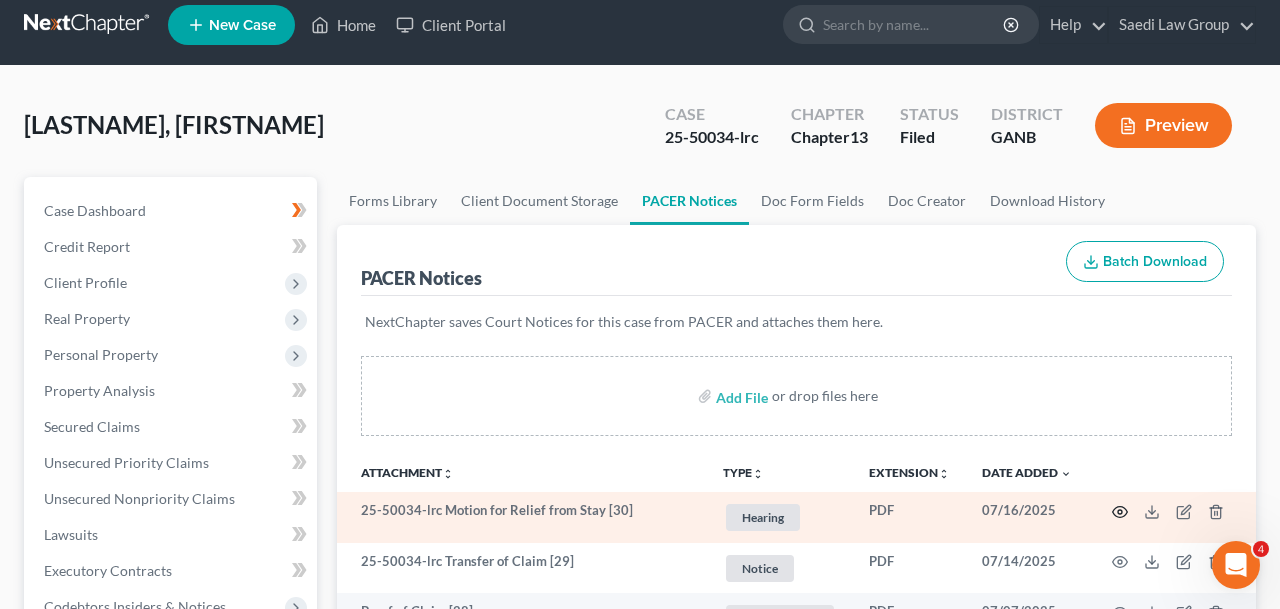 click 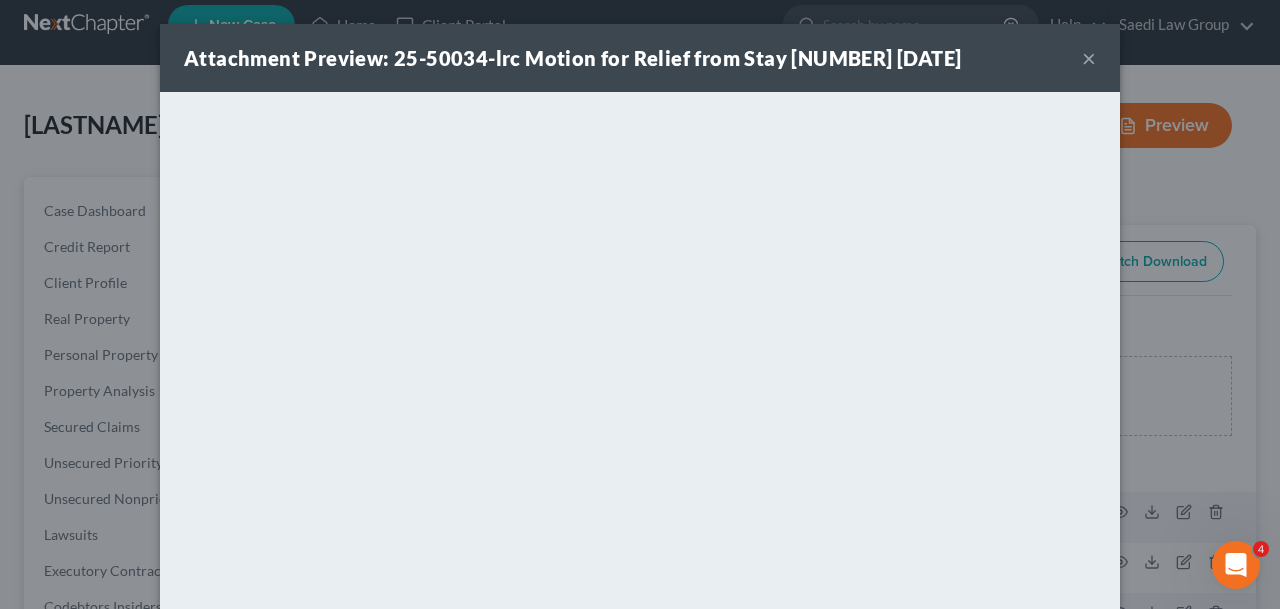 click on "×" at bounding box center (1089, 58) 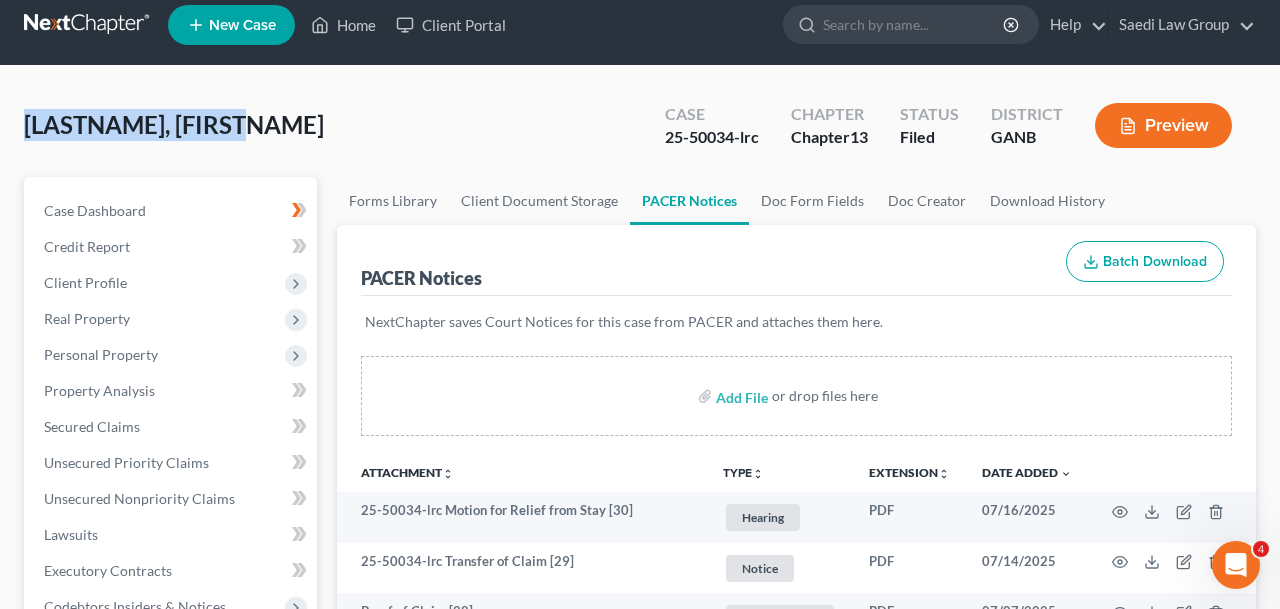 drag, startPoint x: 262, startPoint y: 125, endPoint x: 0, endPoint y: 124, distance: 262.00192 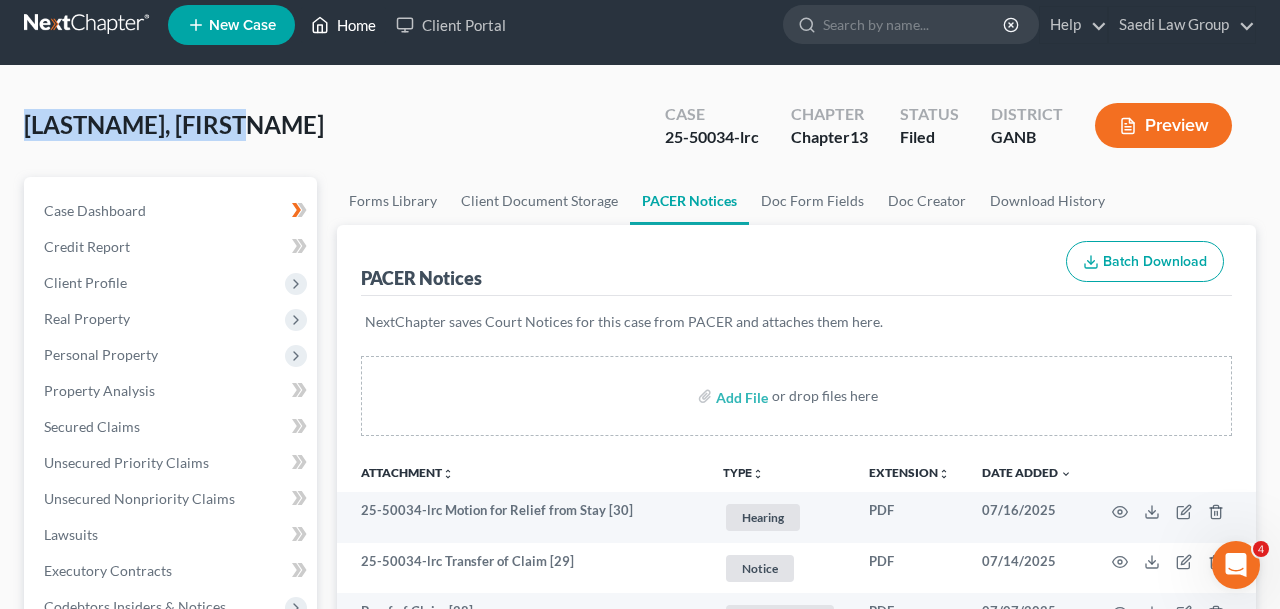 click on "Home" at bounding box center (343, 25) 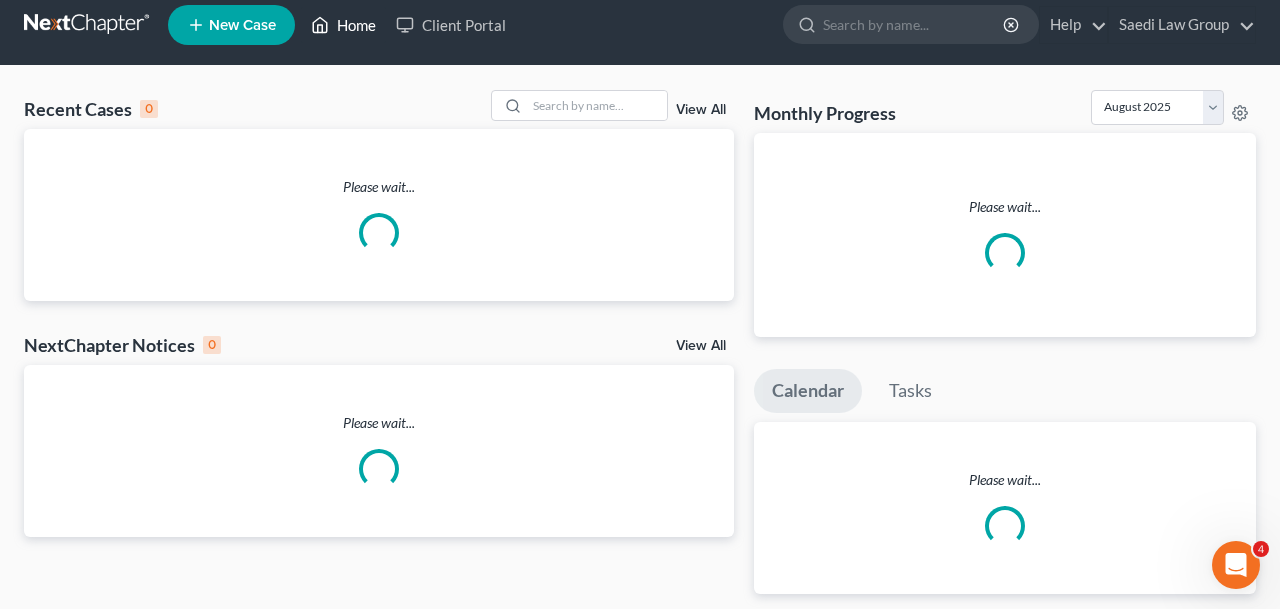scroll, scrollTop: 0, scrollLeft: 0, axis: both 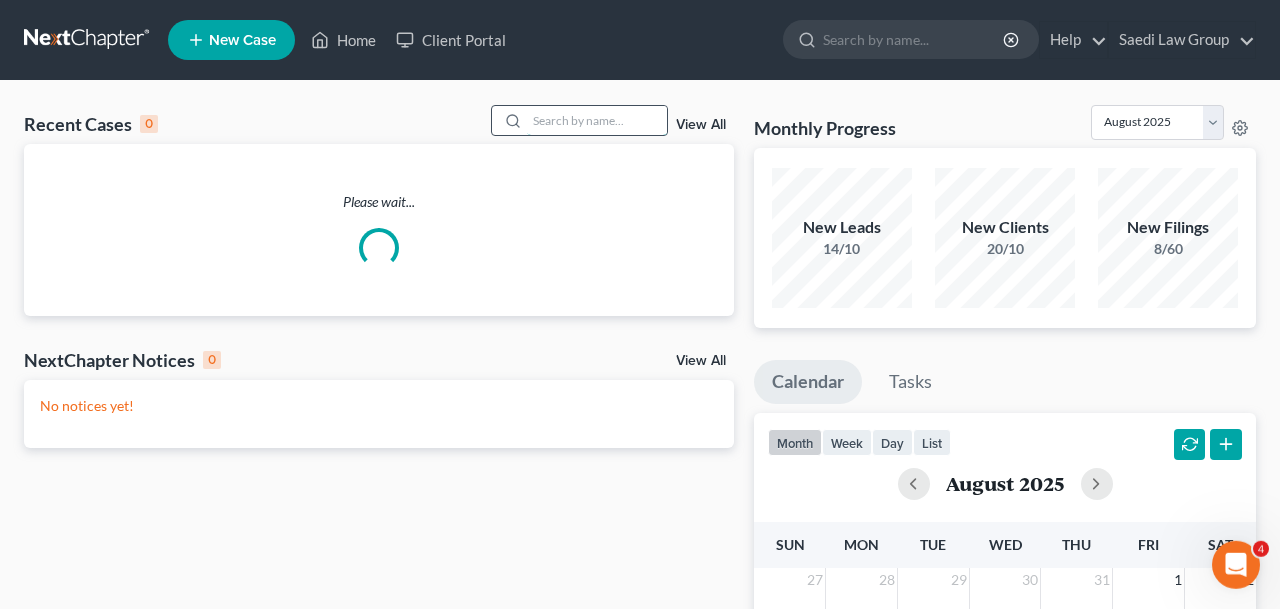 click at bounding box center [597, 120] 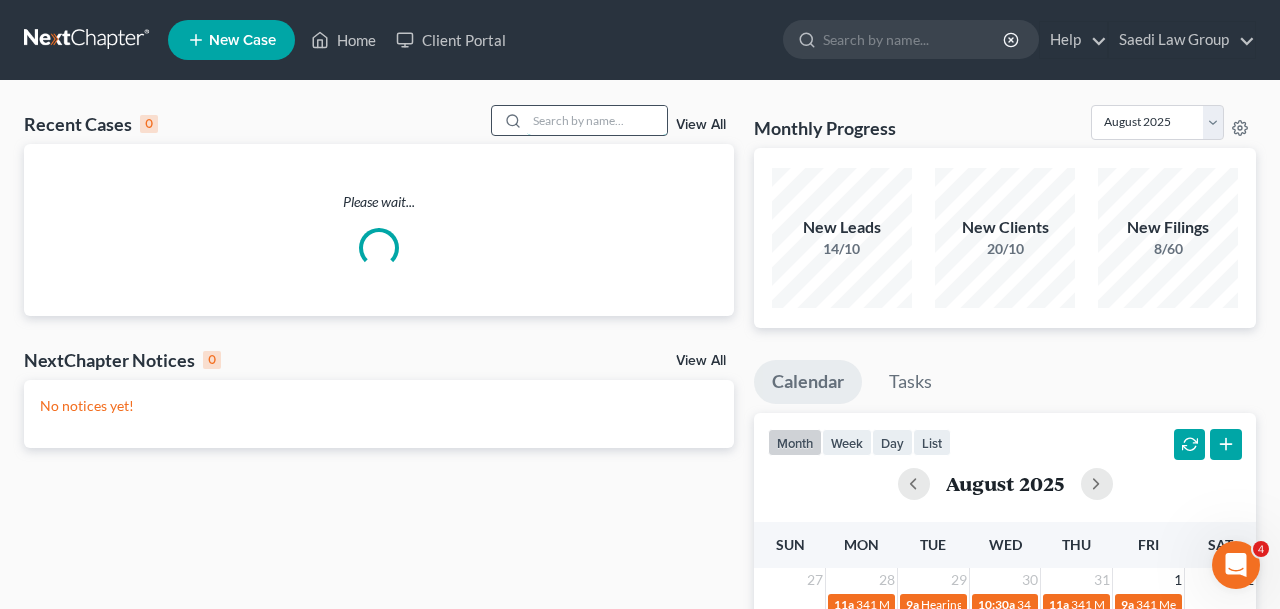 click at bounding box center (597, 120) 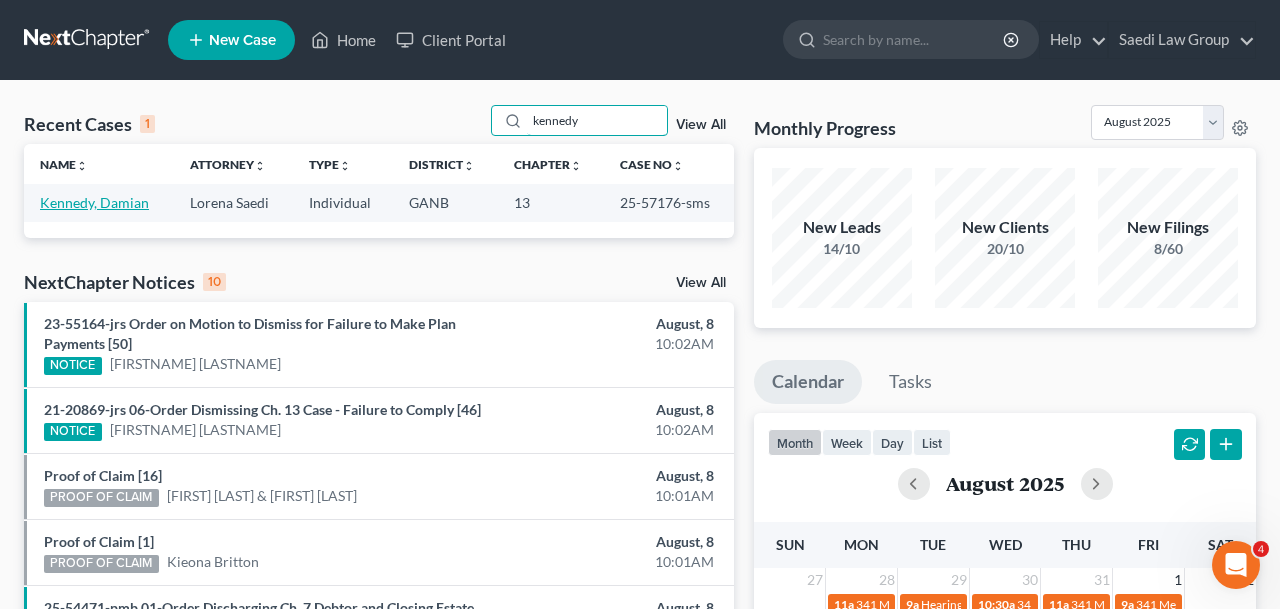 type on "kennedy" 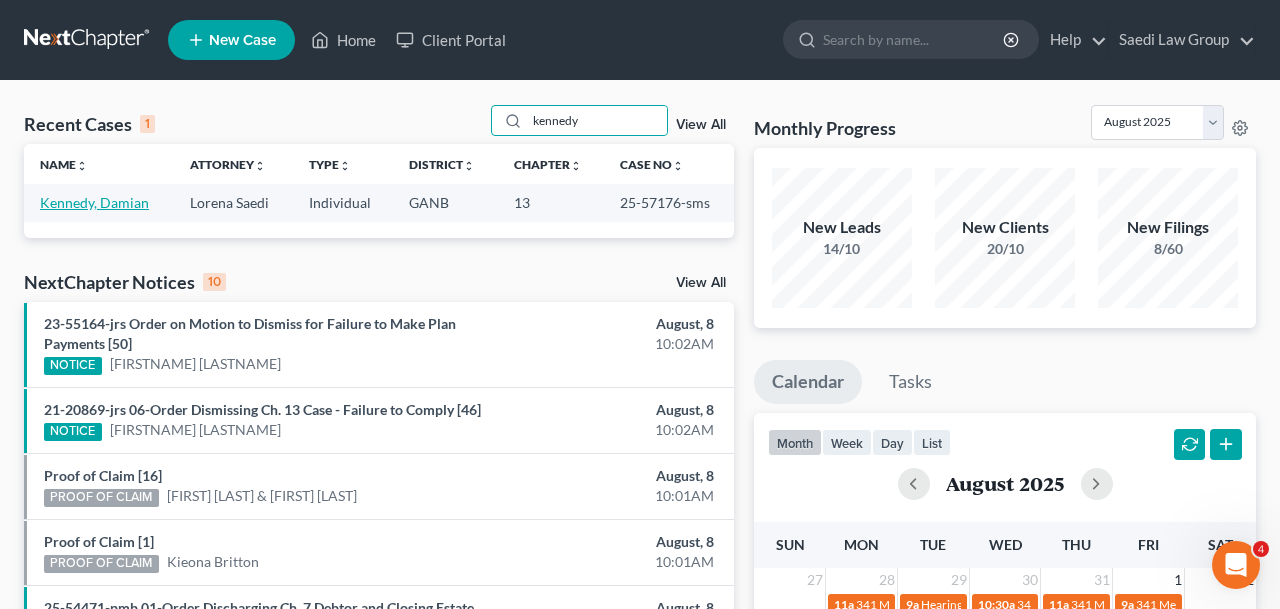 click on "Kennedy, Damian" at bounding box center (94, 202) 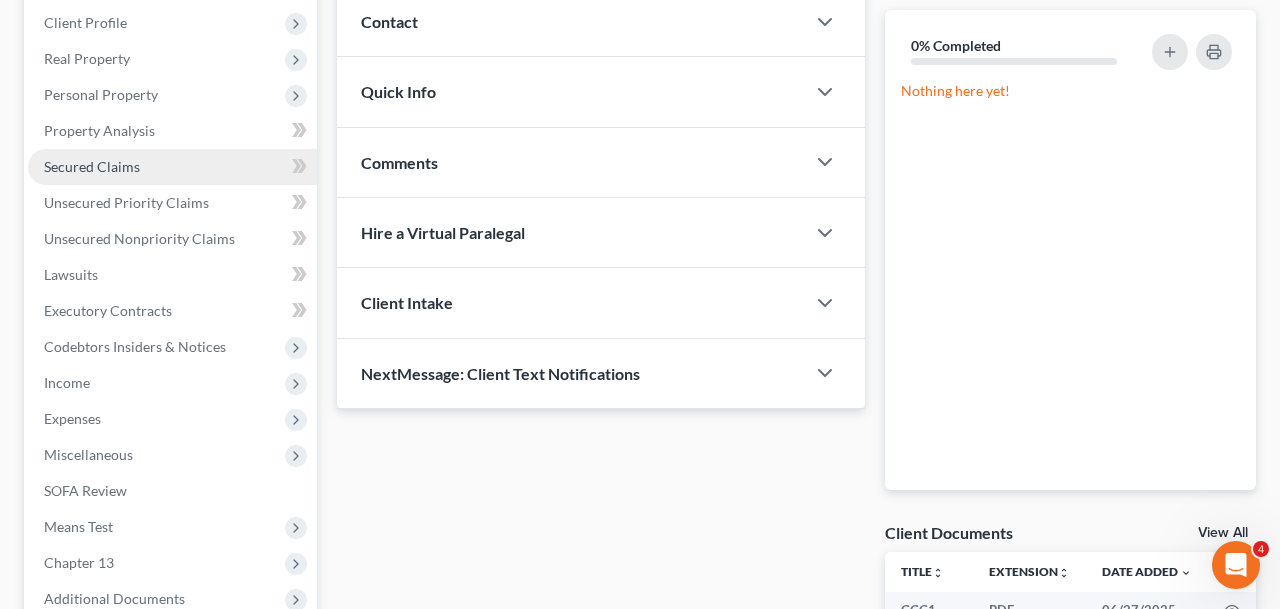 scroll, scrollTop: 596, scrollLeft: 0, axis: vertical 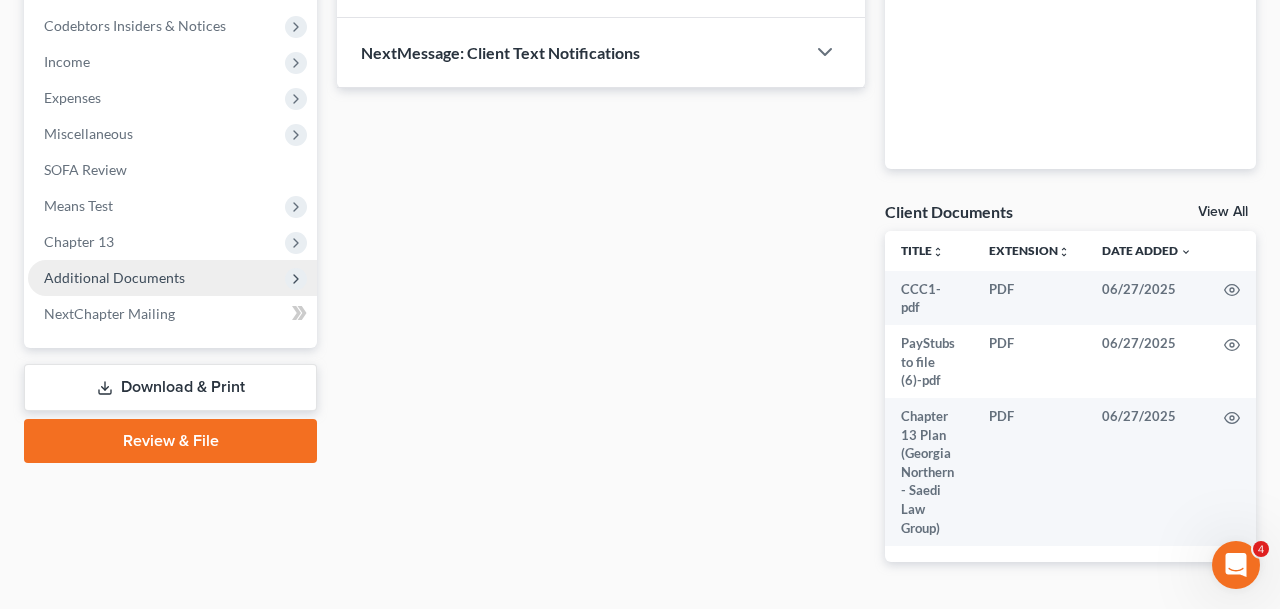 click on "Additional Documents" at bounding box center (172, 278) 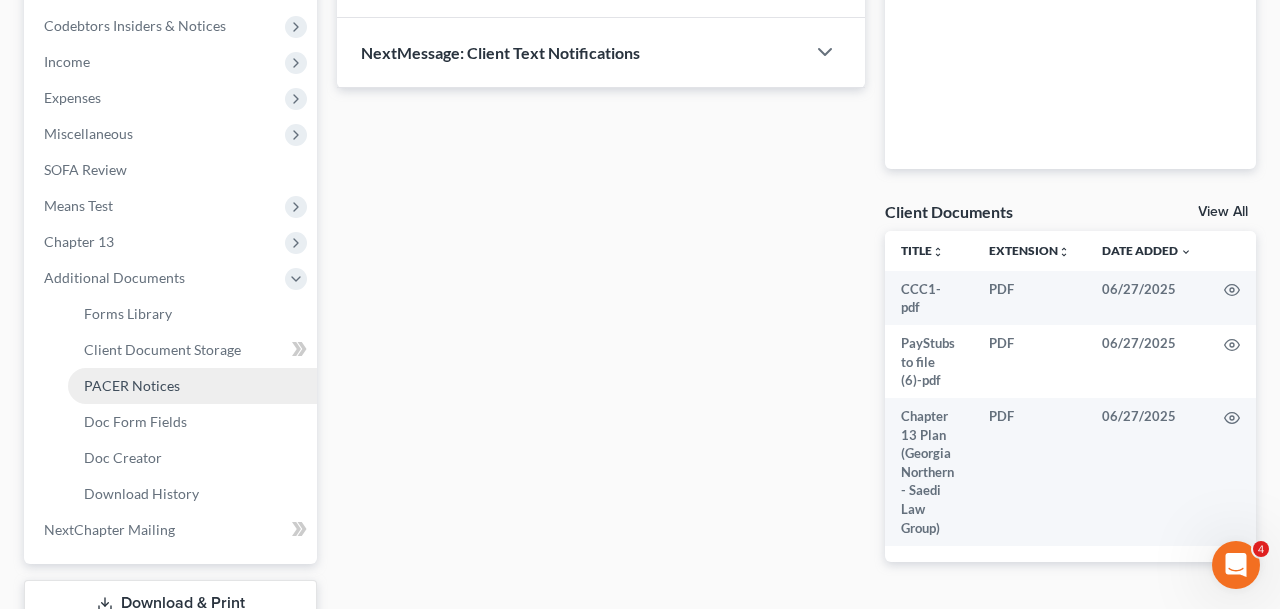 click on "PACER Notices" at bounding box center [192, 386] 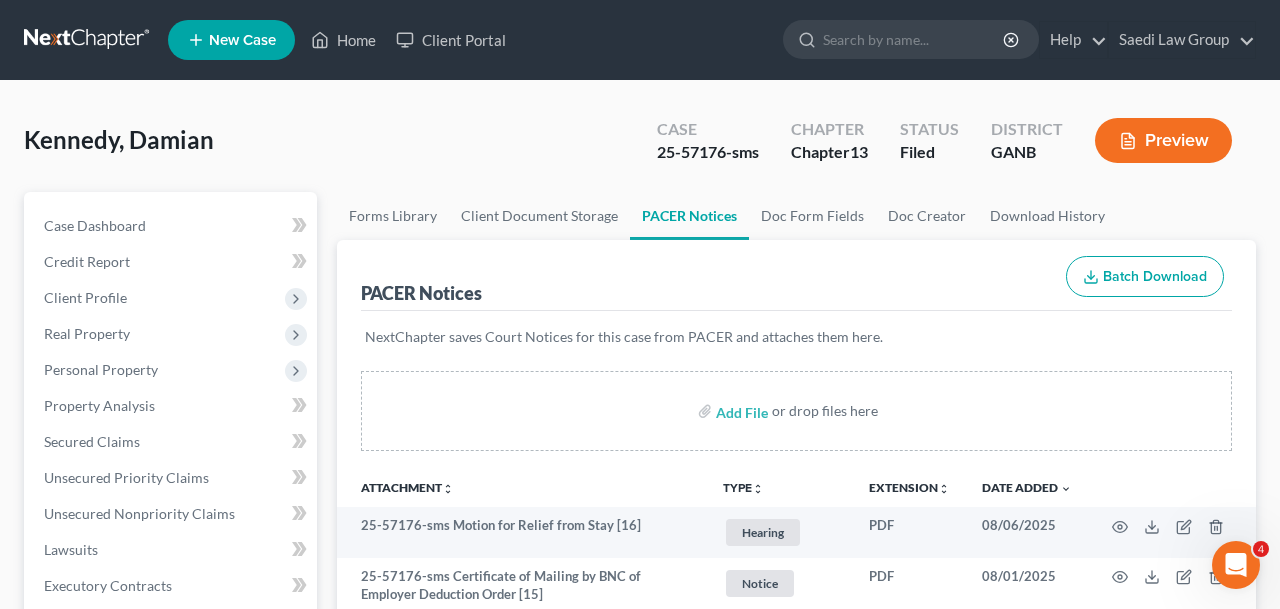 scroll, scrollTop: 81, scrollLeft: 0, axis: vertical 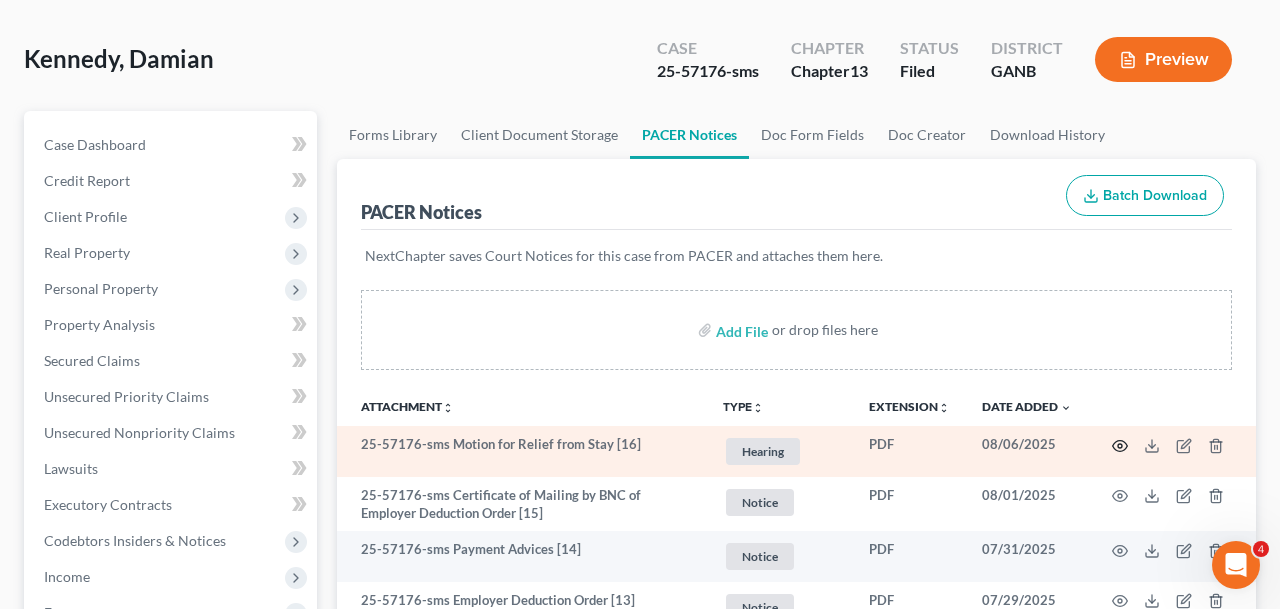 click 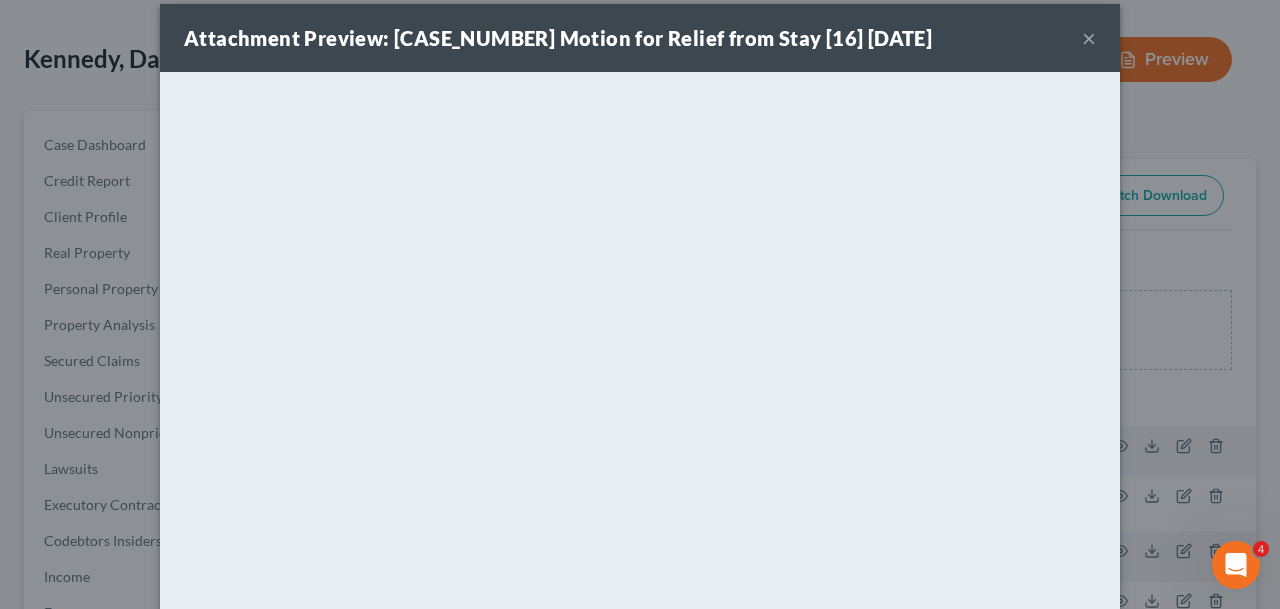 scroll, scrollTop: 0, scrollLeft: 0, axis: both 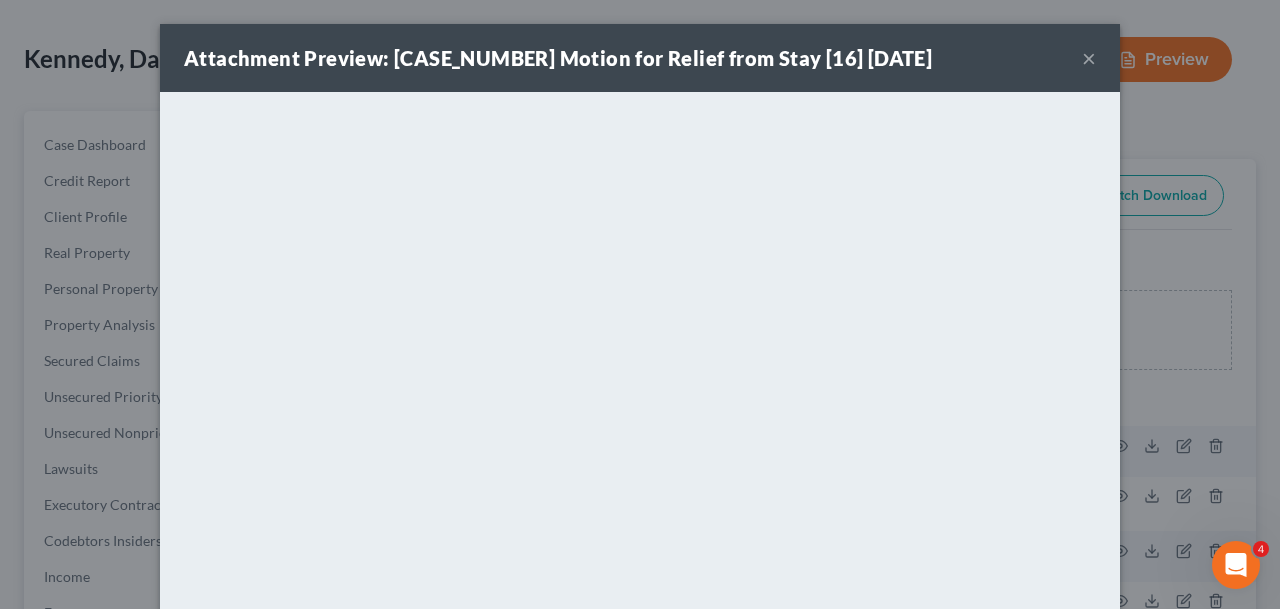 click on "×" at bounding box center [1089, 58] 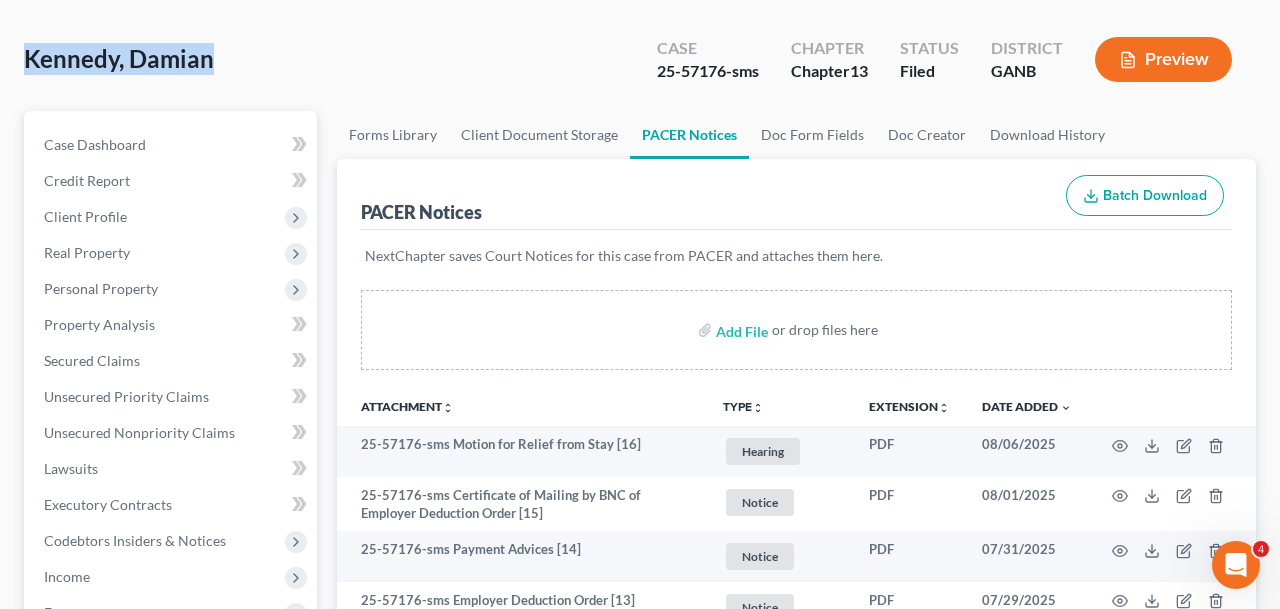 drag, startPoint x: 304, startPoint y: 54, endPoint x: 1, endPoint y: 55, distance: 303.00165 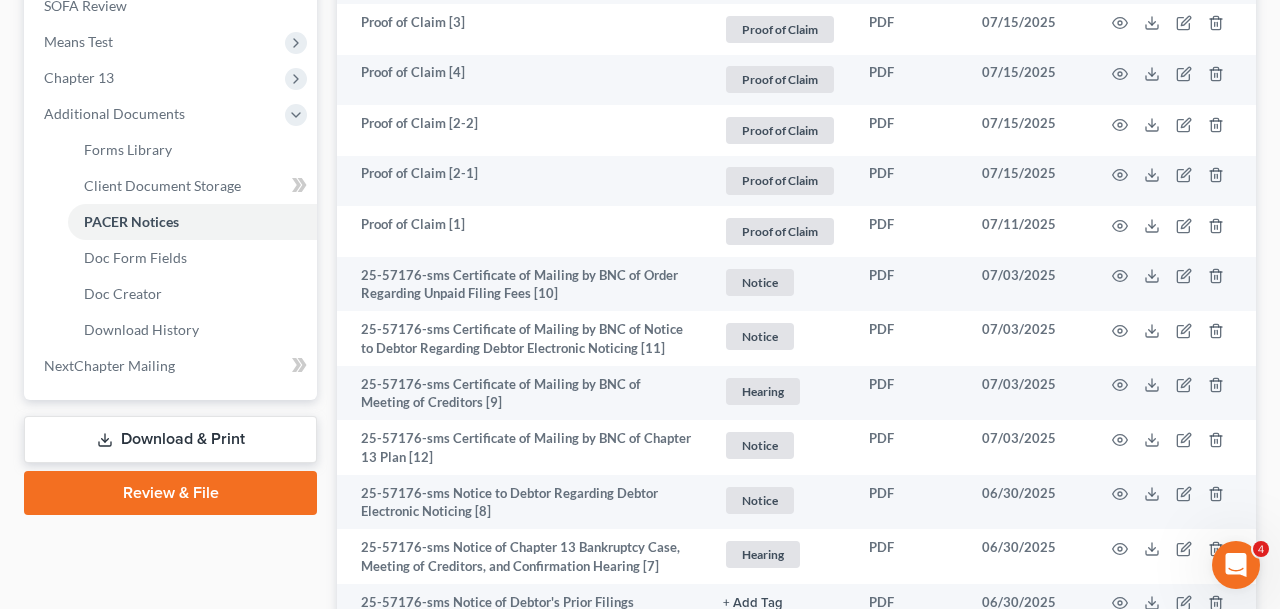 scroll, scrollTop: 1224, scrollLeft: 0, axis: vertical 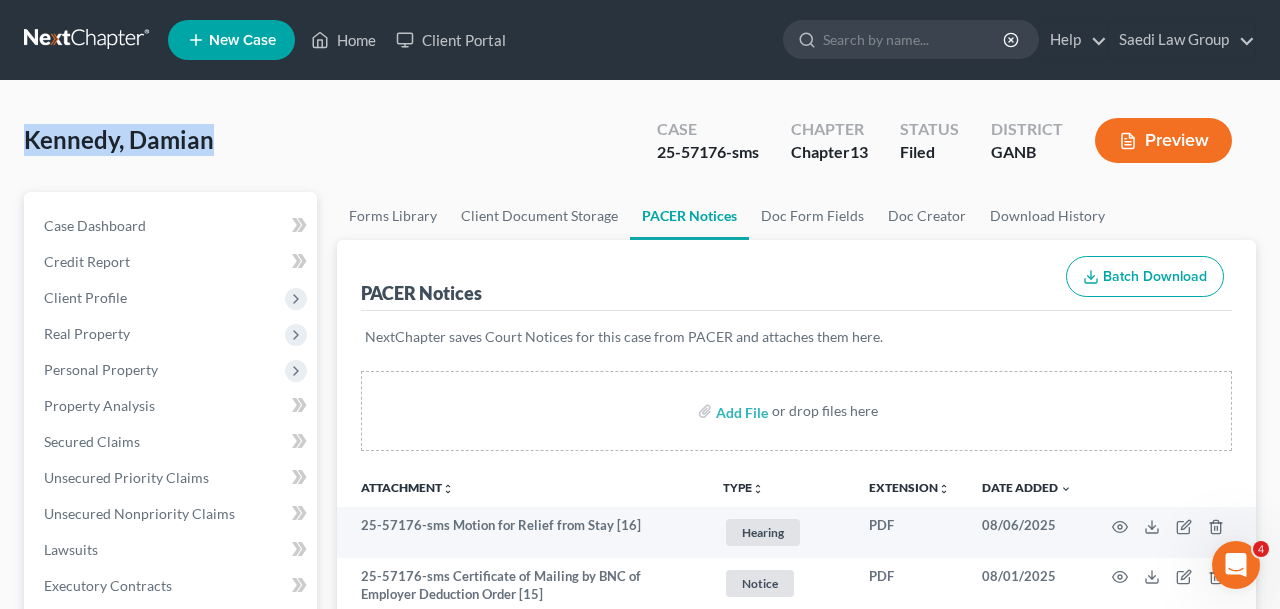 copy on "Kennedy, Damian" 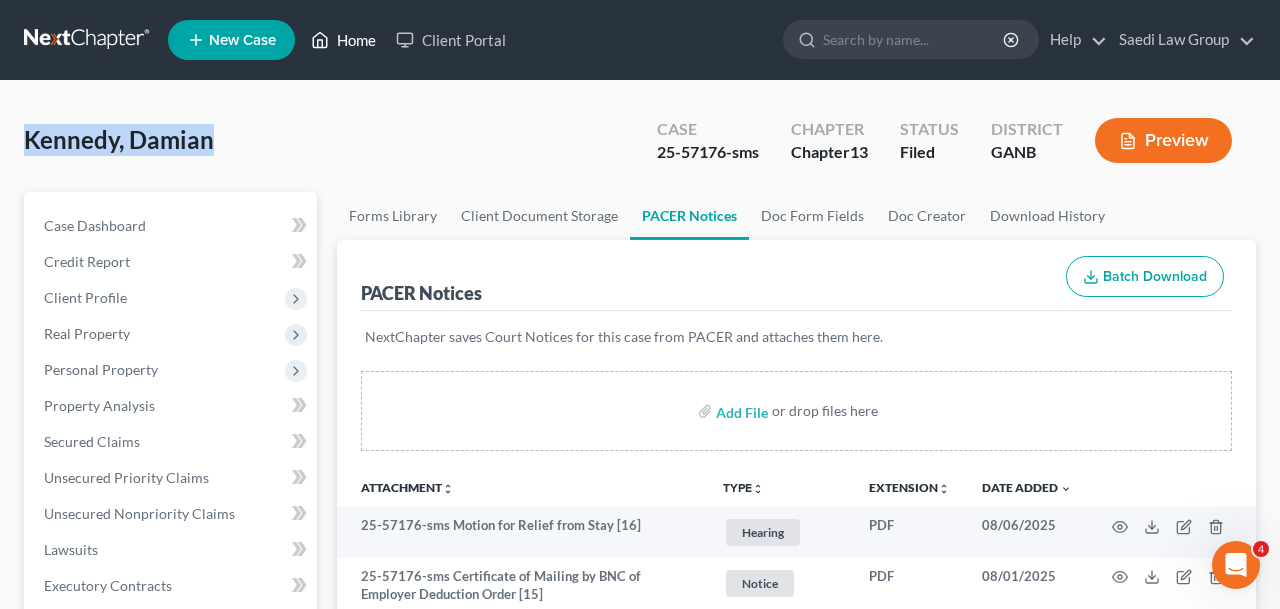 click on "Home" at bounding box center [343, 40] 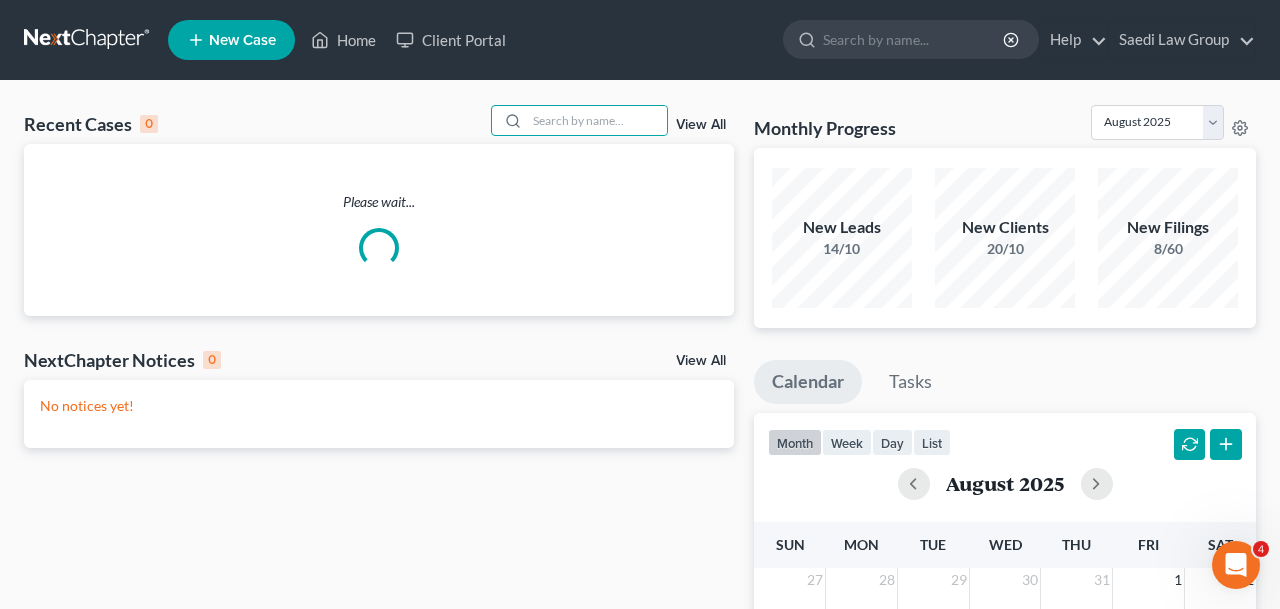 click at bounding box center (597, 120) 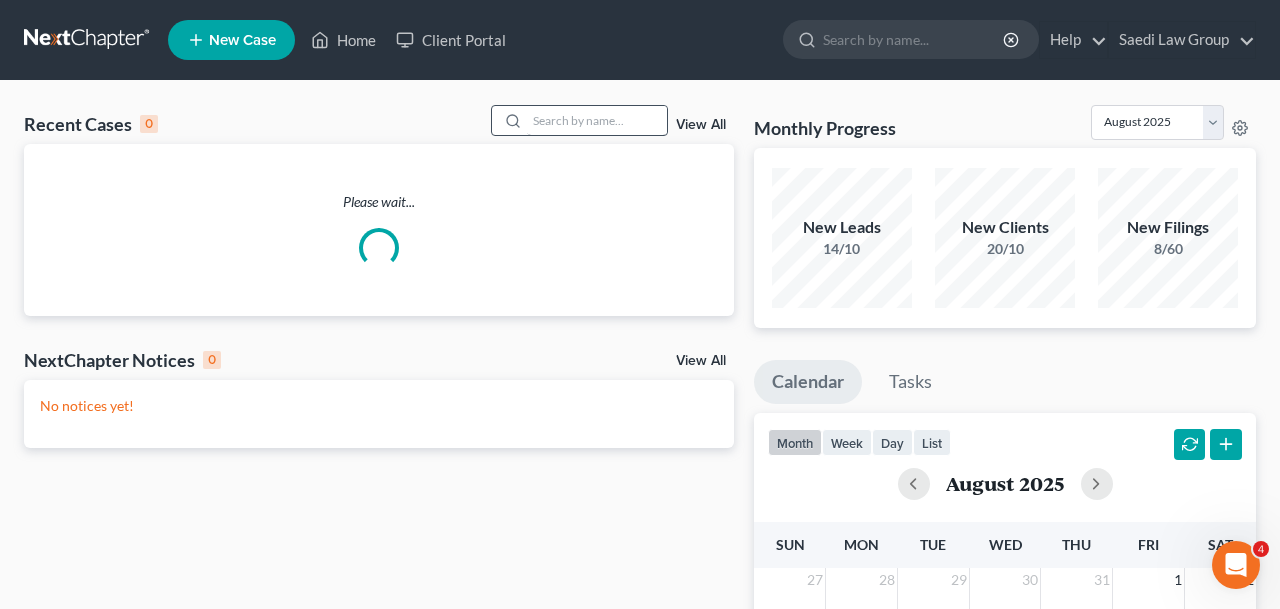 click at bounding box center [597, 120] 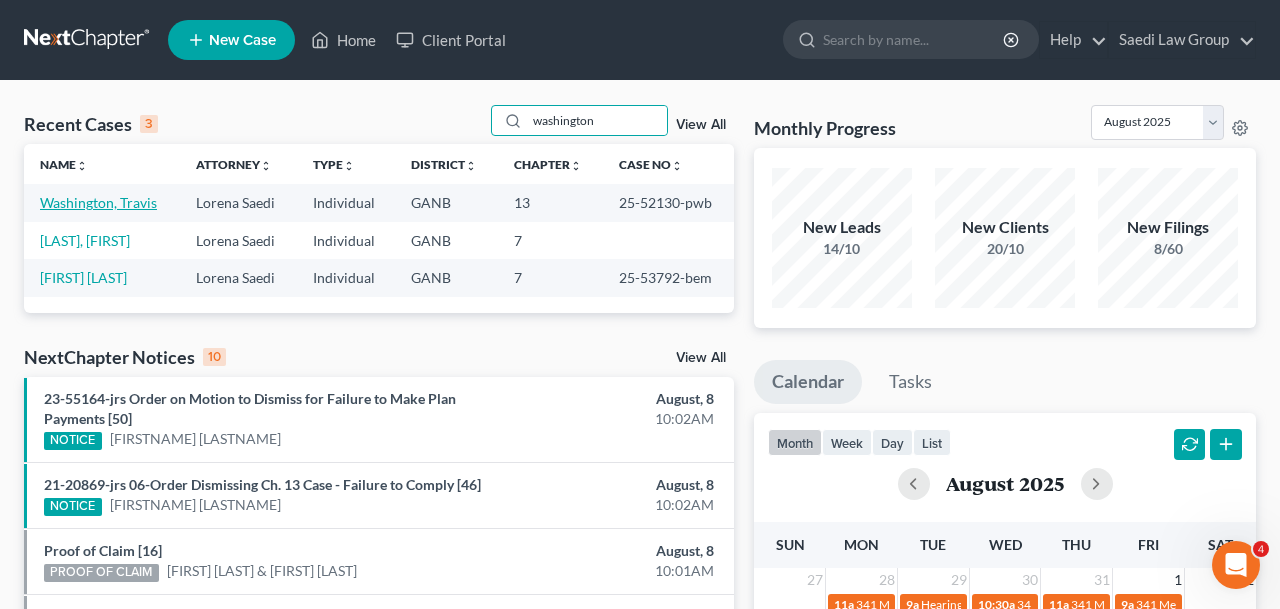 type on "washington" 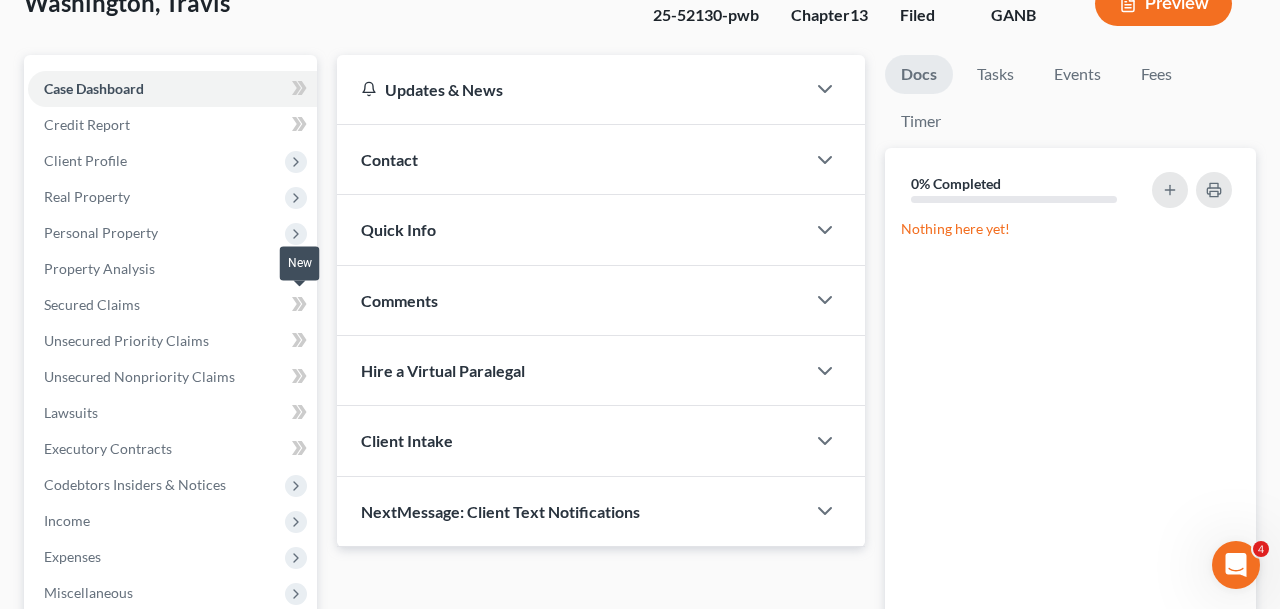 scroll, scrollTop: 388, scrollLeft: 0, axis: vertical 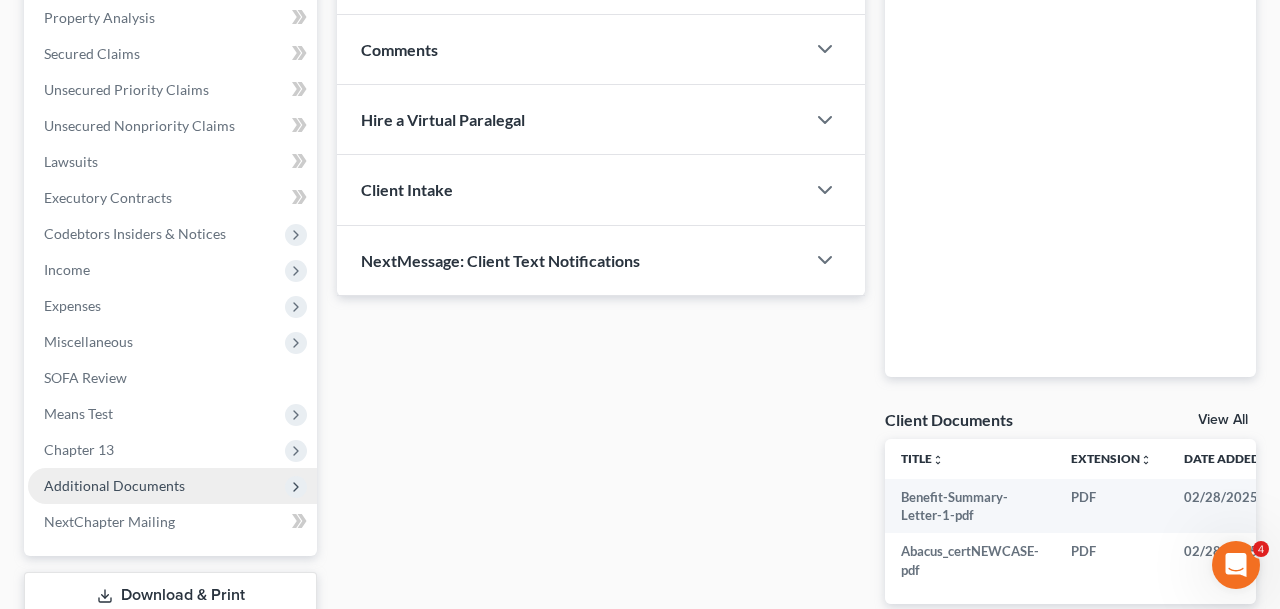 click on "Additional Documents" at bounding box center [172, 486] 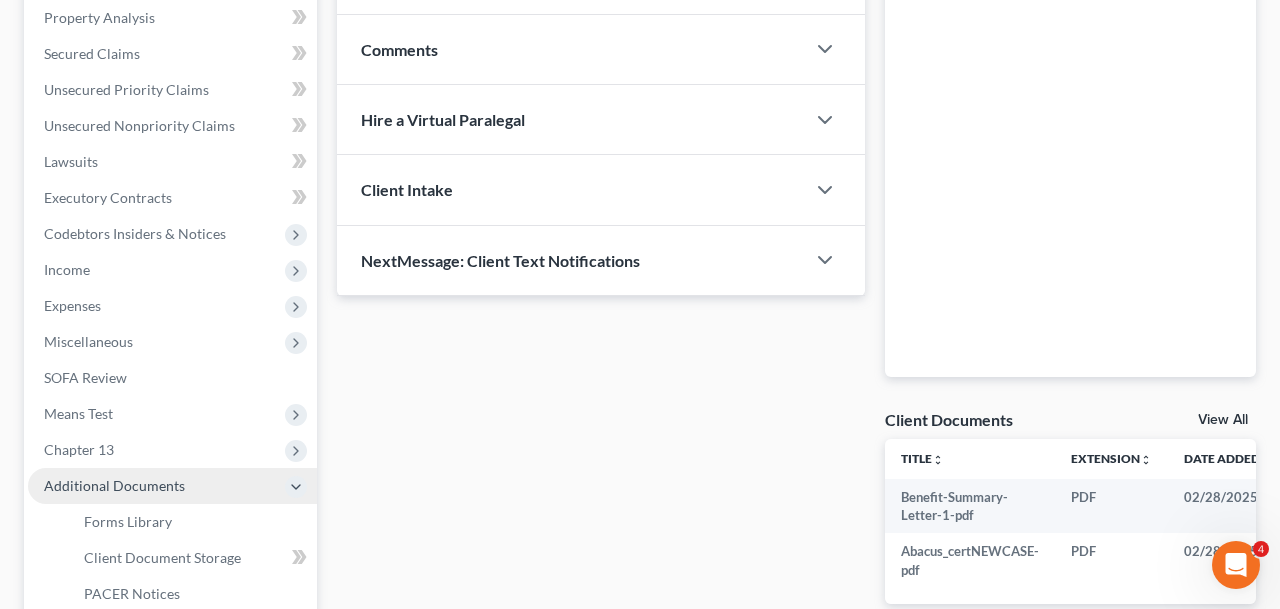 scroll, scrollTop: 488, scrollLeft: 0, axis: vertical 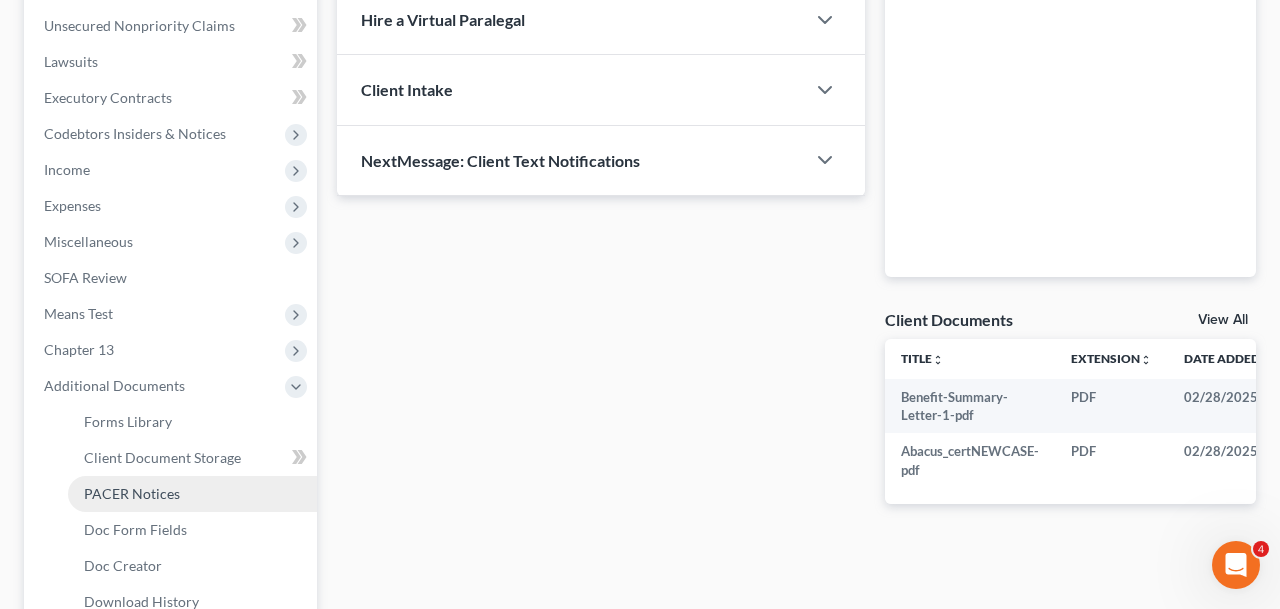 click on "PACER Notices" at bounding box center (192, 494) 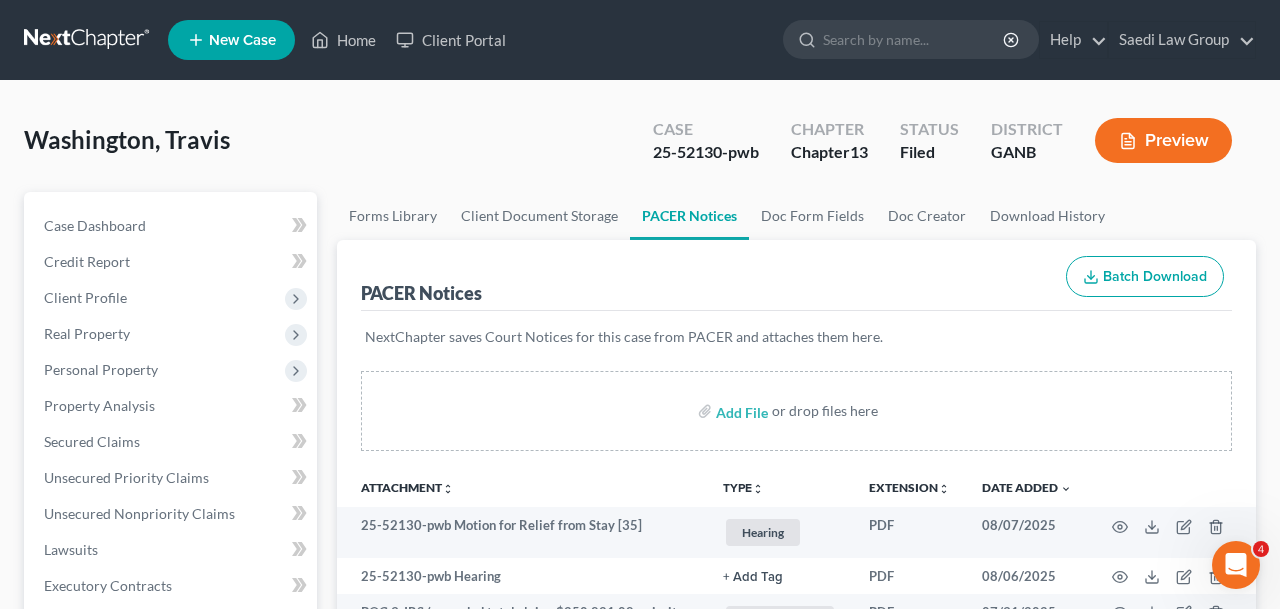 scroll, scrollTop: 84, scrollLeft: 0, axis: vertical 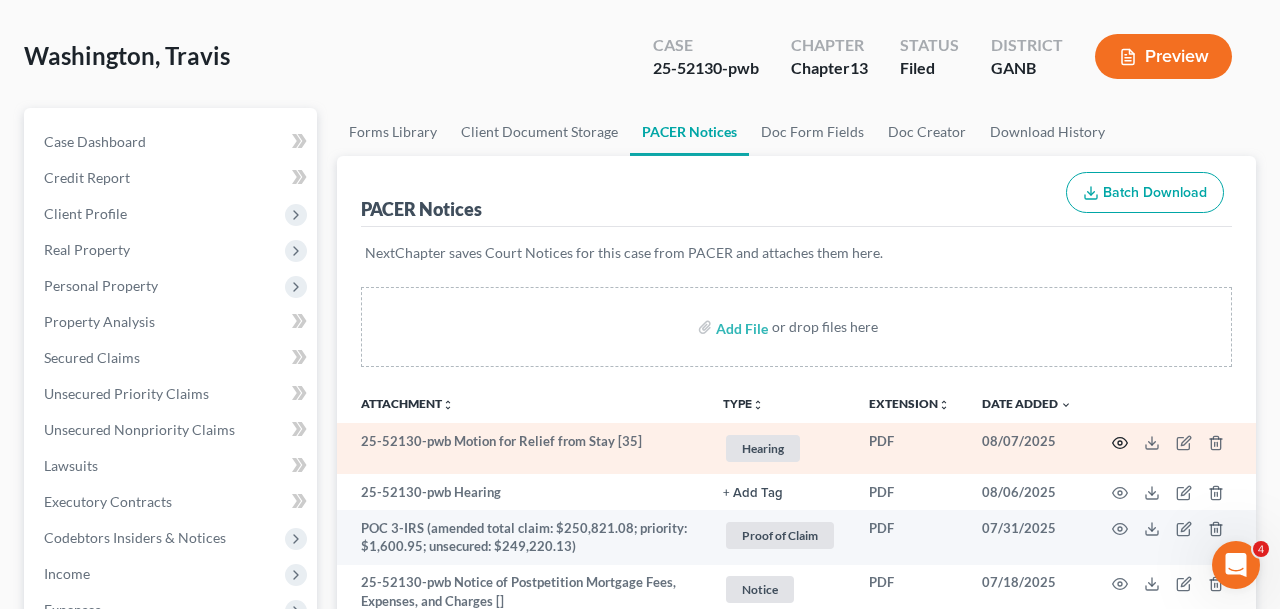 click 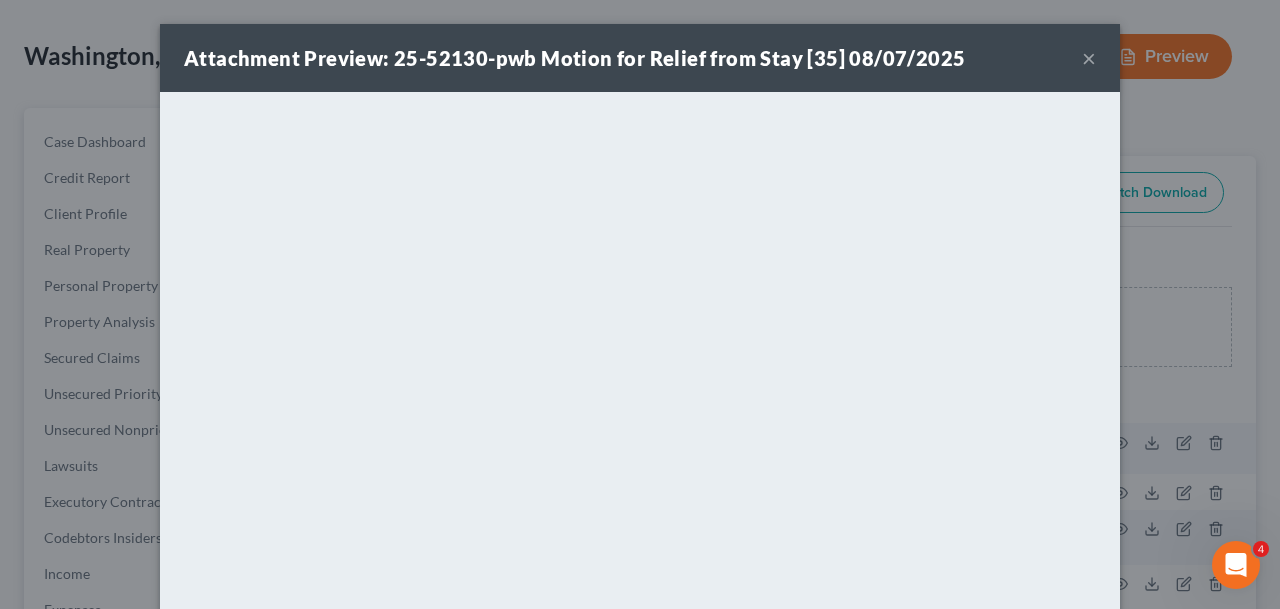 click on "×" at bounding box center [1089, 58] 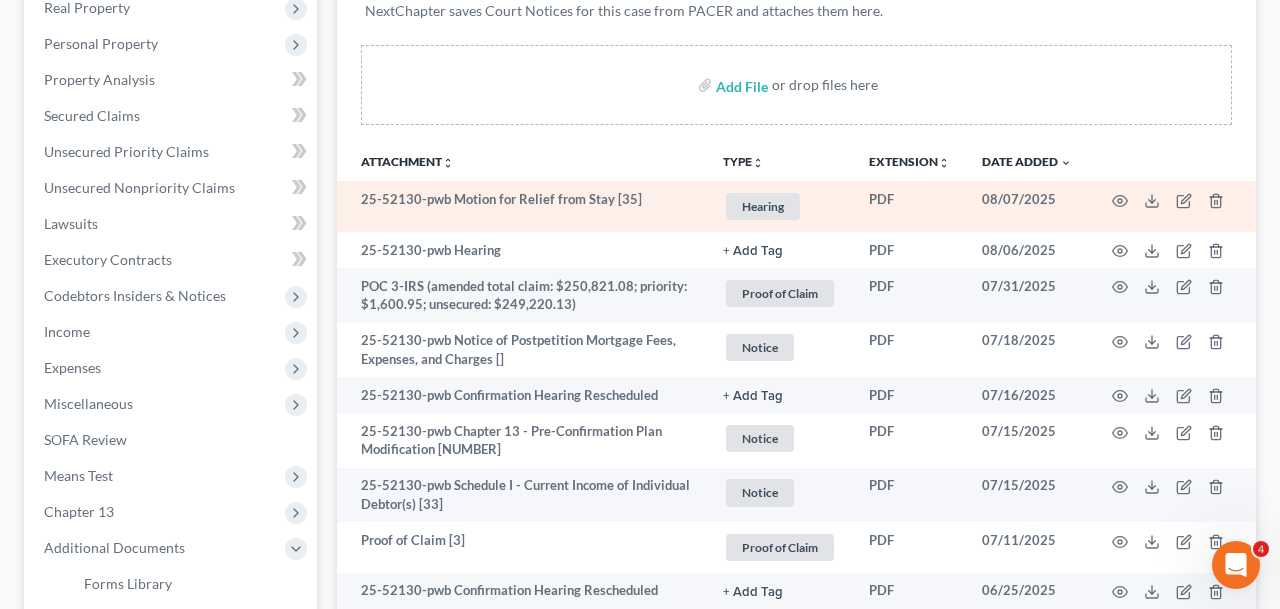 scroll, scrollTop: 345, scrollLeft: 0, axis: vertical 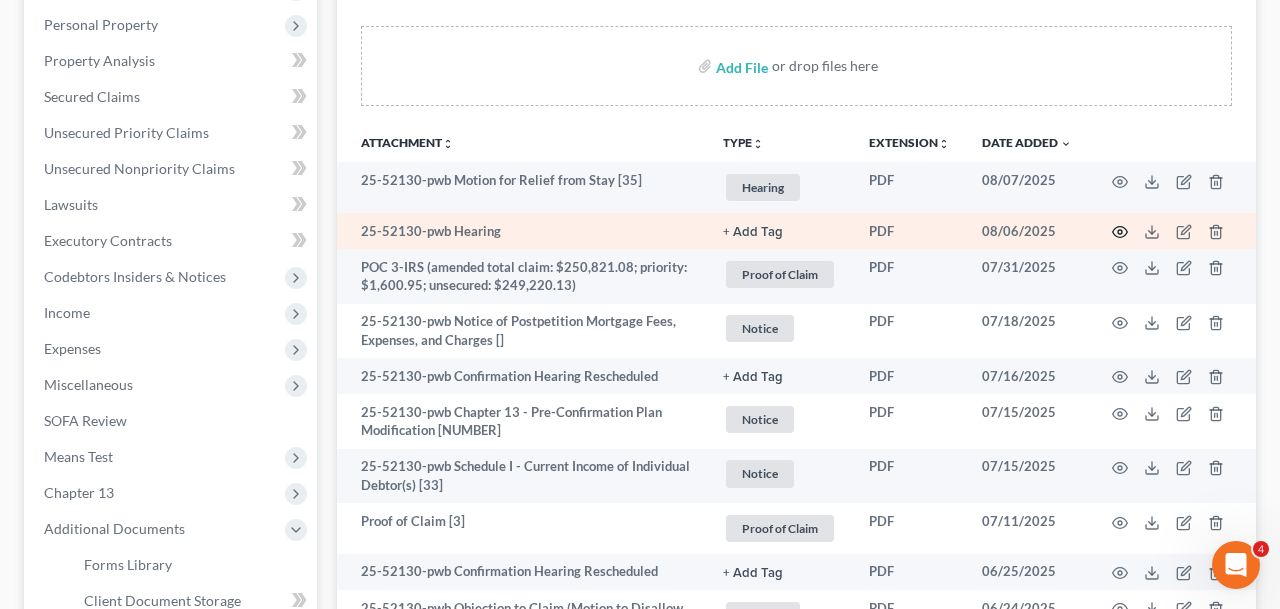 click 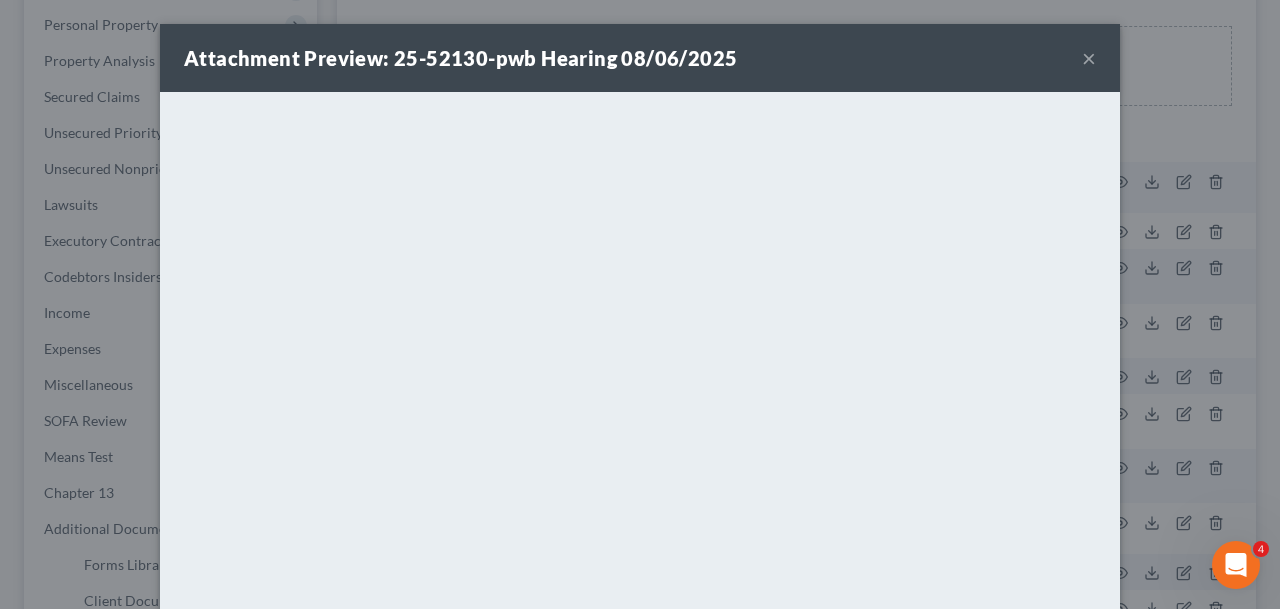 click on "×" at bounding box center (1089, 58) 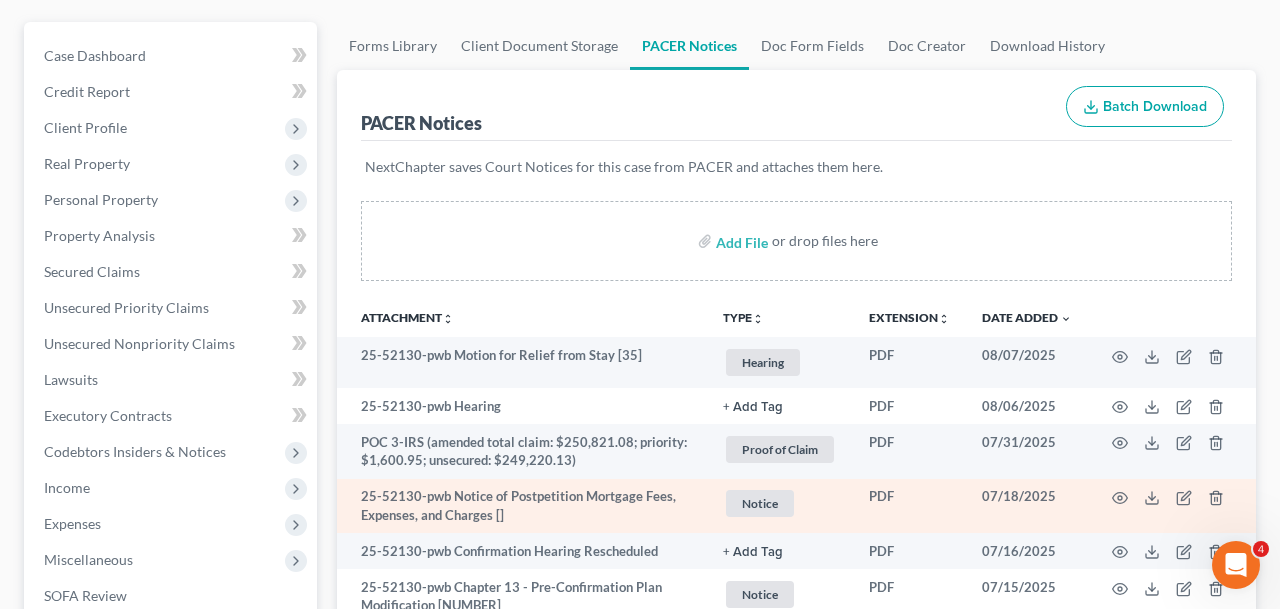 scroll, scrollTop: 104, scrollLeft: 0, axis: vertical 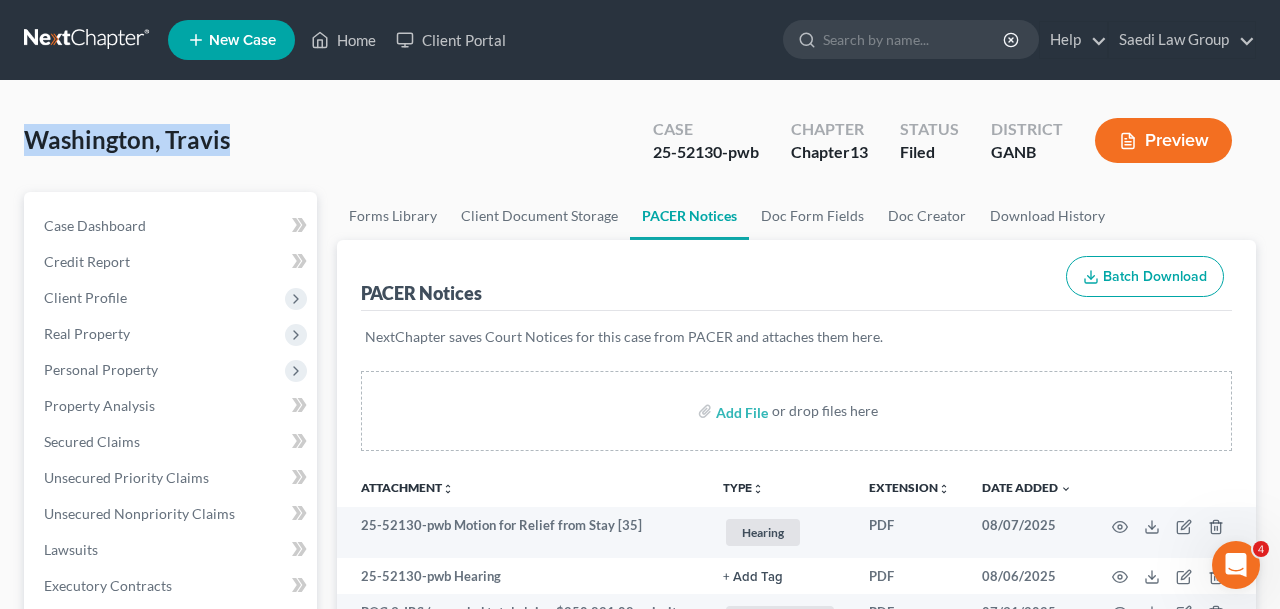 drag, startPoint x: 248, startPoint y: 133, endPoint x: 0, endPoint y: 133, distance: 248 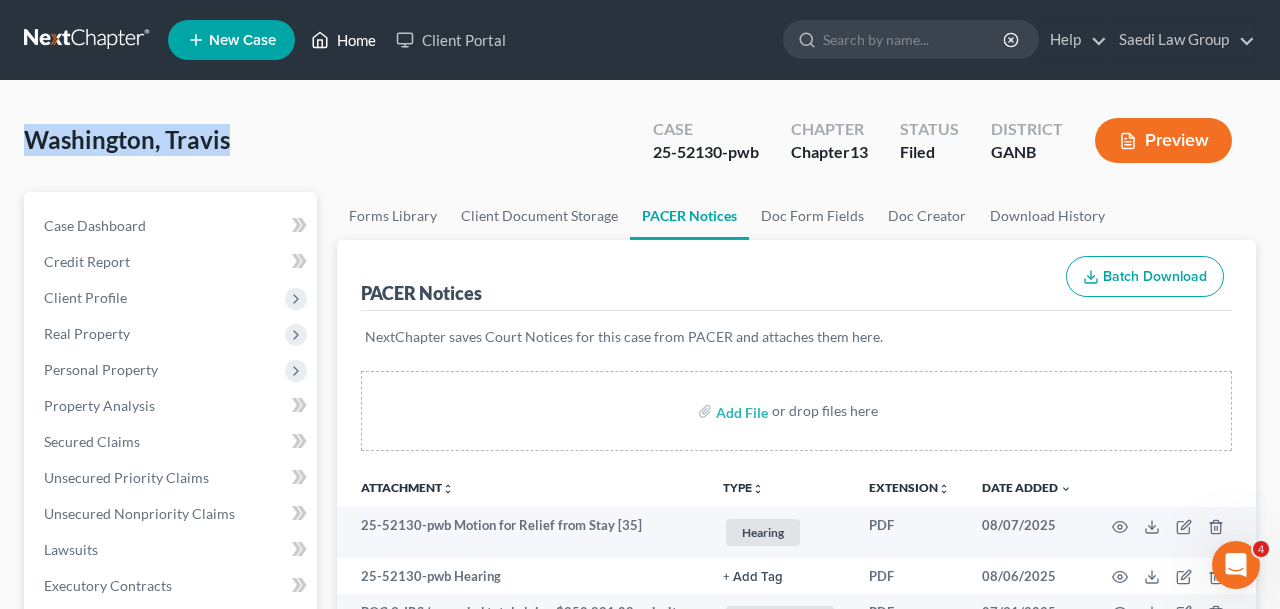 click 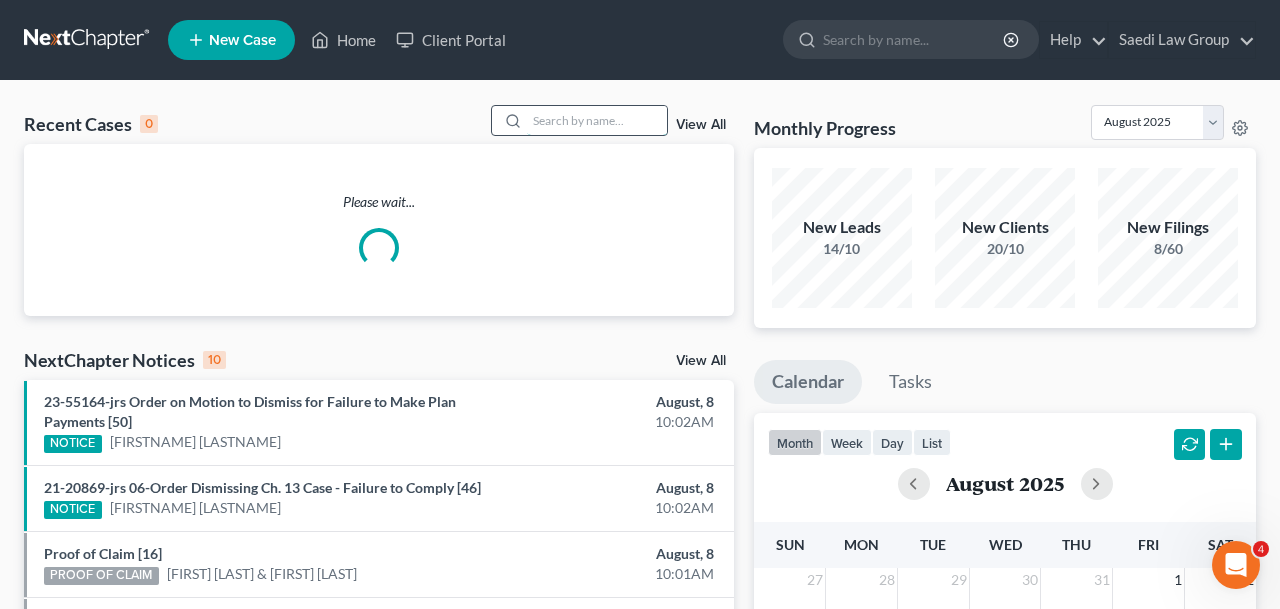 click at bounding box center [597, 120] 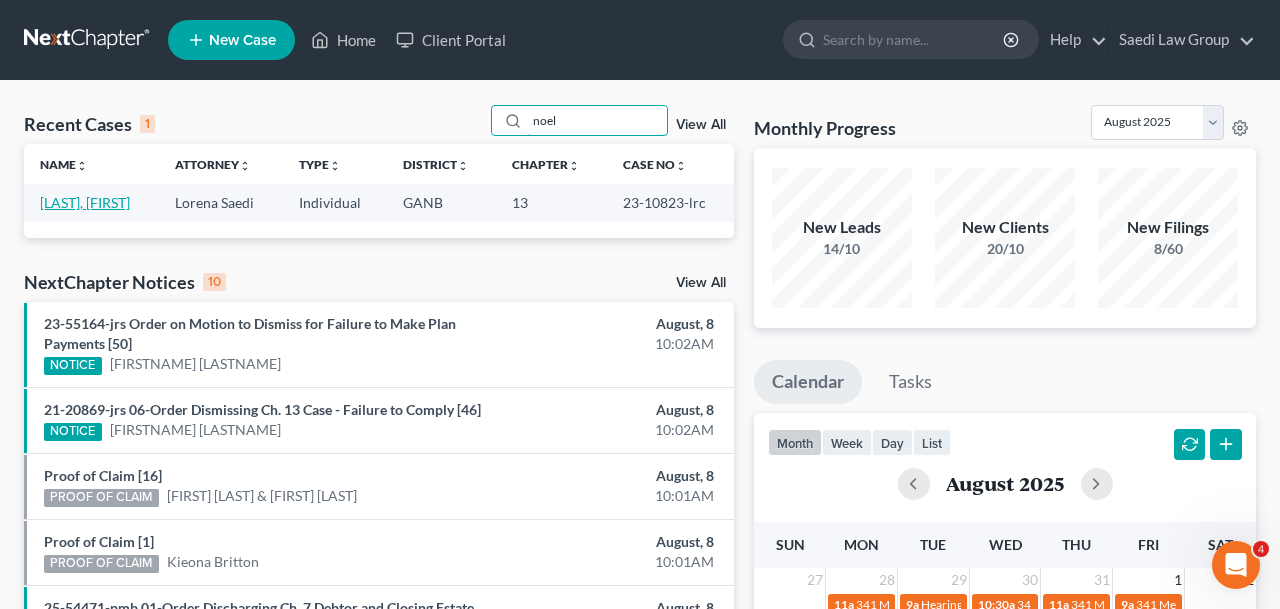 type on "noel" 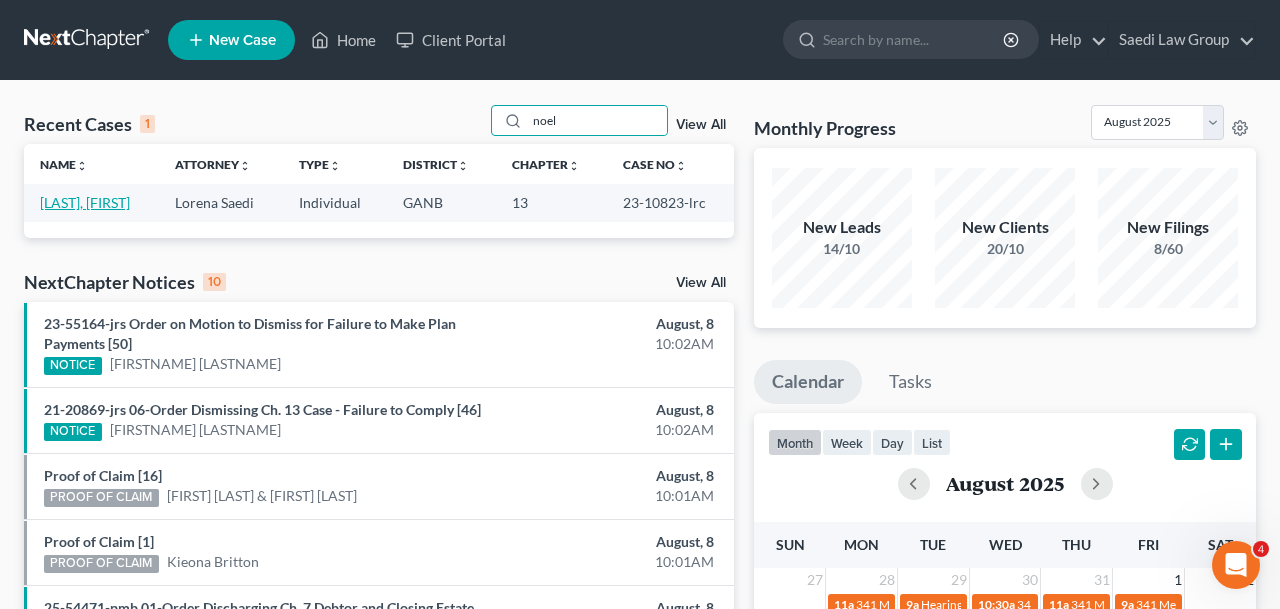 click on "[LAST], [FIRST]" at bounding box center (85, 202) 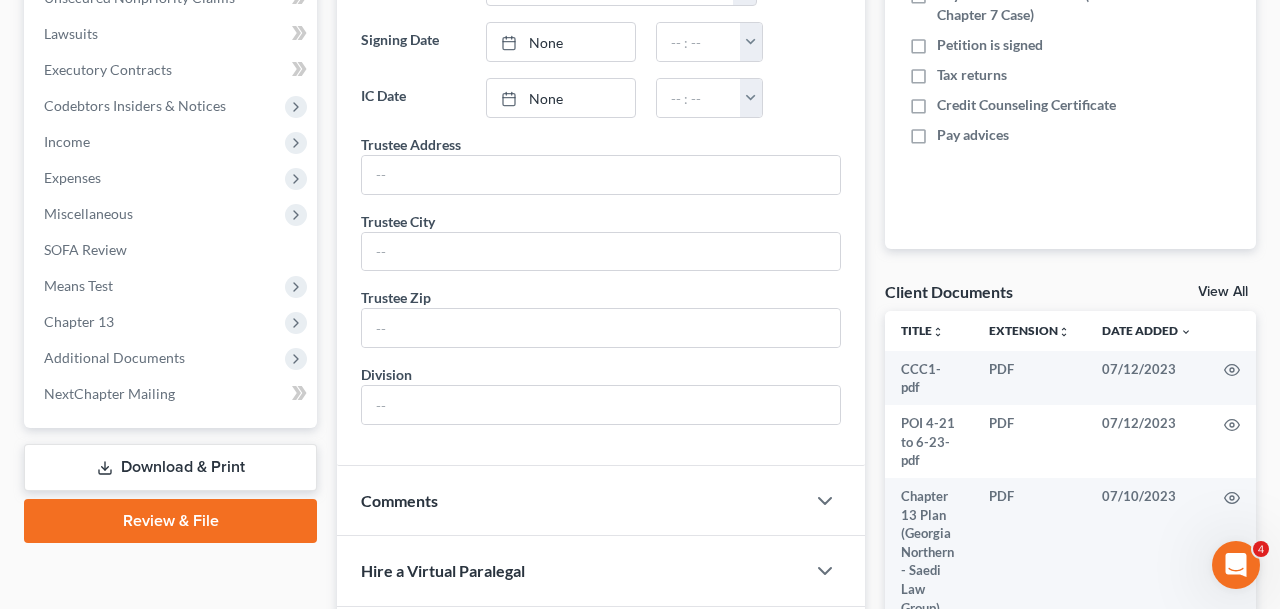 scroll, scrollTop: 814, scrollLeft: 0, axis: vertical 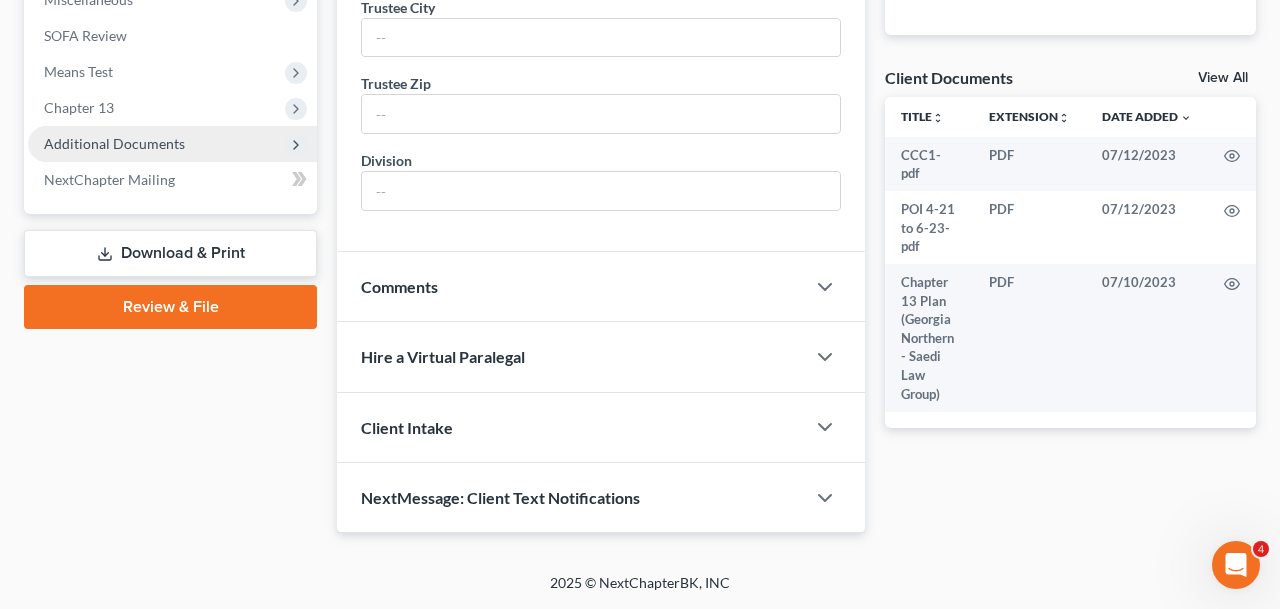 click on "Additional Documents" at bounding box center (114, 143) 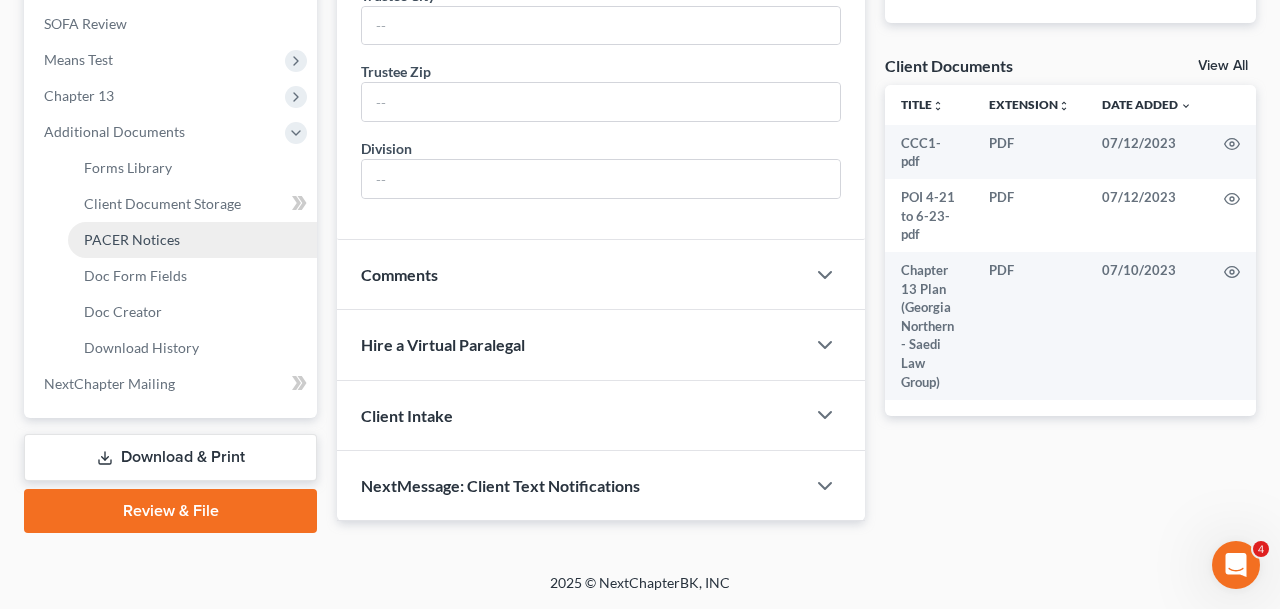 click on "PACER Notices" at bounding box center (132, 239) 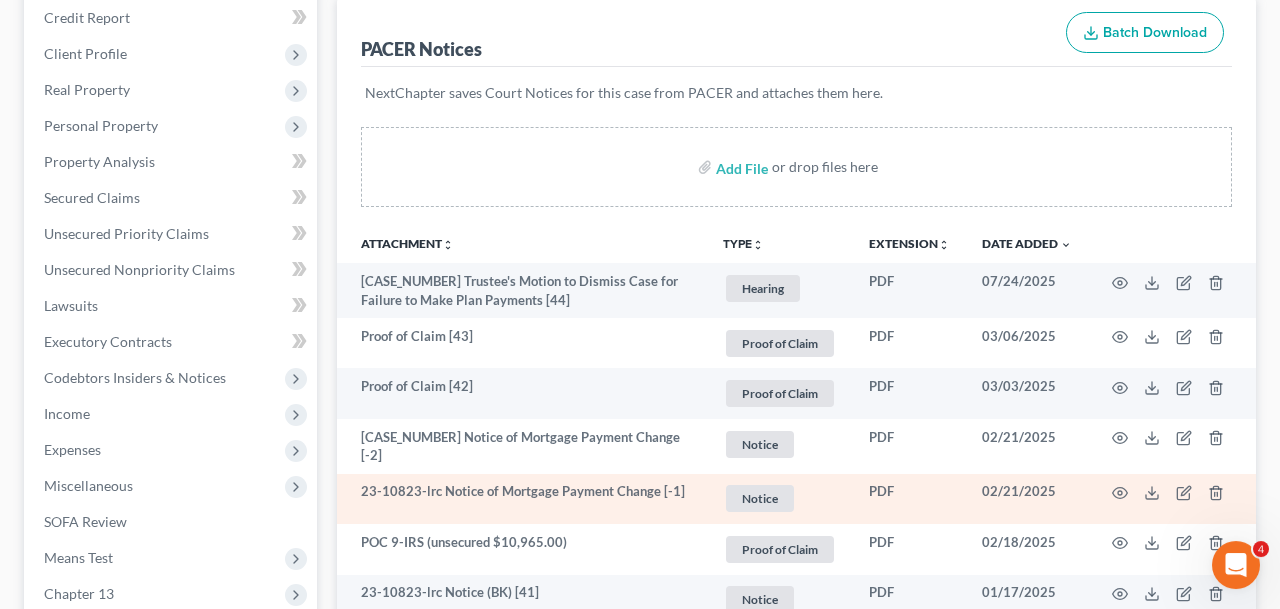 scroll, scrollTop: 186, scrollLeft: 0, axis: vertical 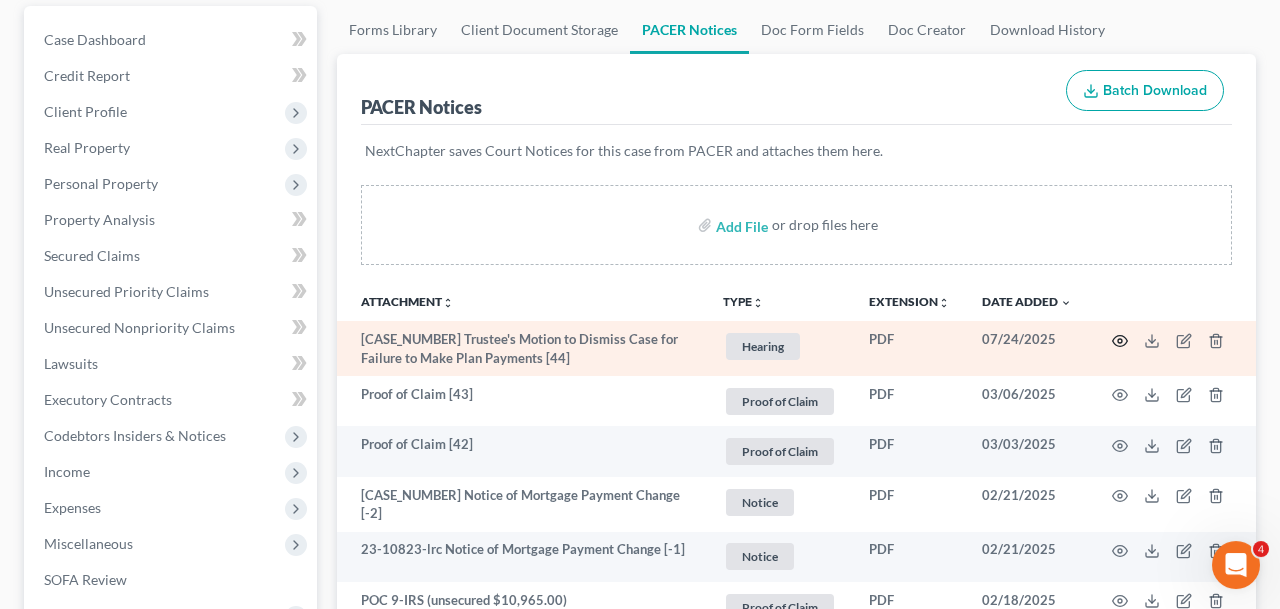 click 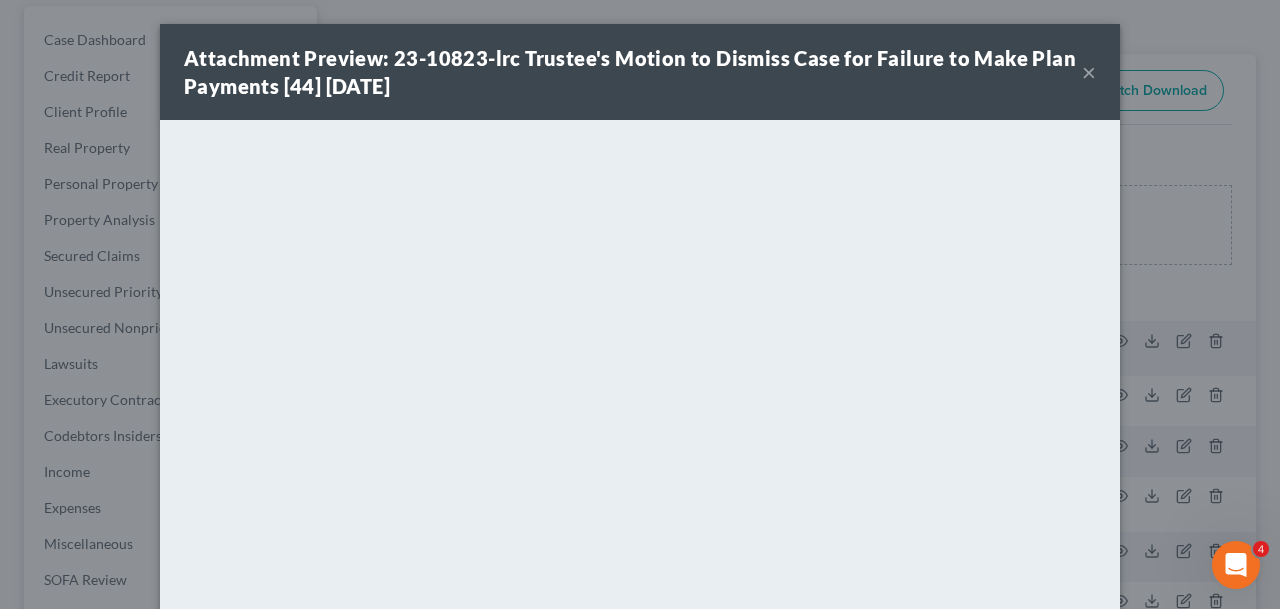click on "×" at bounding box center [1089, 72] 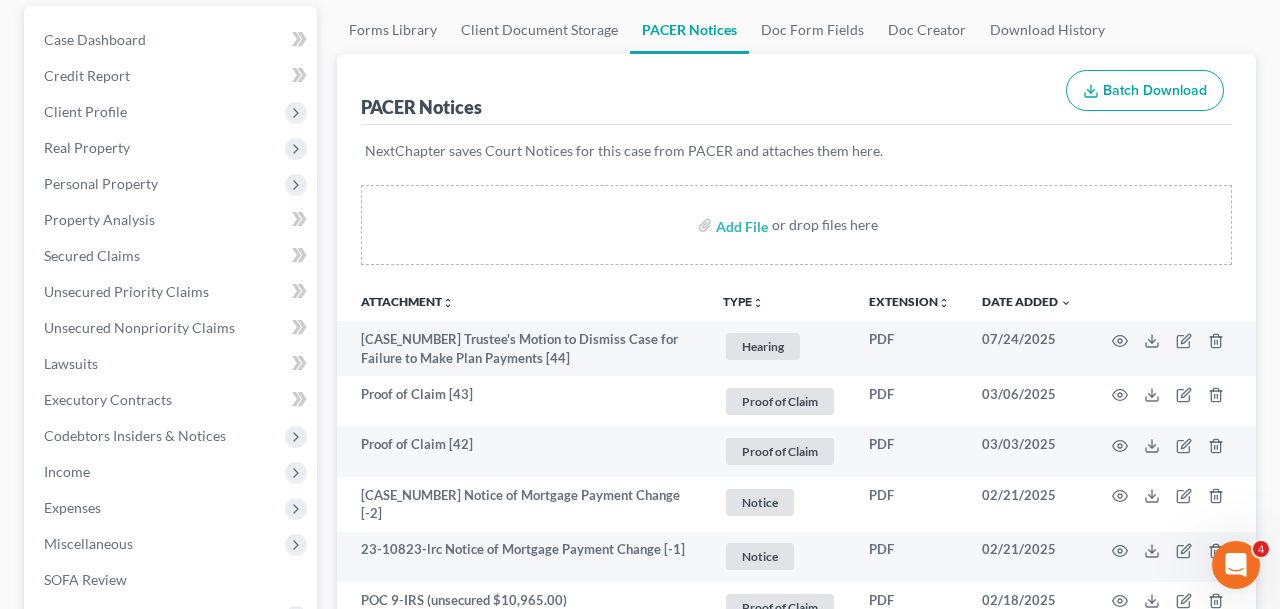 scroll, scrollTop: 0, scrollLeft: 0, axis: both 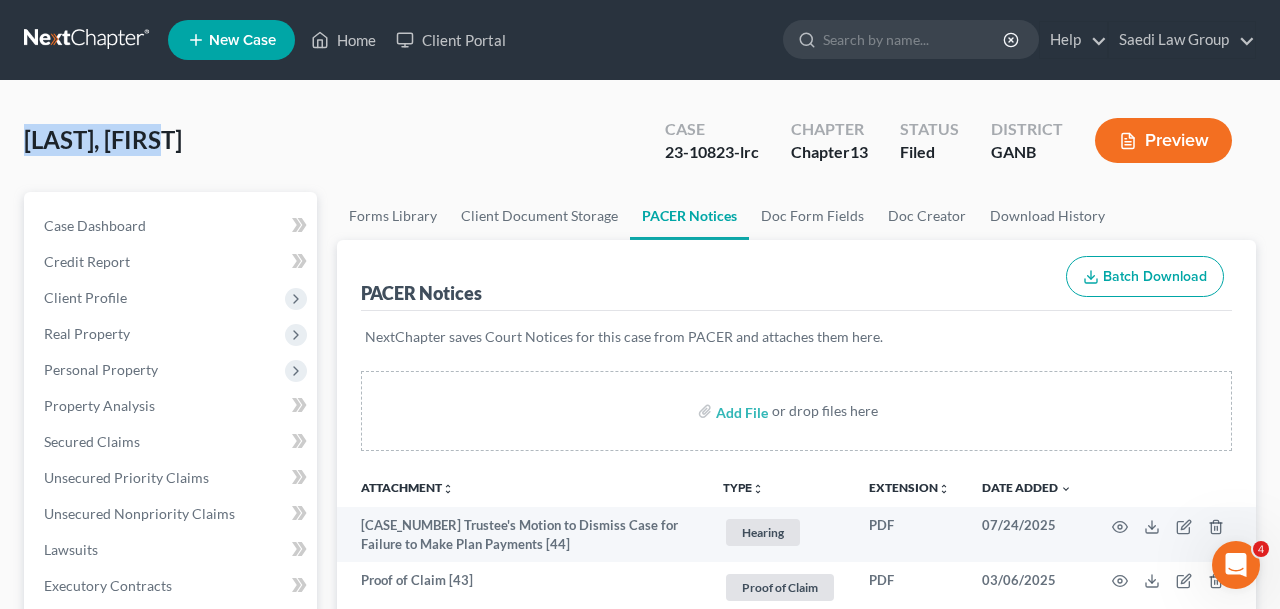 drag, startPoint x: 239, startPoint y: 144, endPoint x: 0, endPoint y: 144, distance: 239 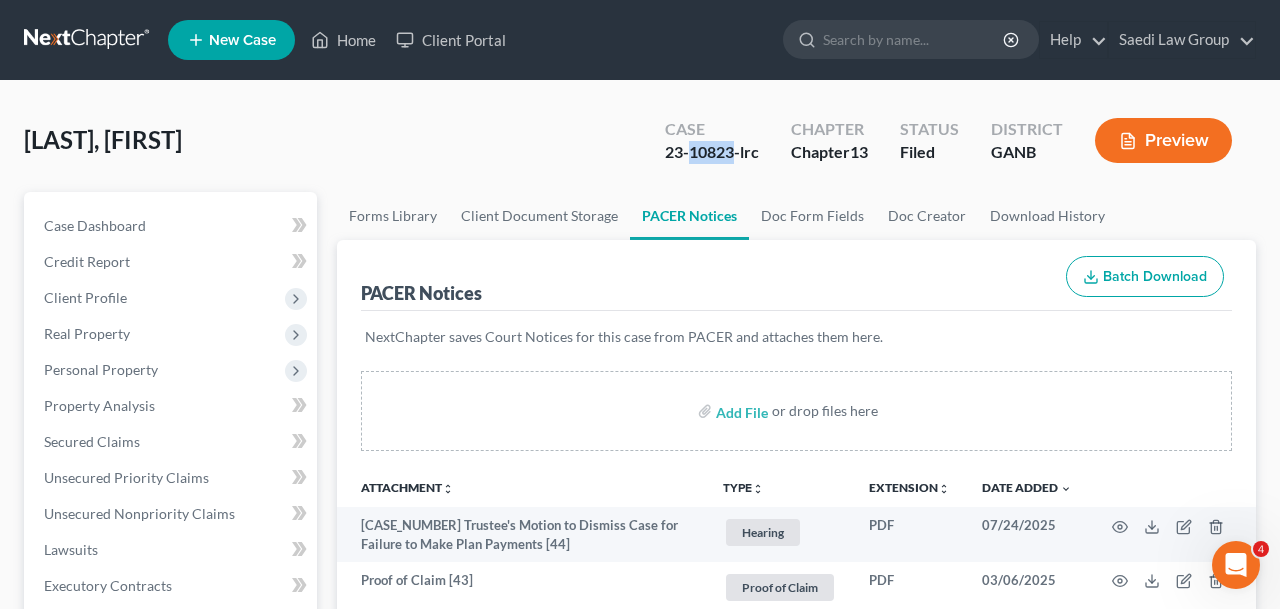 drag, startPoint x: 692, startPoint y: 154, endPoint x: 733, endPoint y: 156, distance: 41.04875 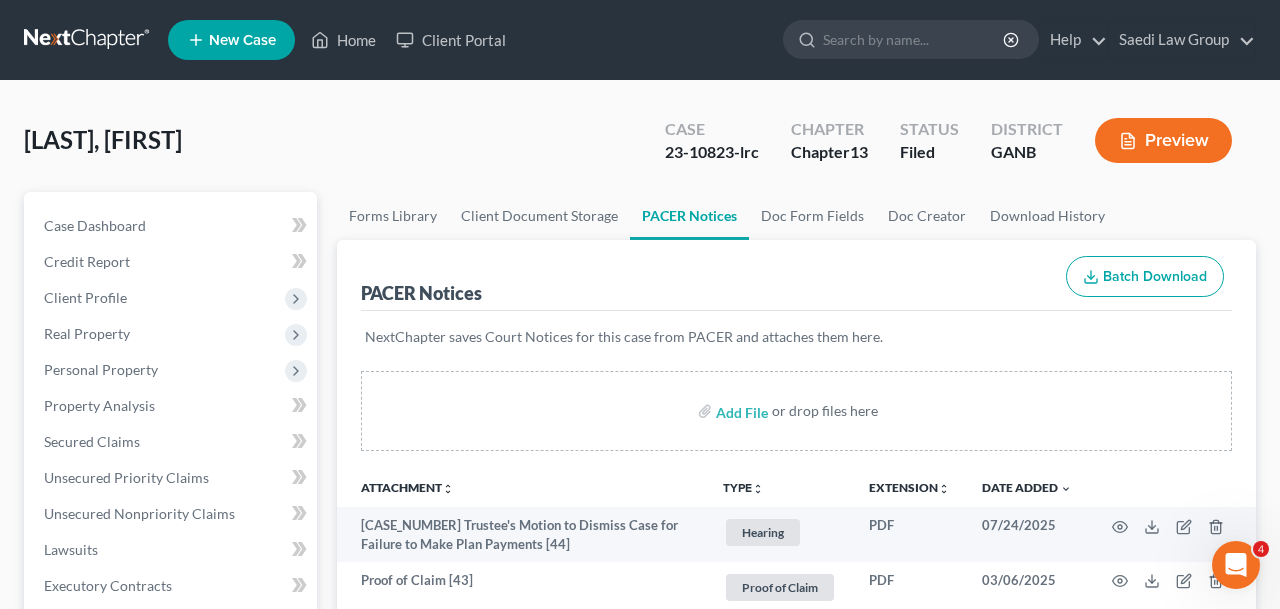 drag, startPoint x: 211, startPoint y: 161, endPoint x: 0, endPoint y: 161, distance: 211 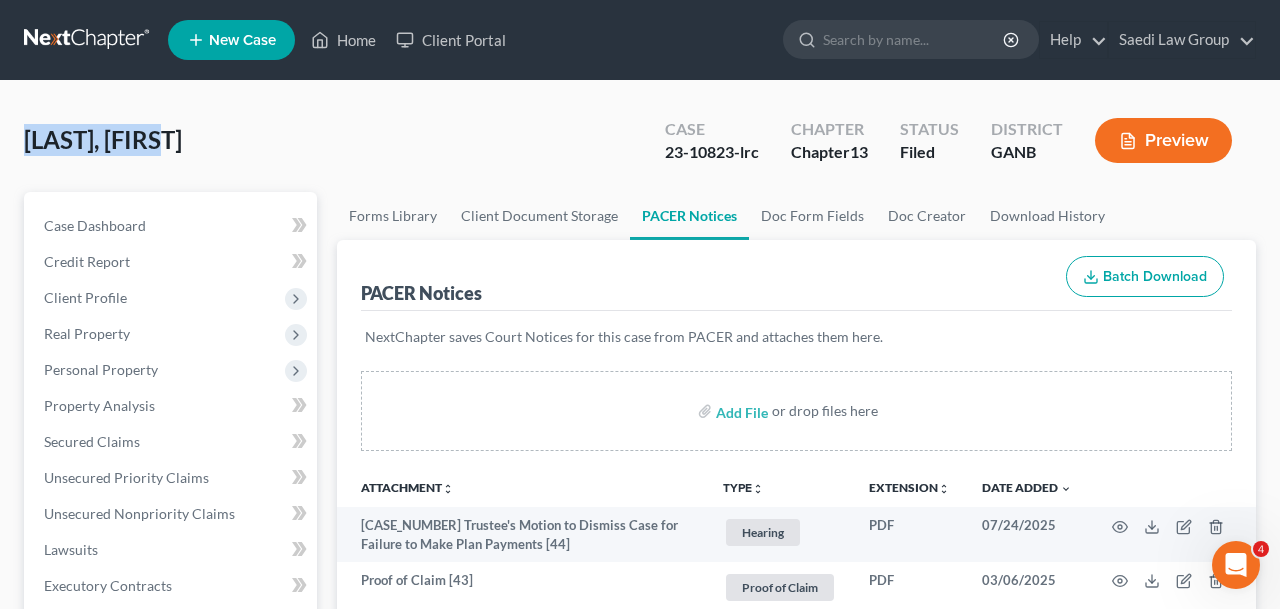 drag, startPoint x: 197, startPoint y: 145, endPoint x: 3, endPoint y: 145, distance: 194 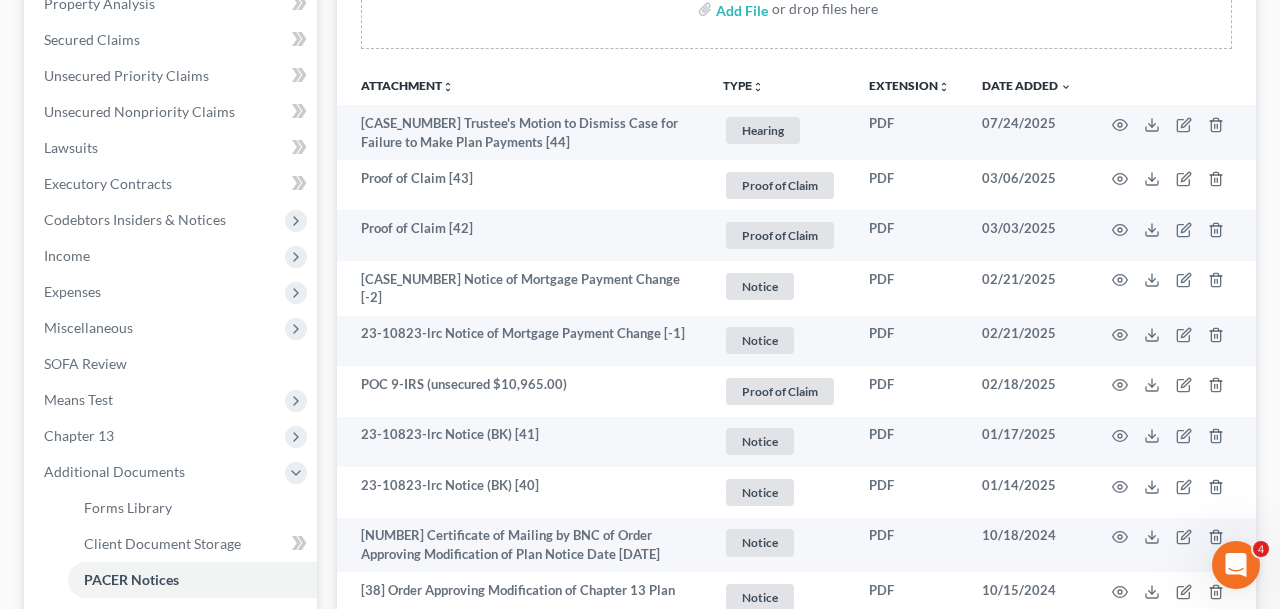 scroll, scrollTop: 0, scrollLeft: 0, axis: both 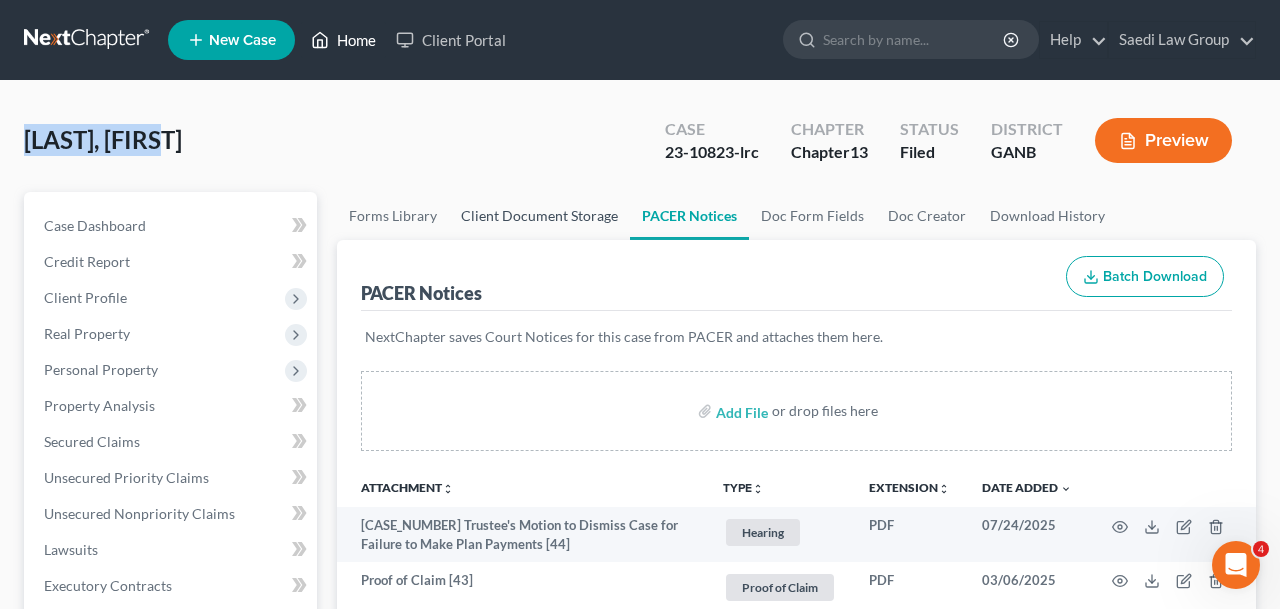 click on "Home" at bounding box center [343, 40] 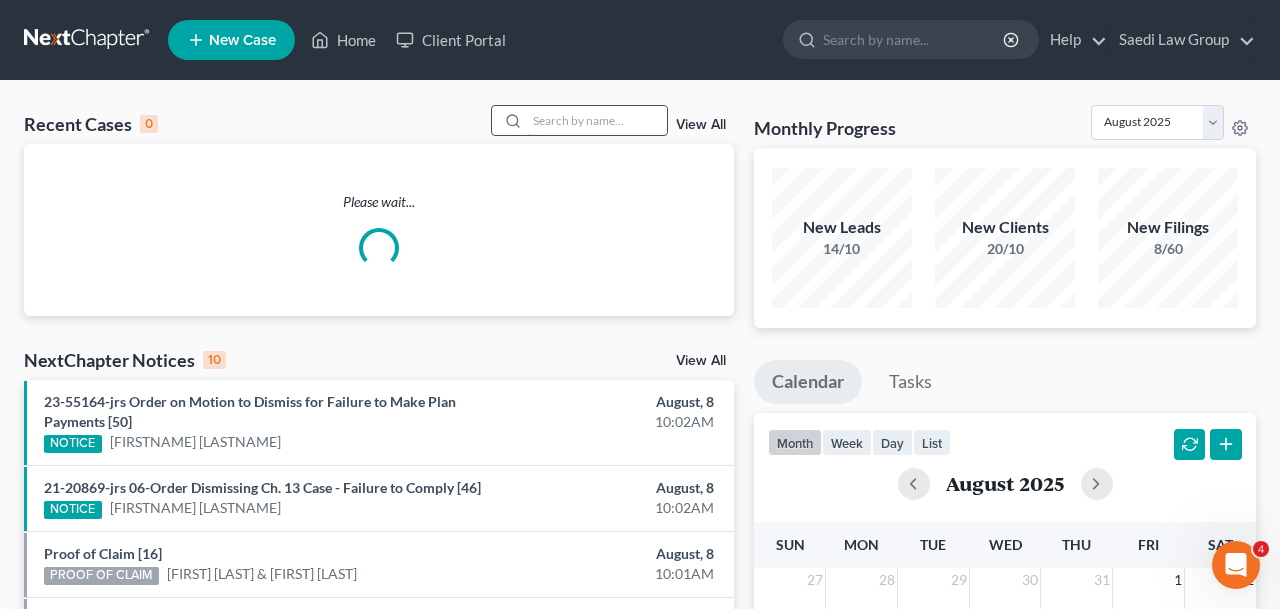 click at bounding box center (597, 120) 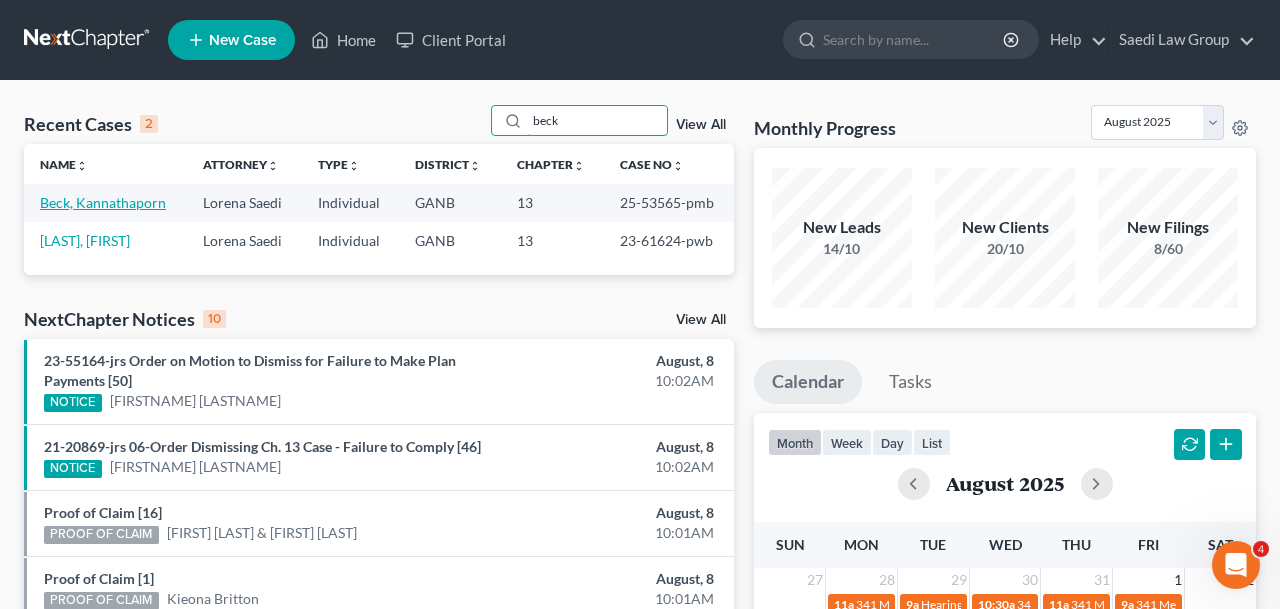 type on "beck" 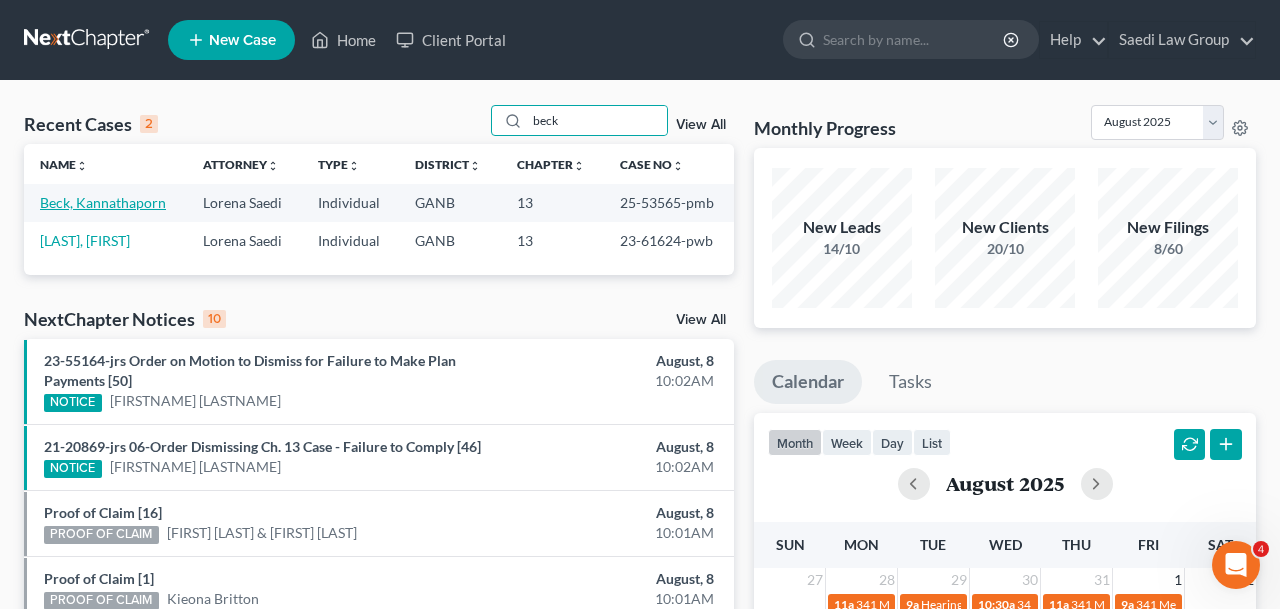 click on "Beck, Kannathaporn" at bounding box center (103, 202) 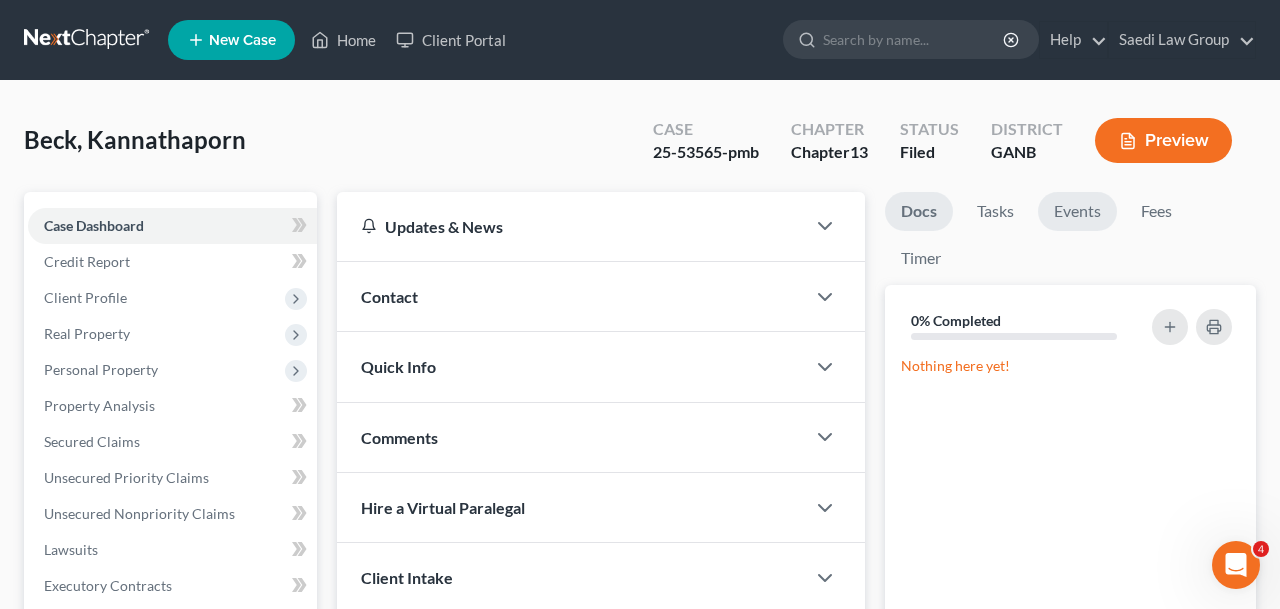 click on "Events" at bounding box center (1077, 211) 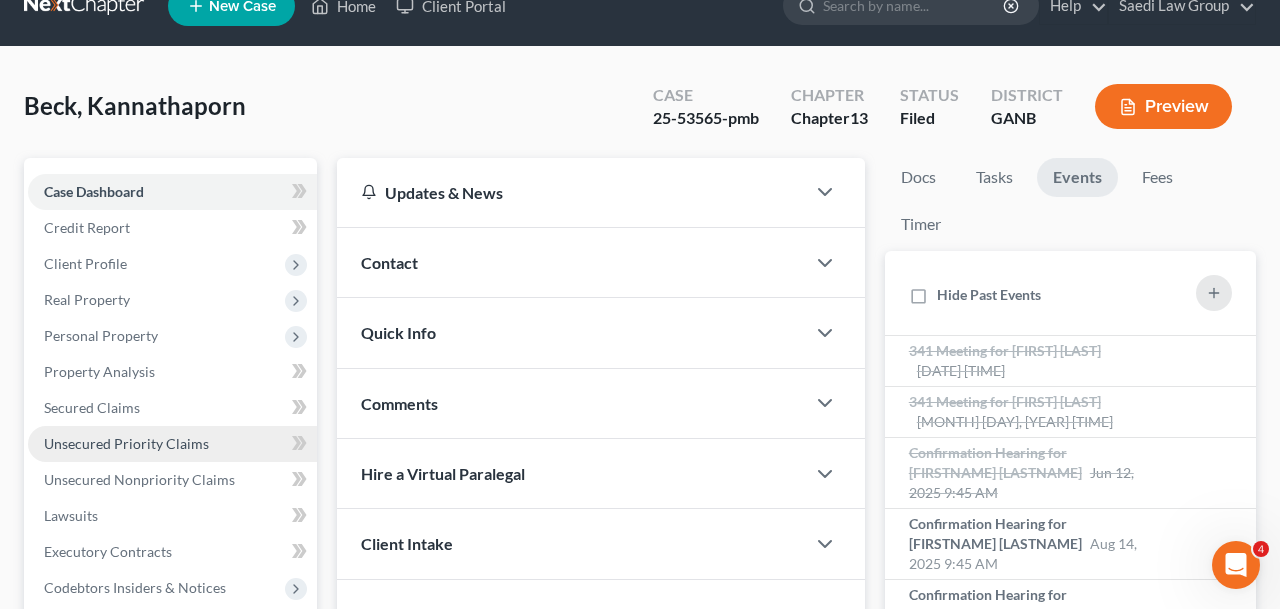 scroll, scrollTop: 385, scrollLeft: 0, axis: vertical 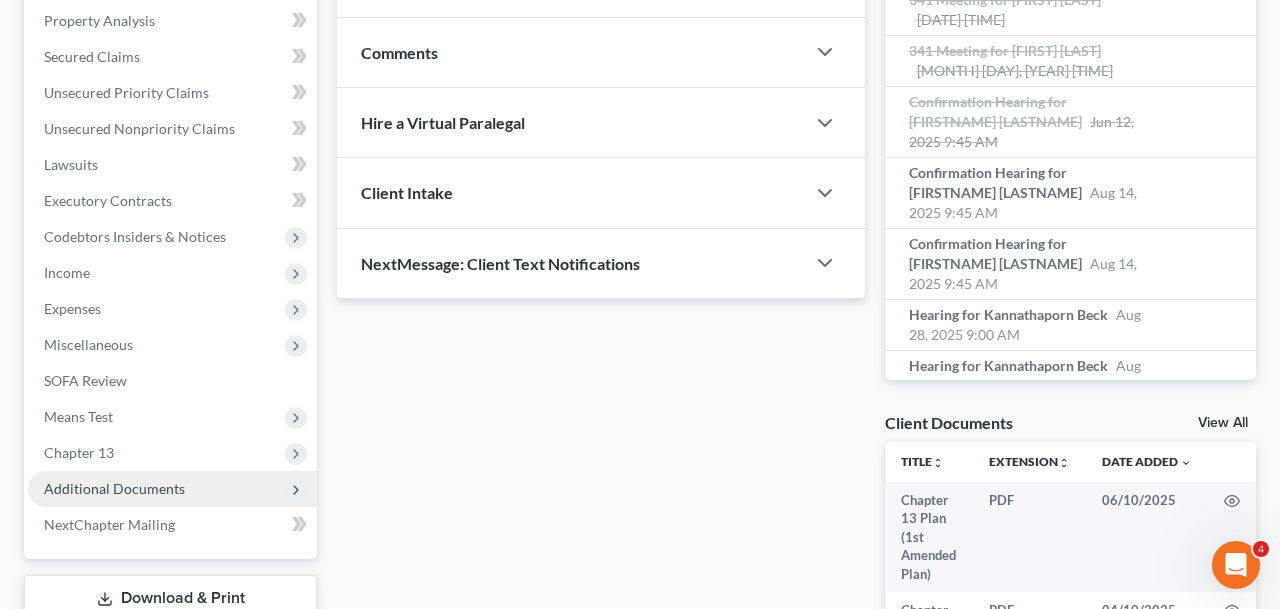 click on "Additional Documents" at bounding box center [172, 489] 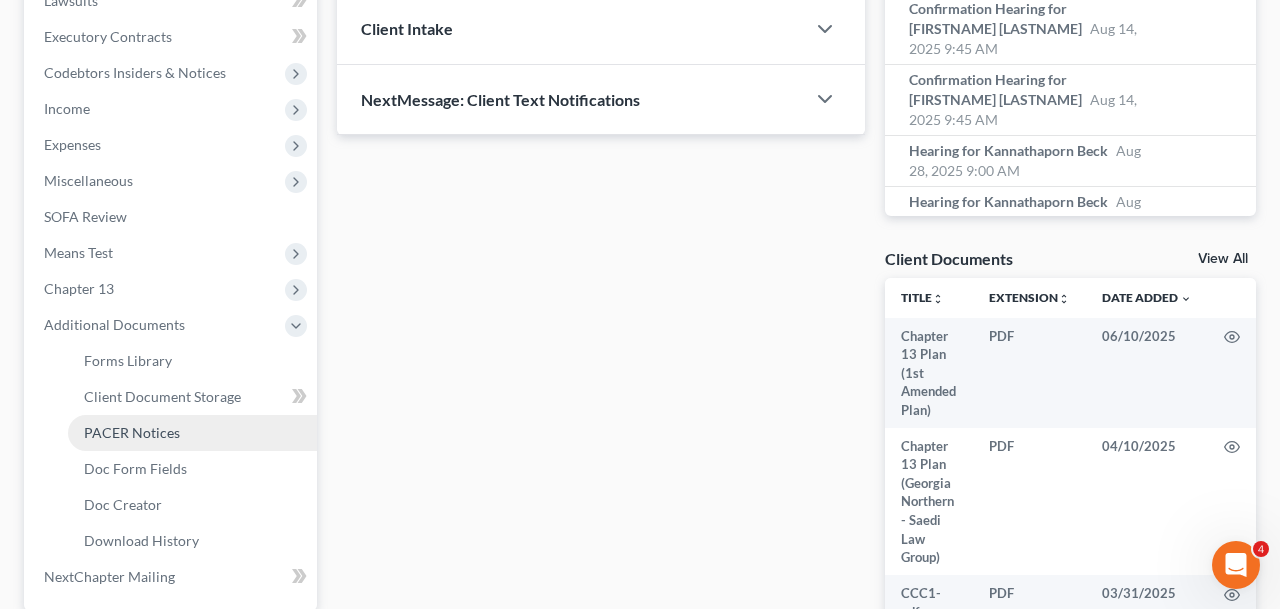 click on "PACER Notices" at bounding box center [192, 433] 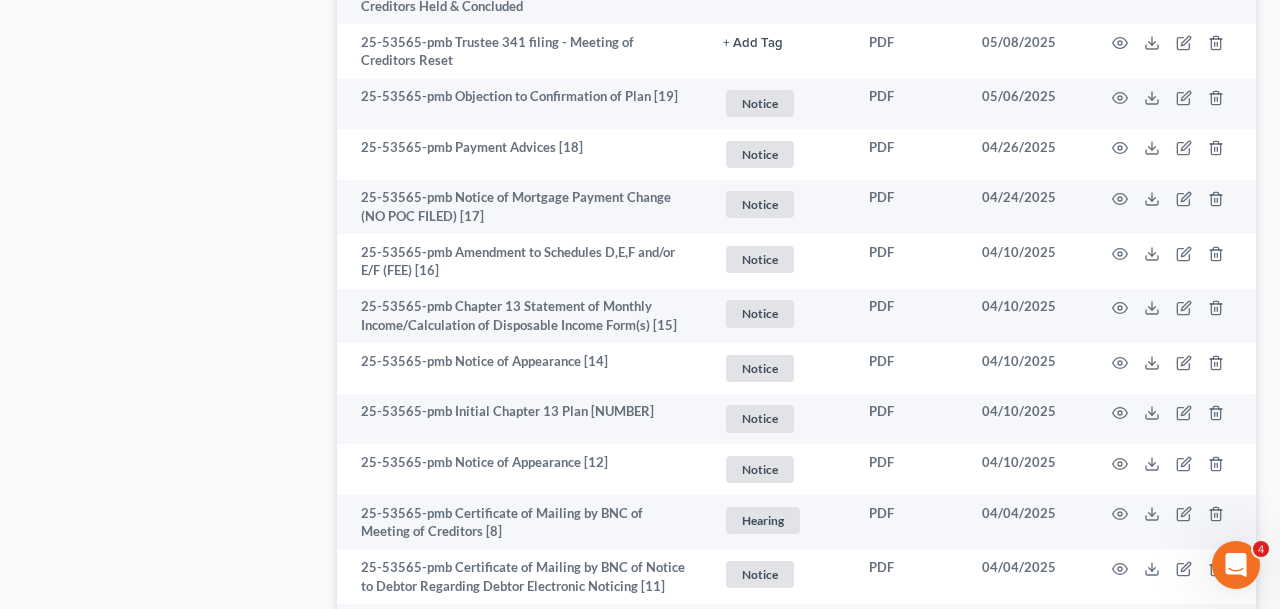 scroll, scrollTop: 3136, scrollLeft: 0, axis: vertical 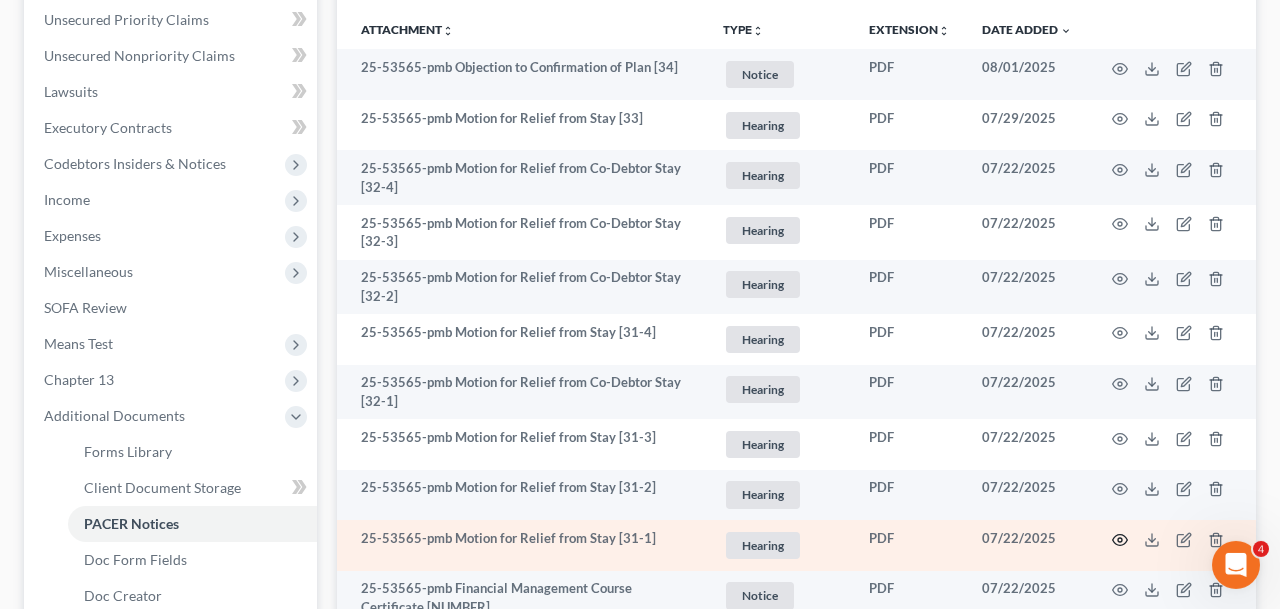 click 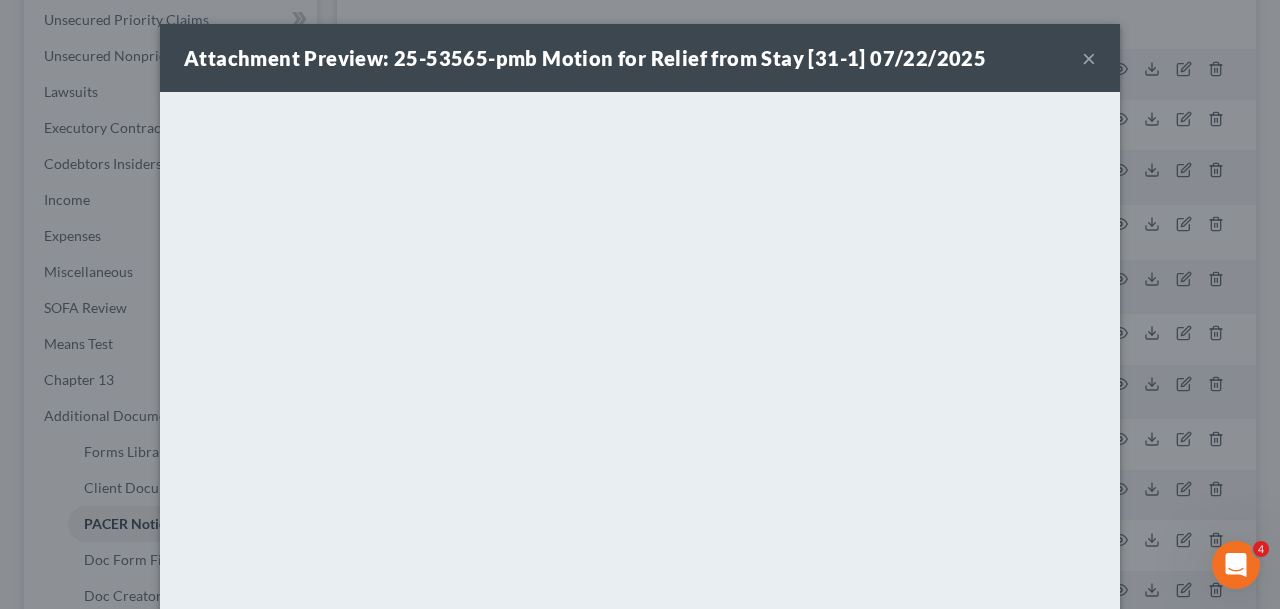 click on "×" at bounding box center [1089, 58] 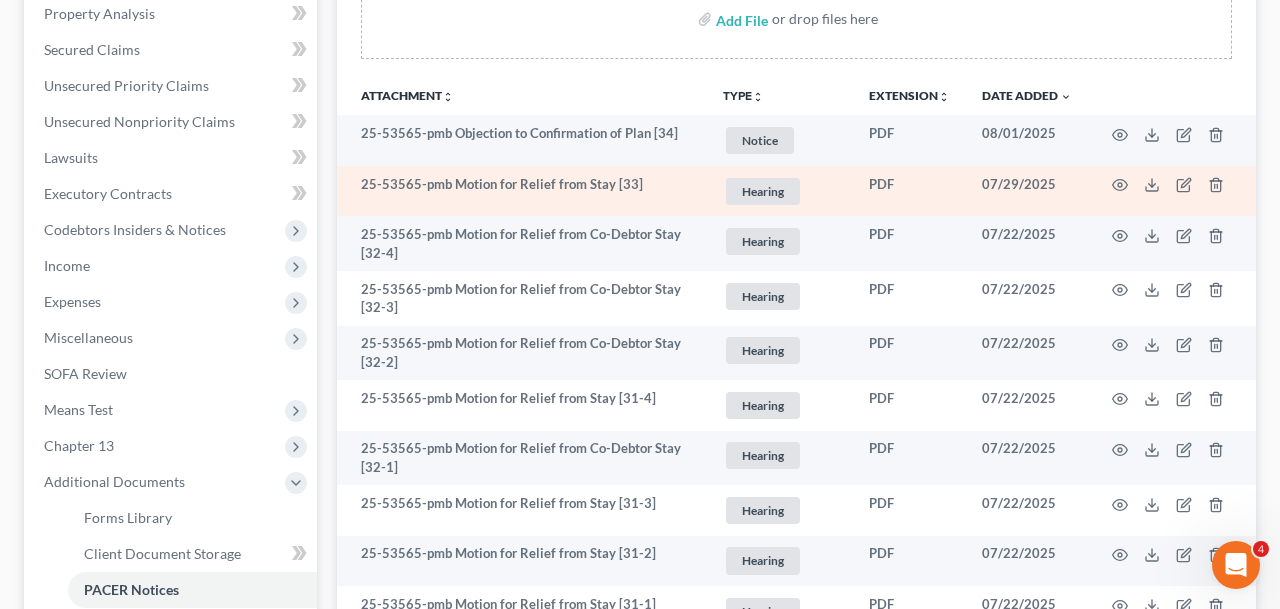 scroll, scrollTop: 246, scrollLeft: 0, axis: vertical 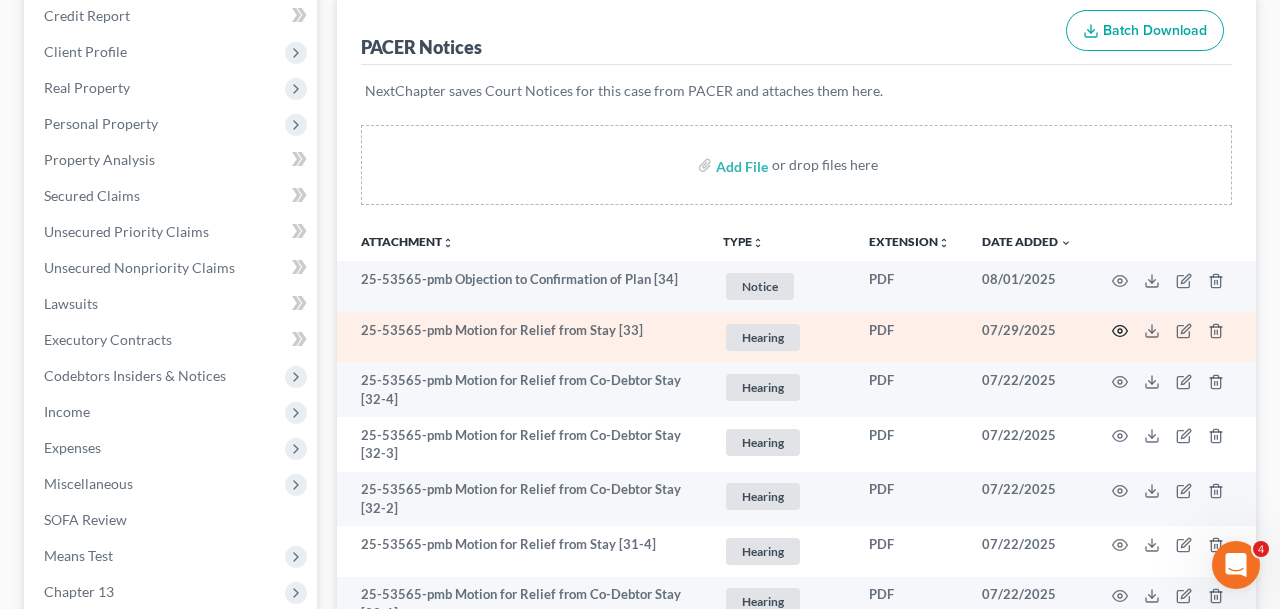 click 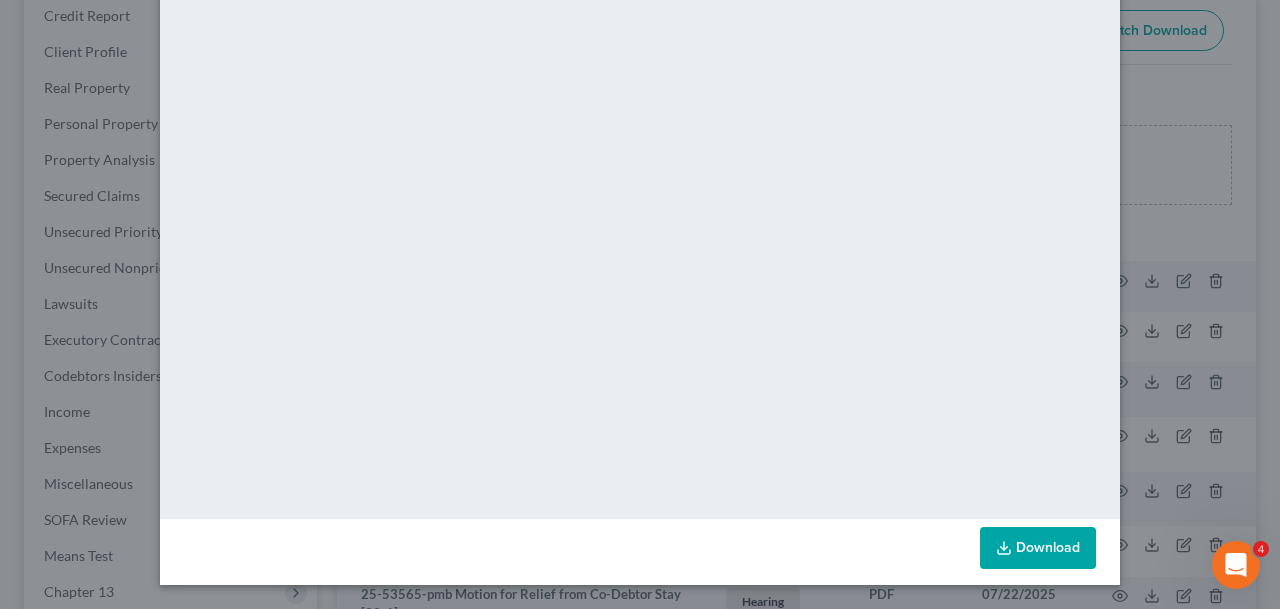 scroll, scrollTop: 0, scrollLeft: 0, axis: both 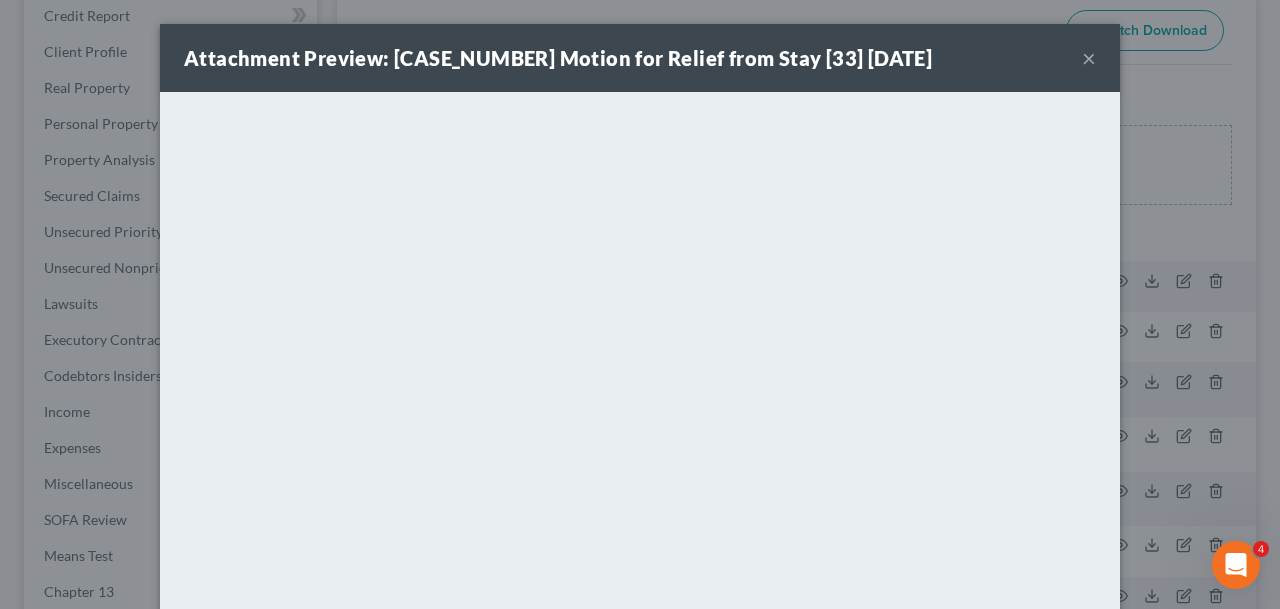 click on "×" at bounding box center [1089, 58] 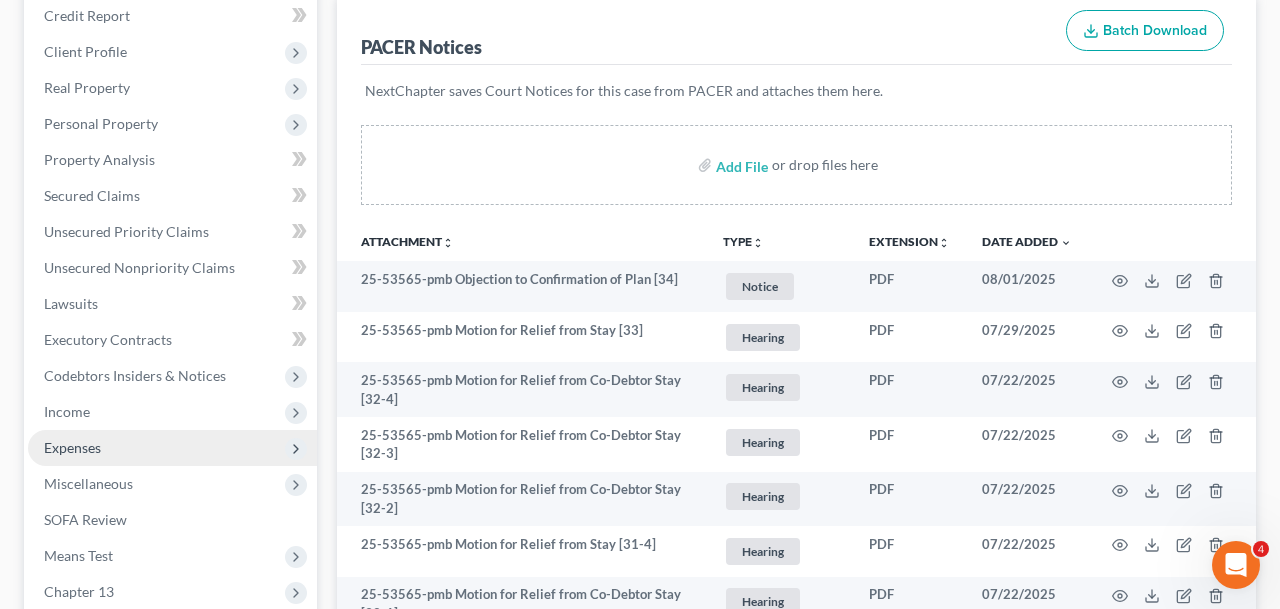 click on "Expenses" at bounding box center (172, 448) 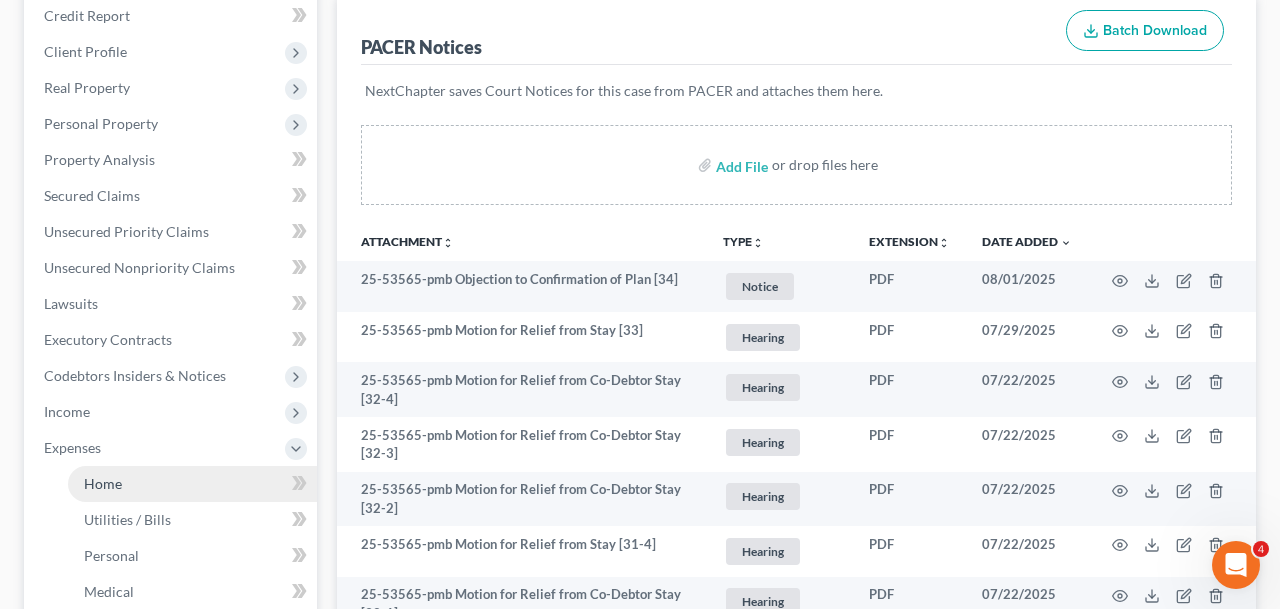 click on "Home" at bounding box center [192, 484] 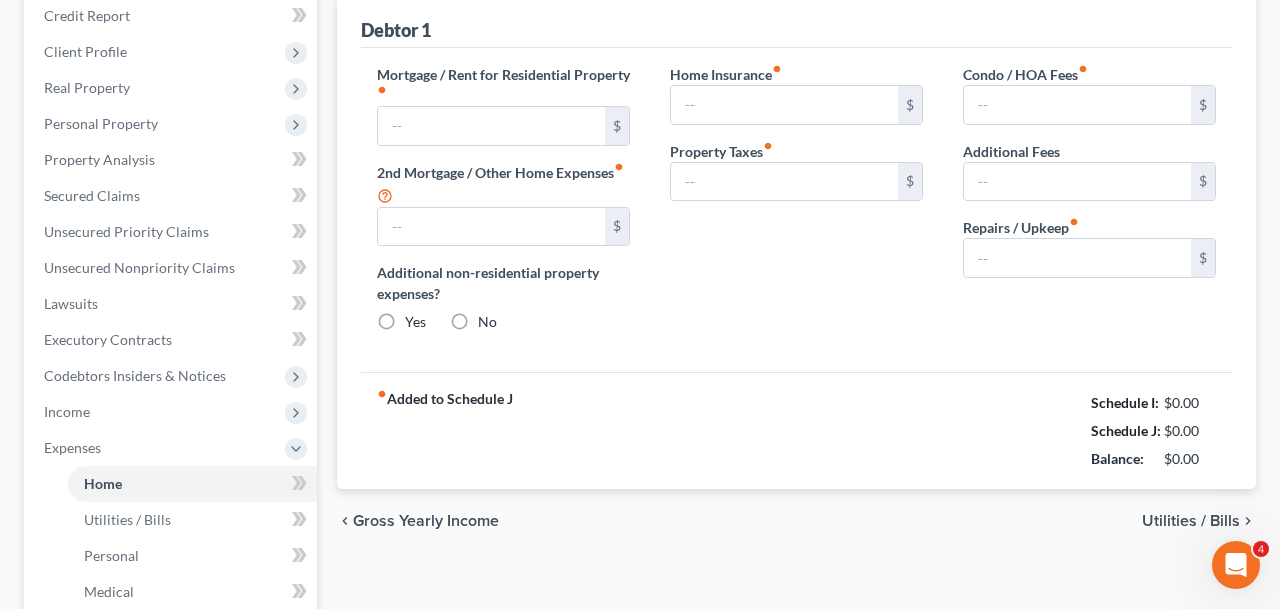 type on "535.00" 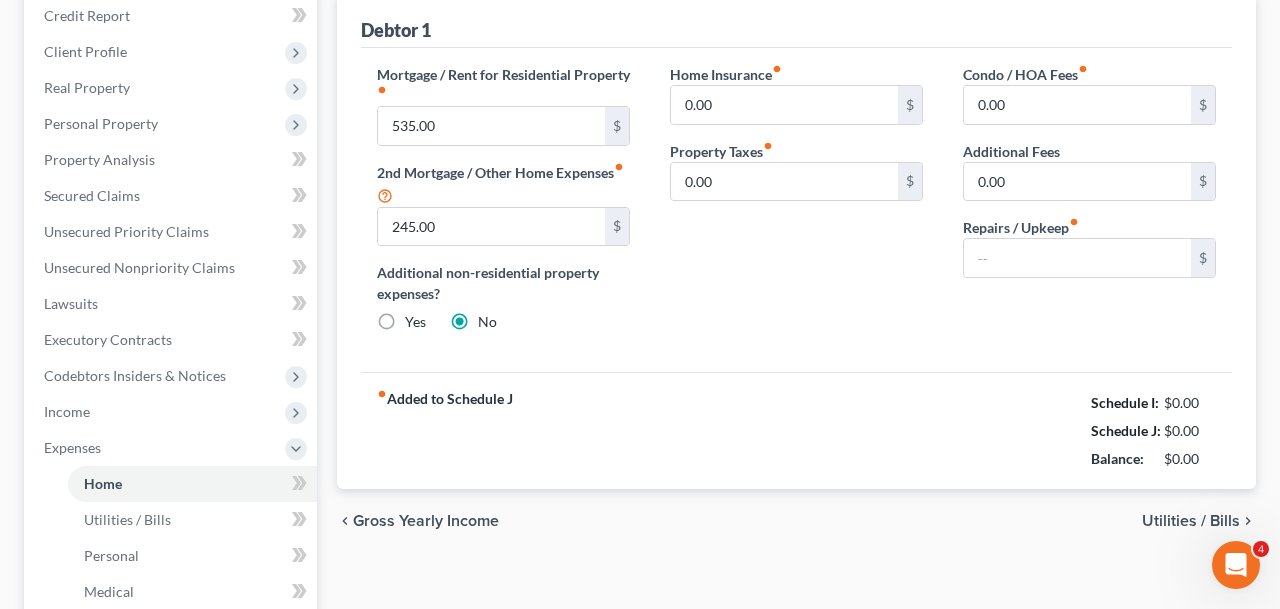 type on "10.00" 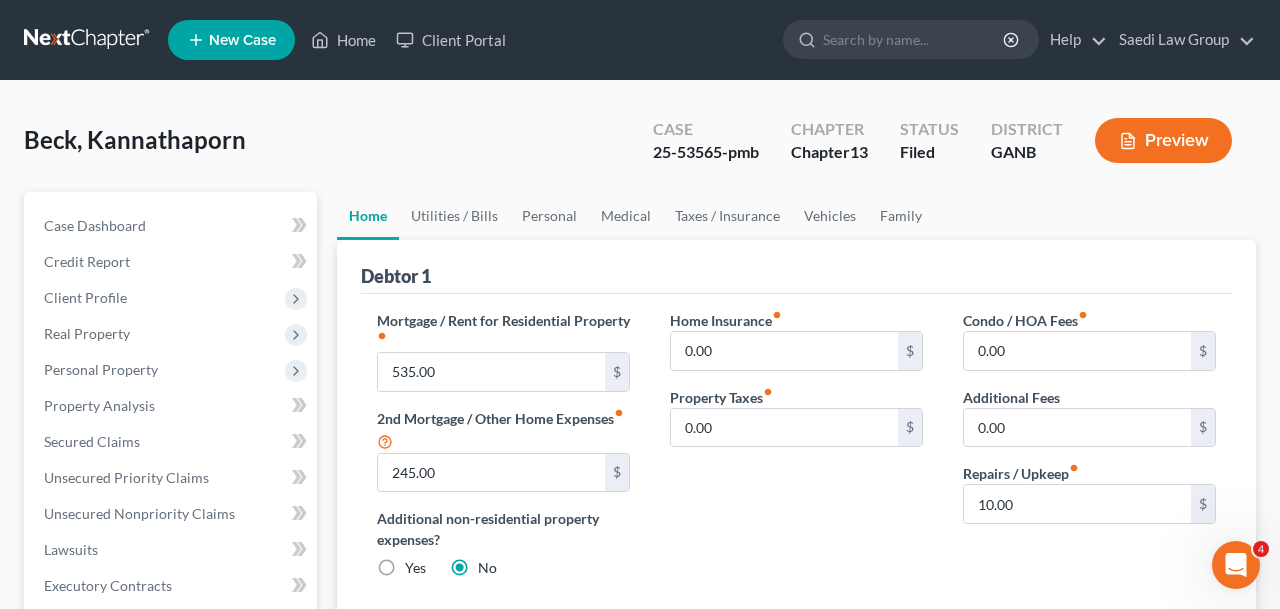 scroll, scrollTop: 0, scrollLeft: 0, axis: both 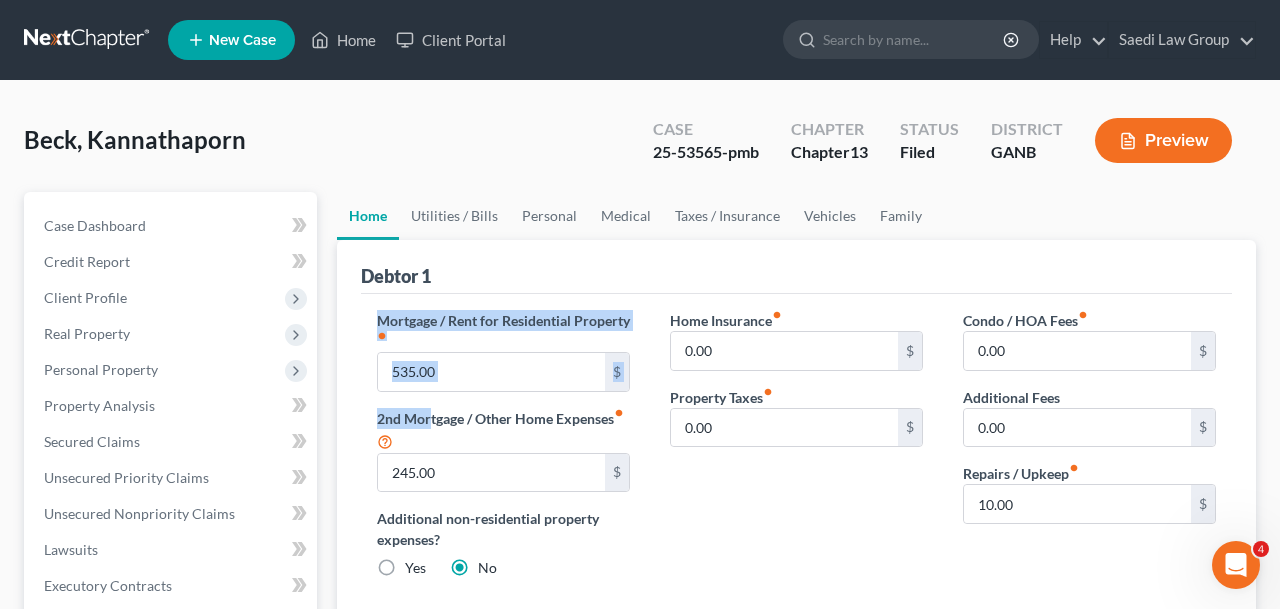 drag, startPoint x: 428, startPoint y: 425, endPoint x: 364, endPoint y: 315, distance: 127.263504 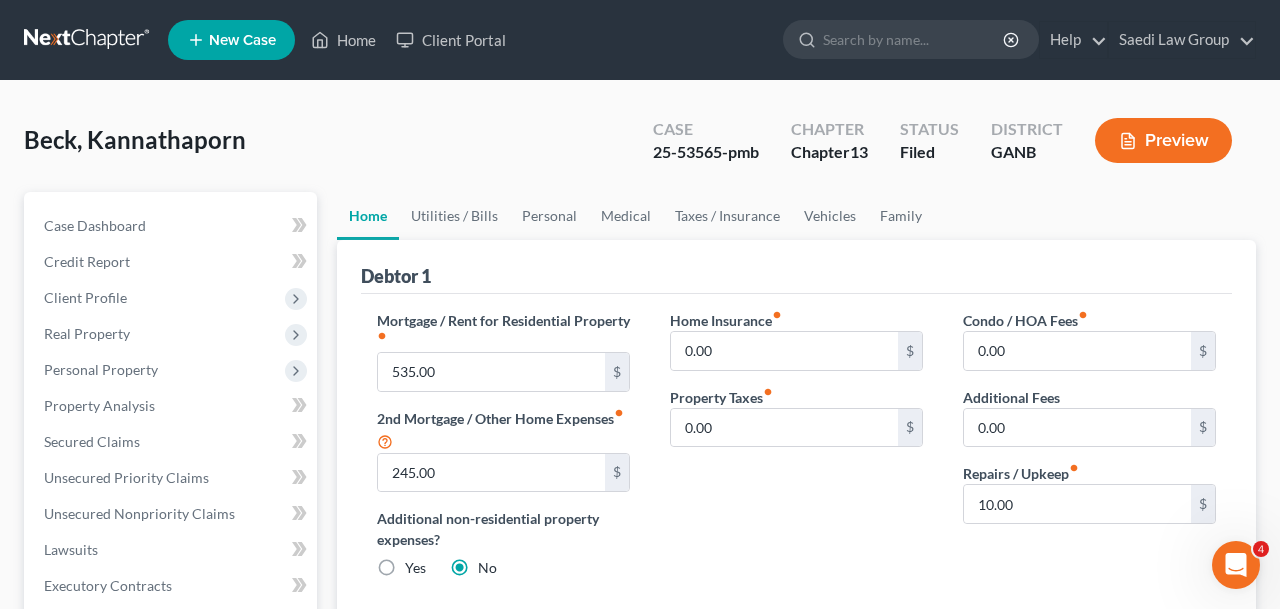 click on "Mortgage / Rent for Residential Property  fiber_manual_record 535.00 $ 2nd Mortgage / Other Home Expenses  fiber_manual_record   245.00 $ Additional non-residential property expenses? Yes No" at bounding box center (503, 452) 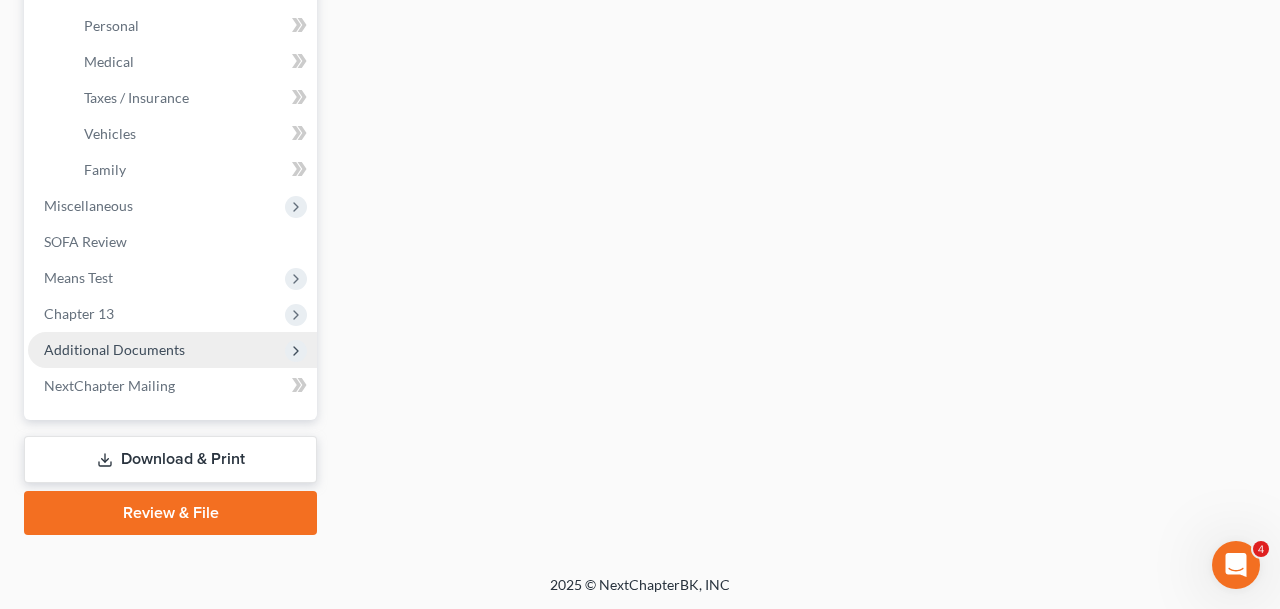 click on "Additional Documents" at bounding box center (172, 350) 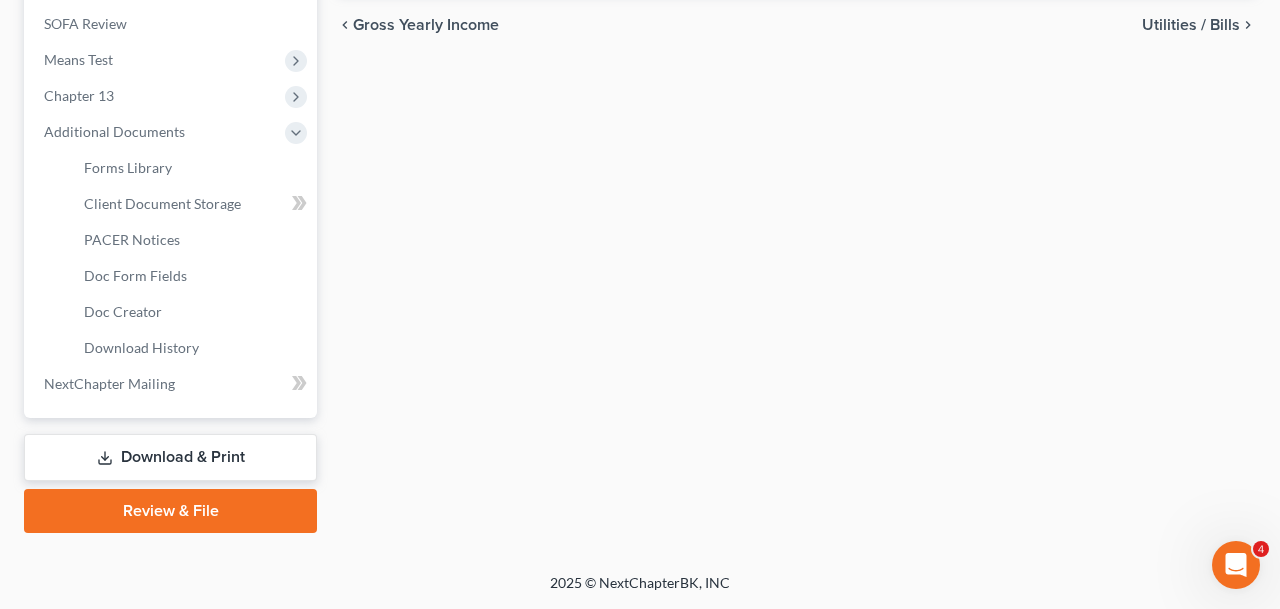 scroll, scrollTop: 740, scrollLeft: 0, axis: vertical 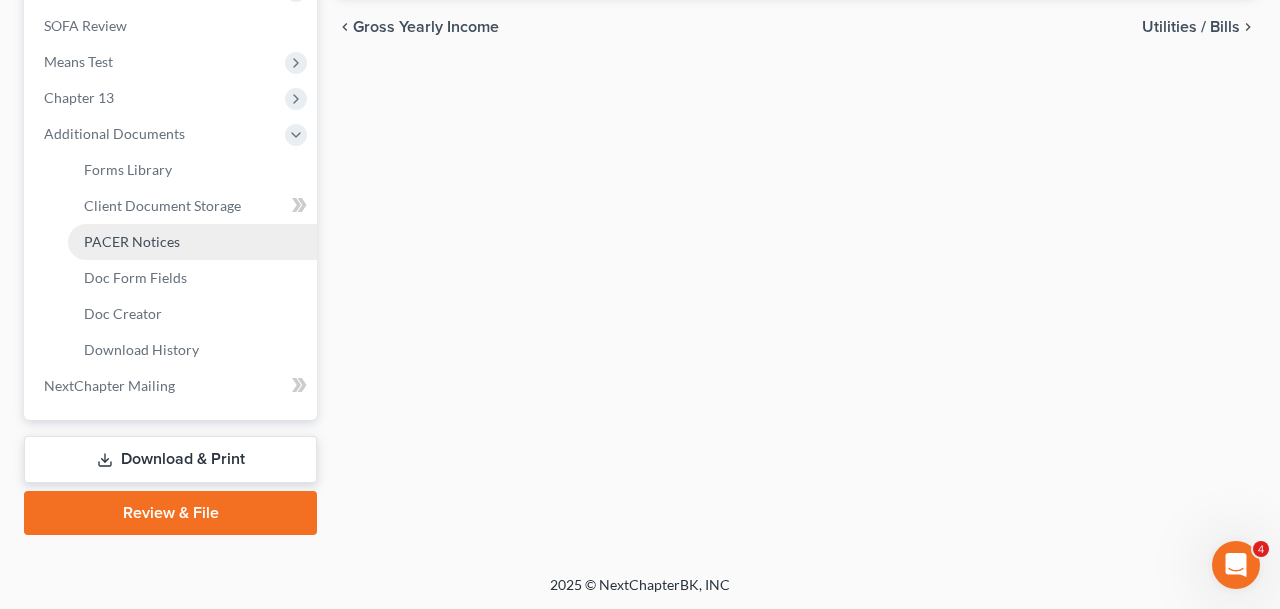 click on "PACER Notices" at bounding box center (132, 241) 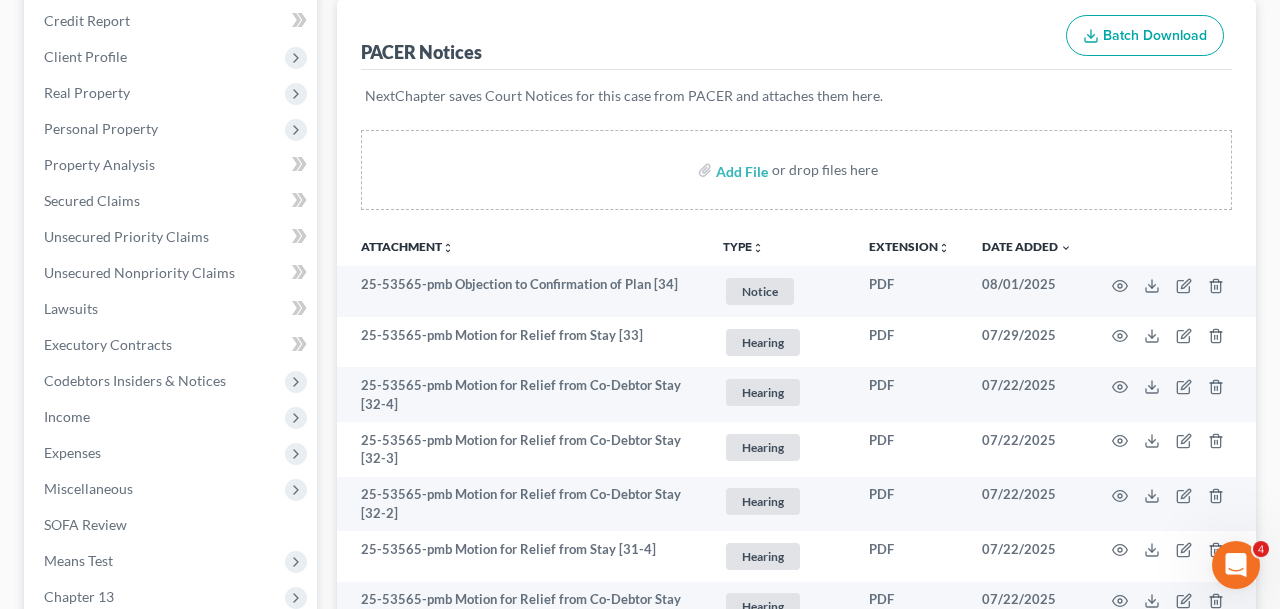 scroll, scrollTop: 41, scrollLeft: 0, axis: vertical 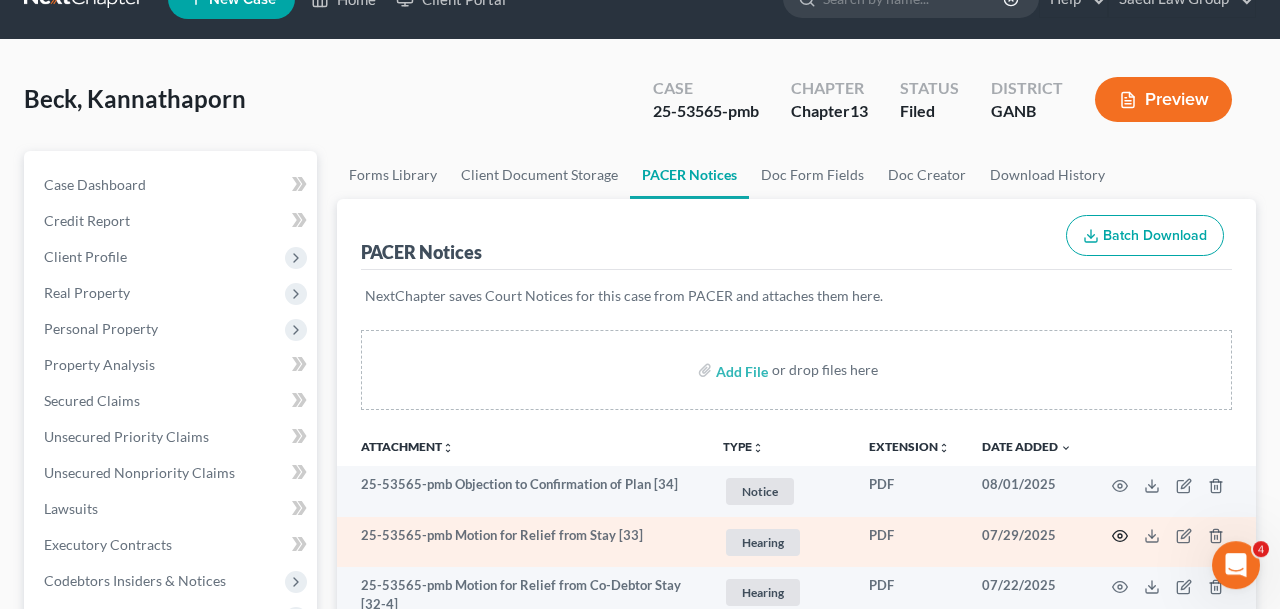 click 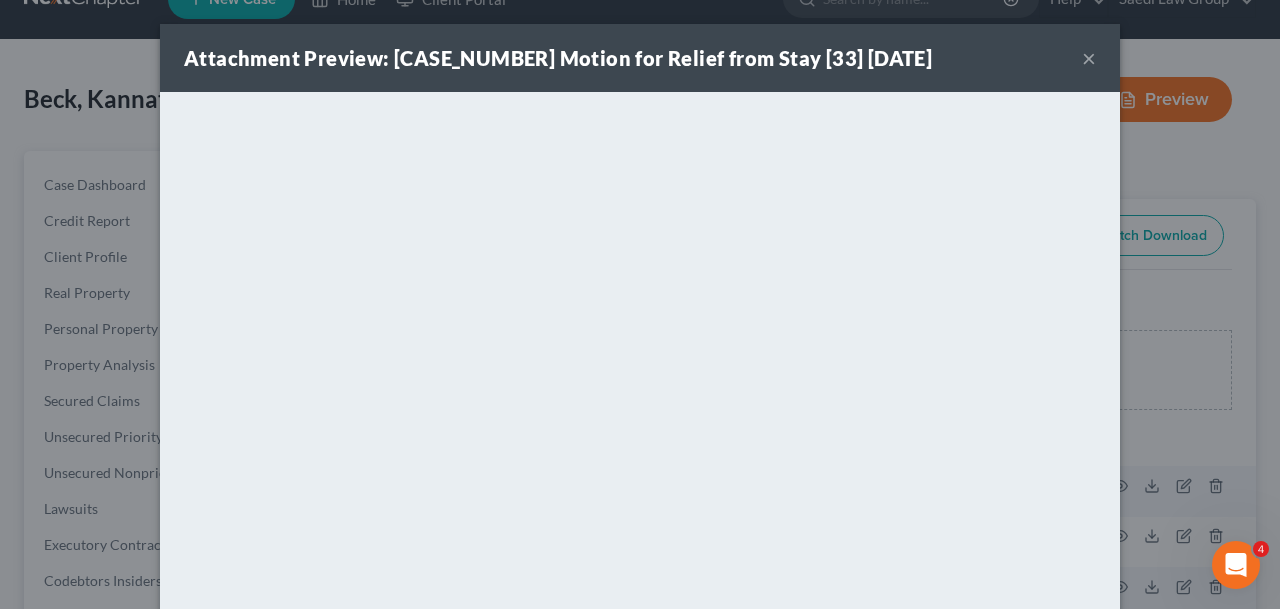 scroll, scrollTop: 13, scrollLeft: 0, axis: vertical 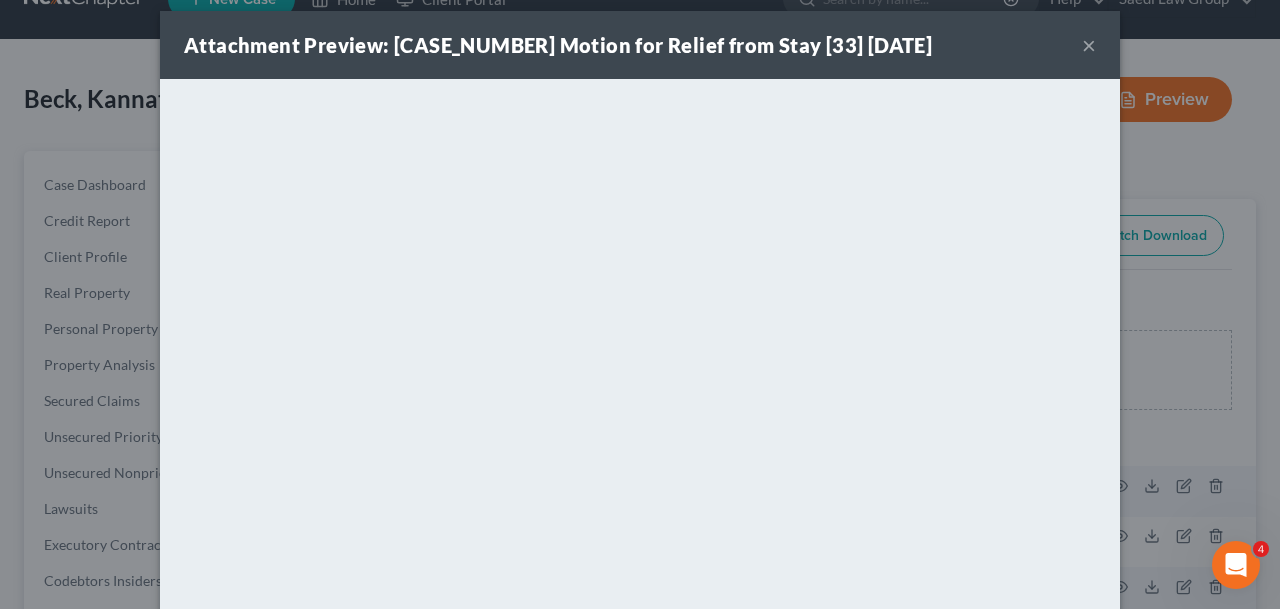 click on "×" at bounding box center [1089, 45] 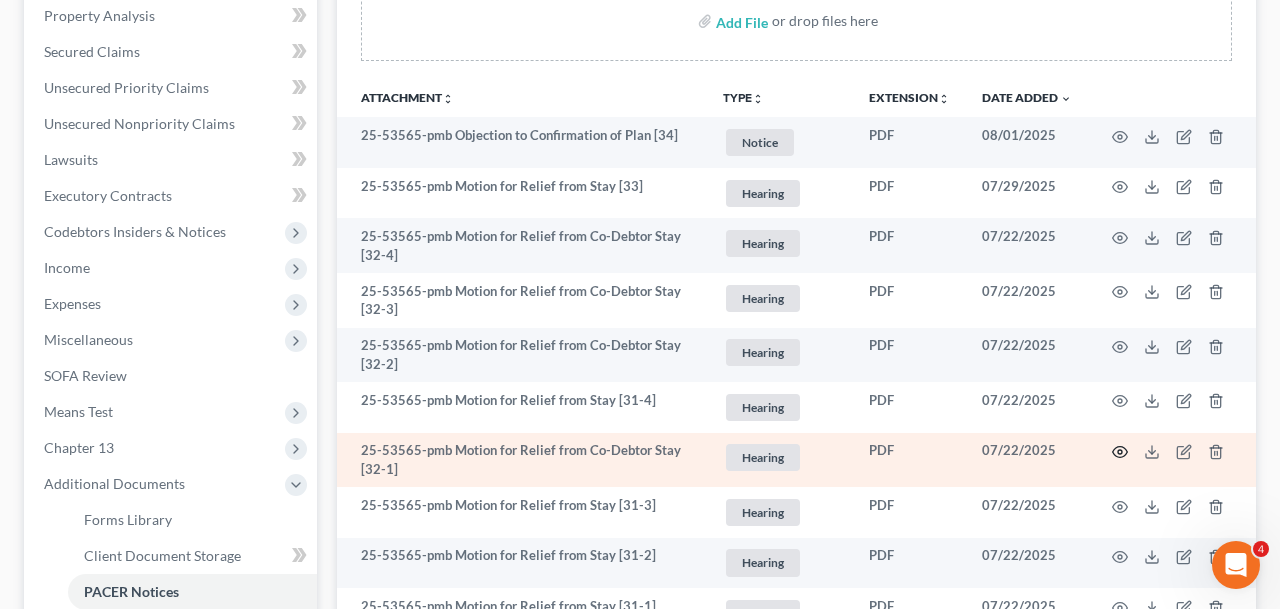 scroll, scrollTop: 389, scrollLeft: 0, axis: vertical 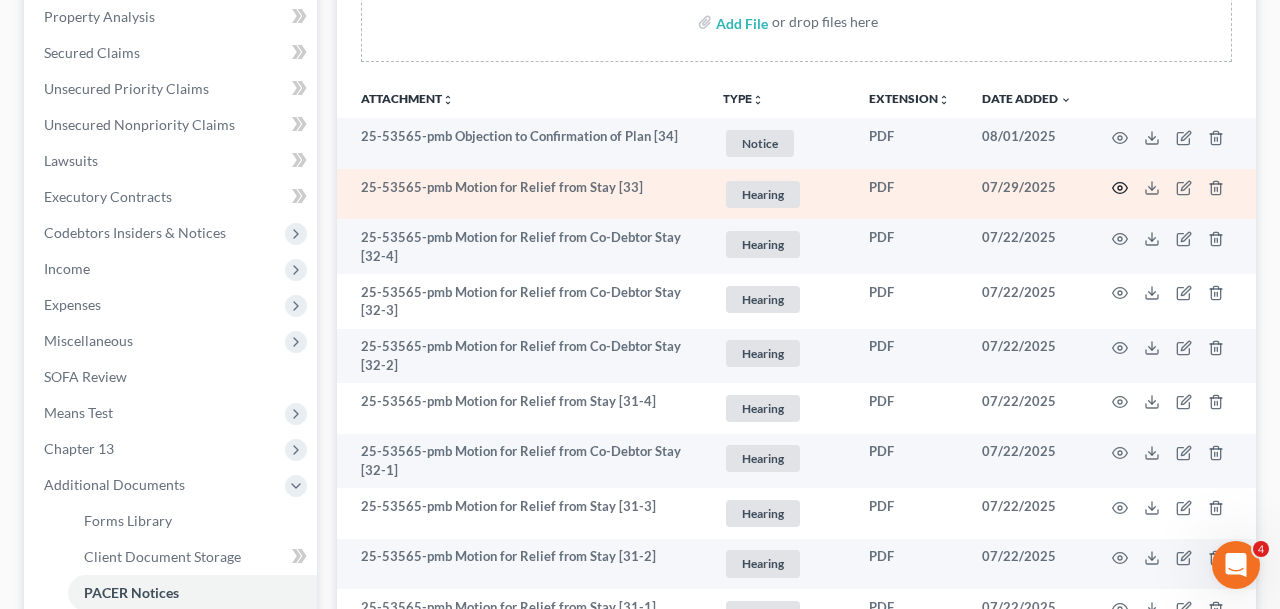 click 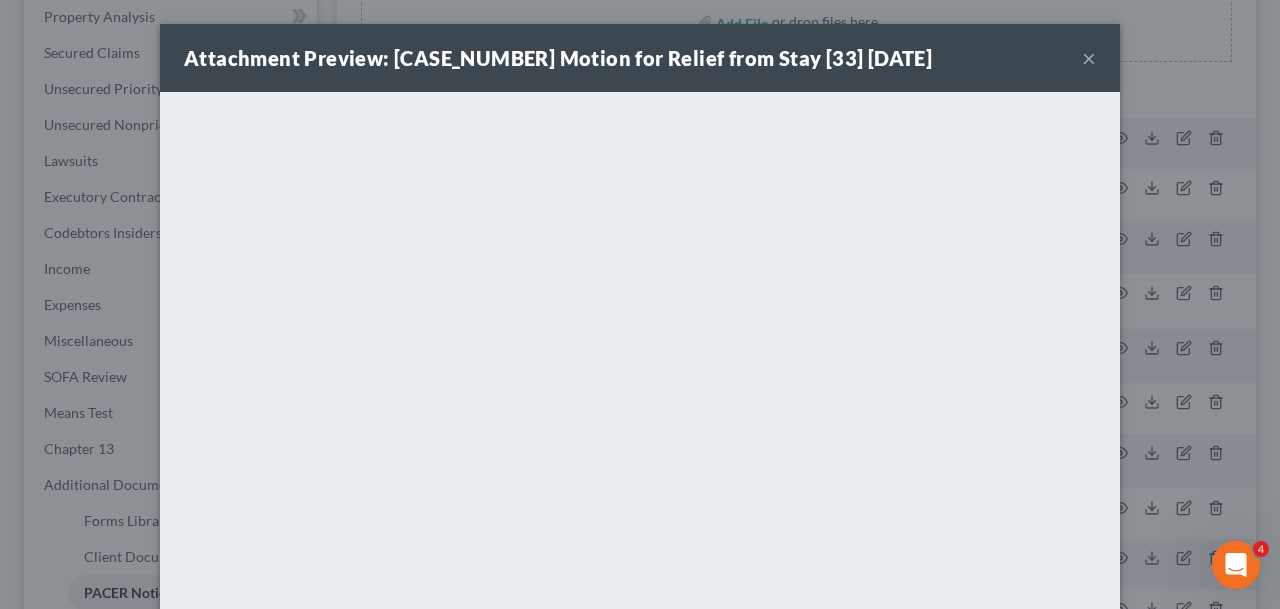 click on "×" at bounding box center [1089, 58] 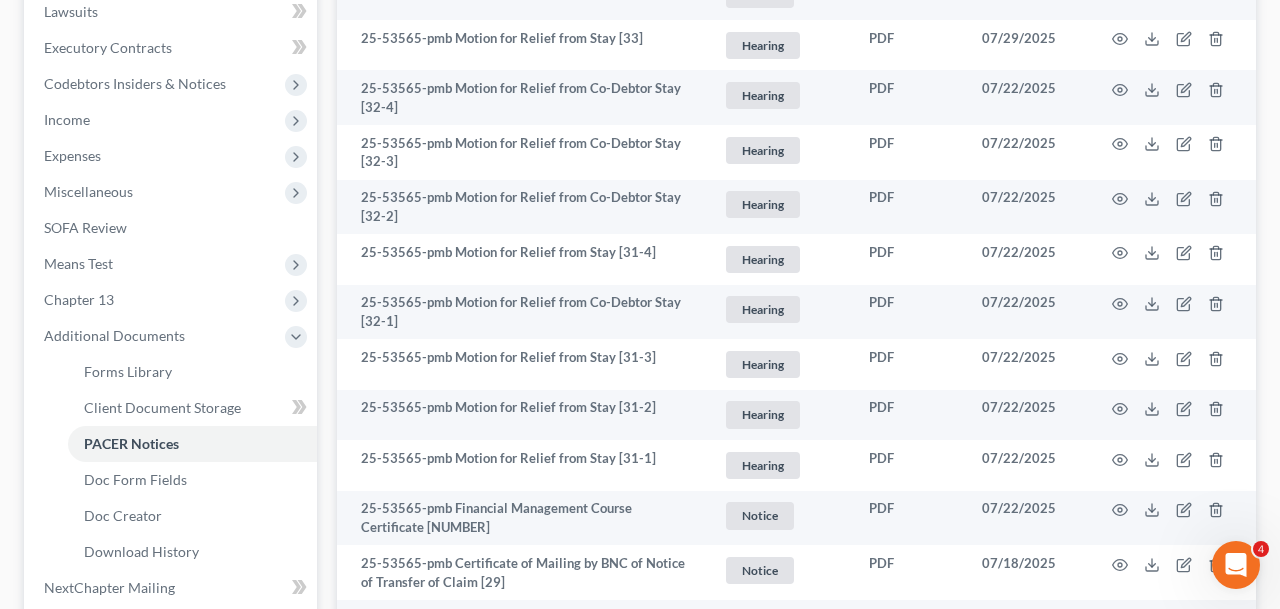 scroll, scrollTop: 592, scrollLeft: 0, axis: vertical 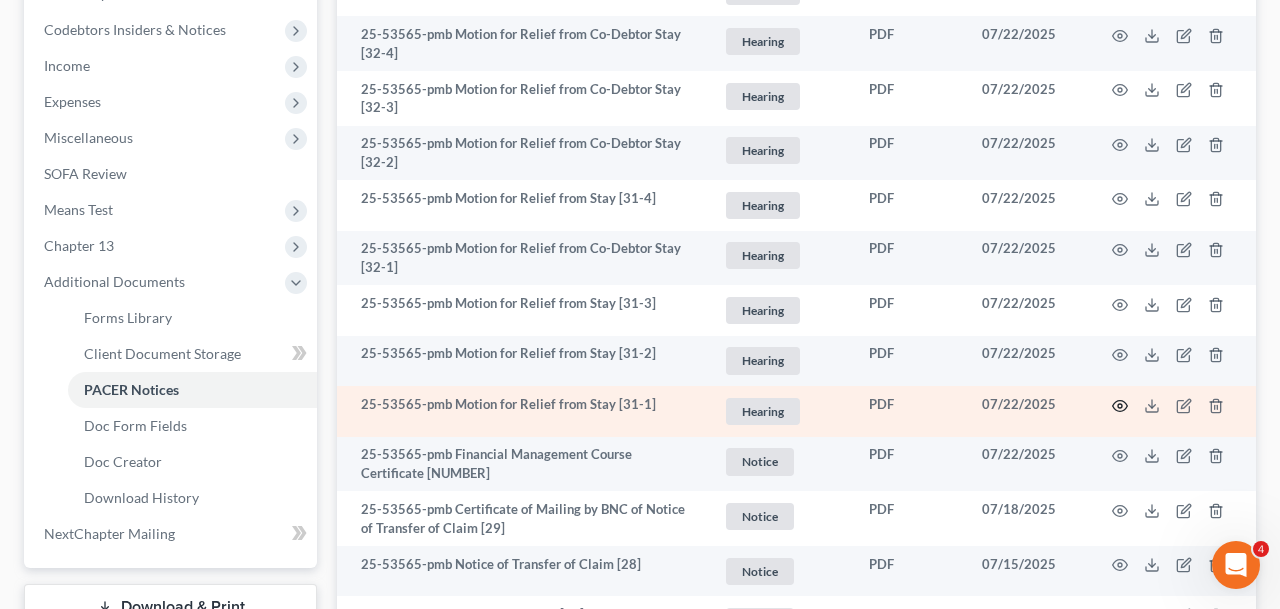 click 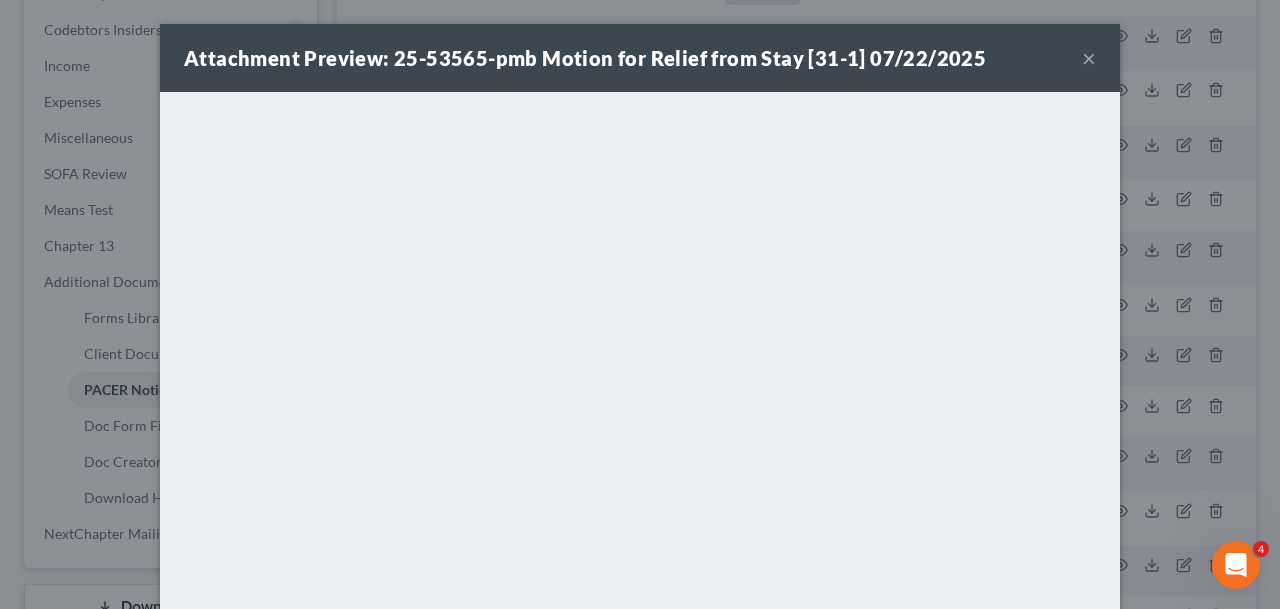 click on "Attachment Preview: [CASE_NUMBER] Motion for Relief from Stay [31-1] [DATE] ×" at bounding box center [640, 58] 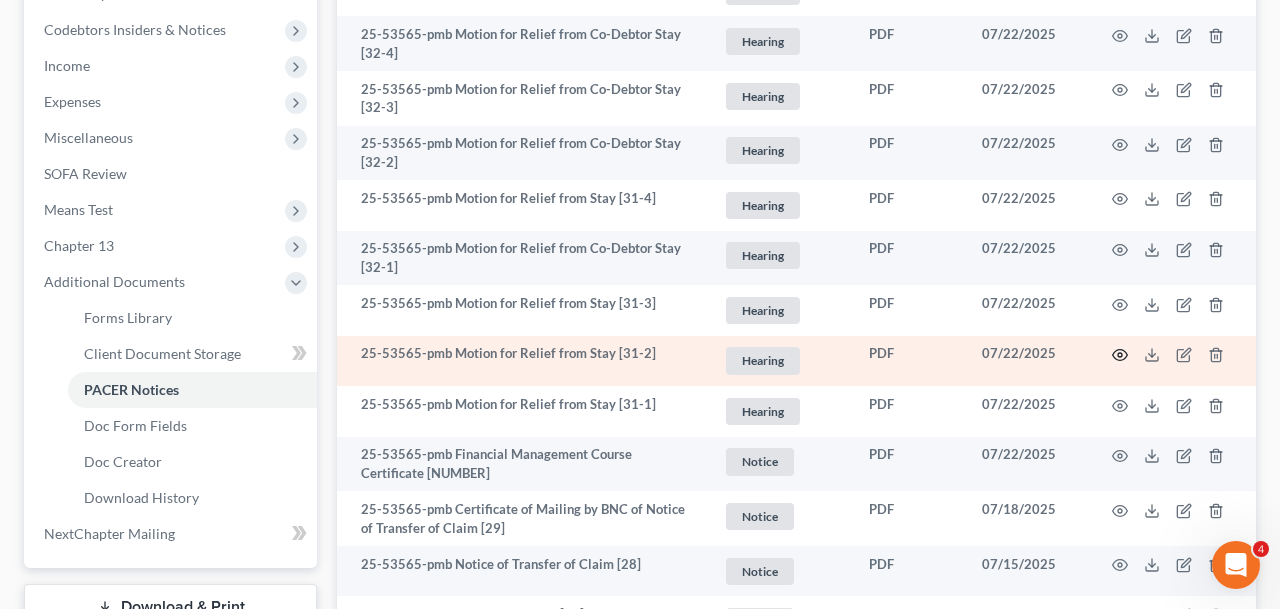 click 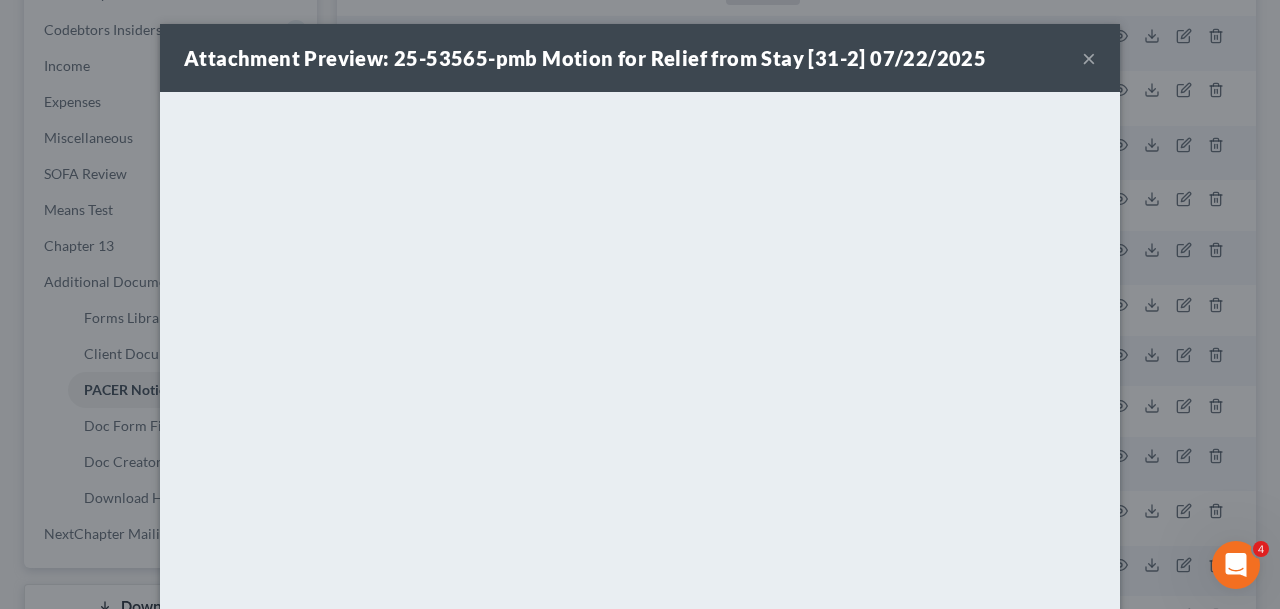 scroll, scrollTop: 228, scrollLeft: 0, axis: vertical 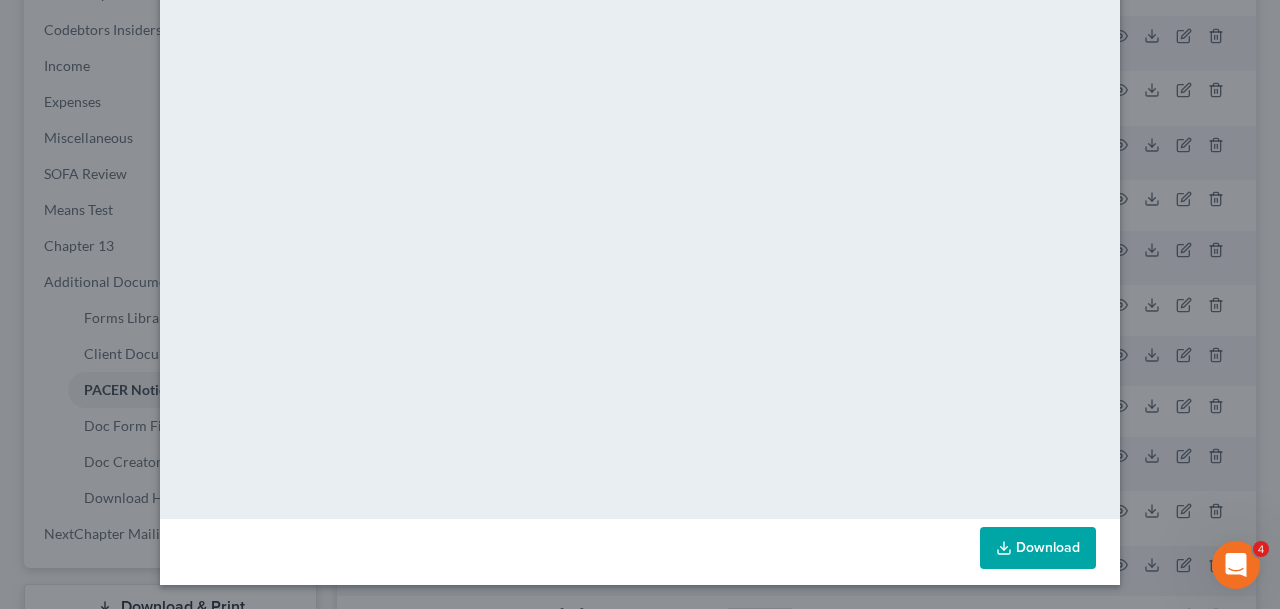click on "Attachment Preview: 25-53565-pmb Motion for Relief from Stay [31-2] 07/22/2025 ×
Download" at bounding box center [640, 304] 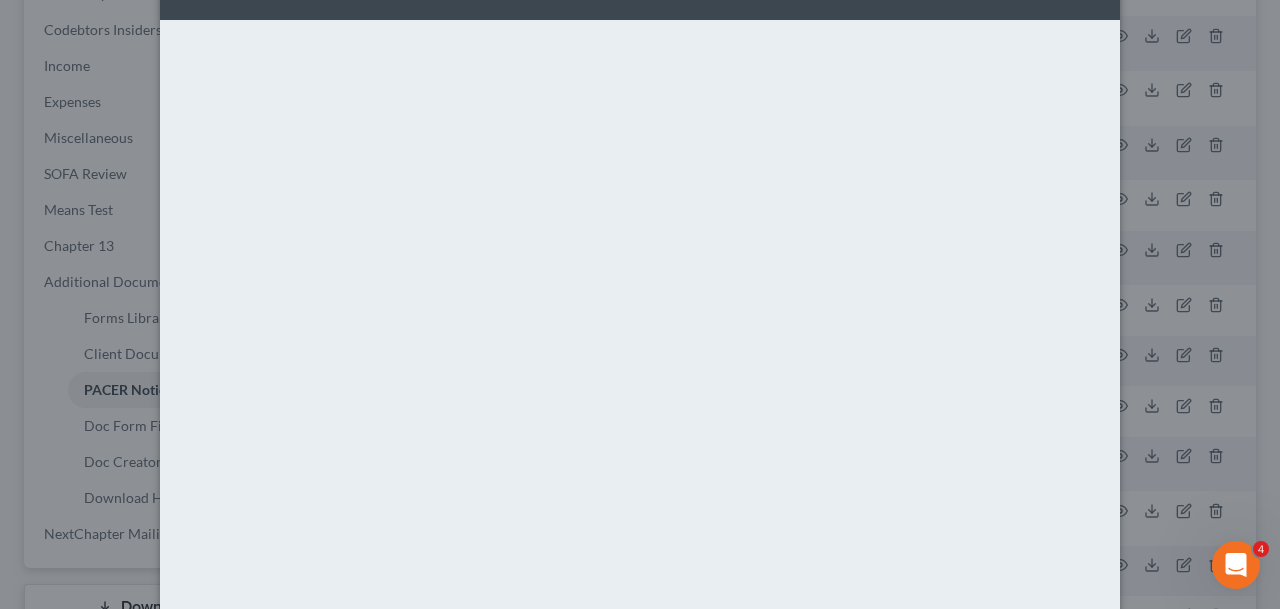 scroll, scrollTop: 0, scrollLeft: 0, axis: both 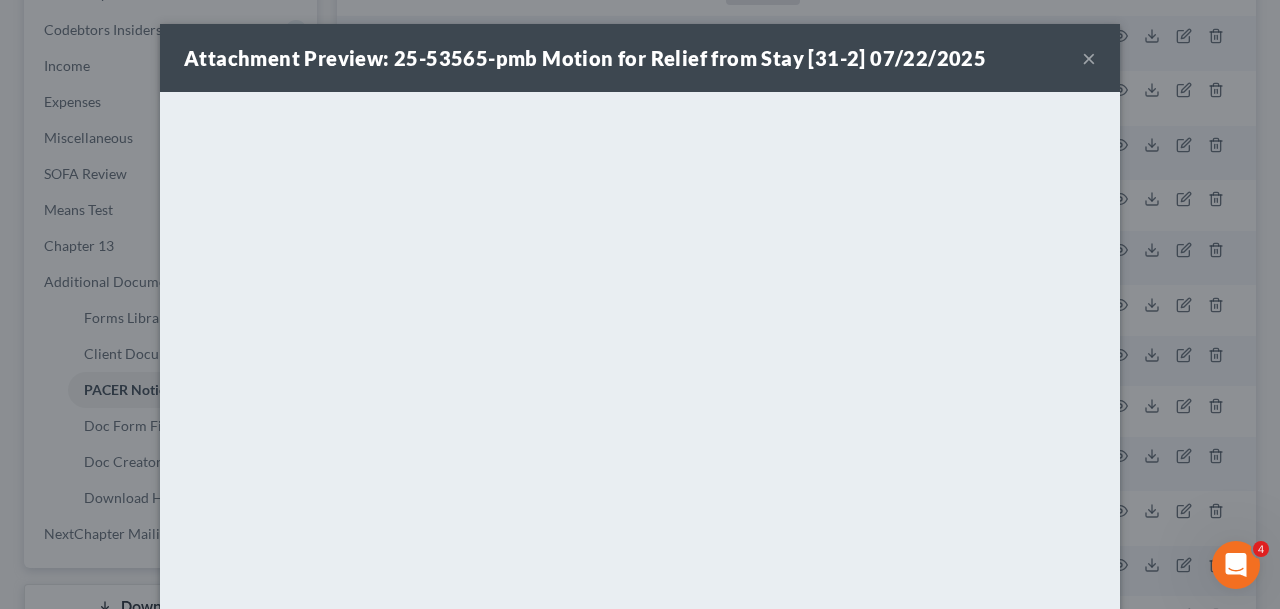 click on "×" at bounding box center (1089, 58) 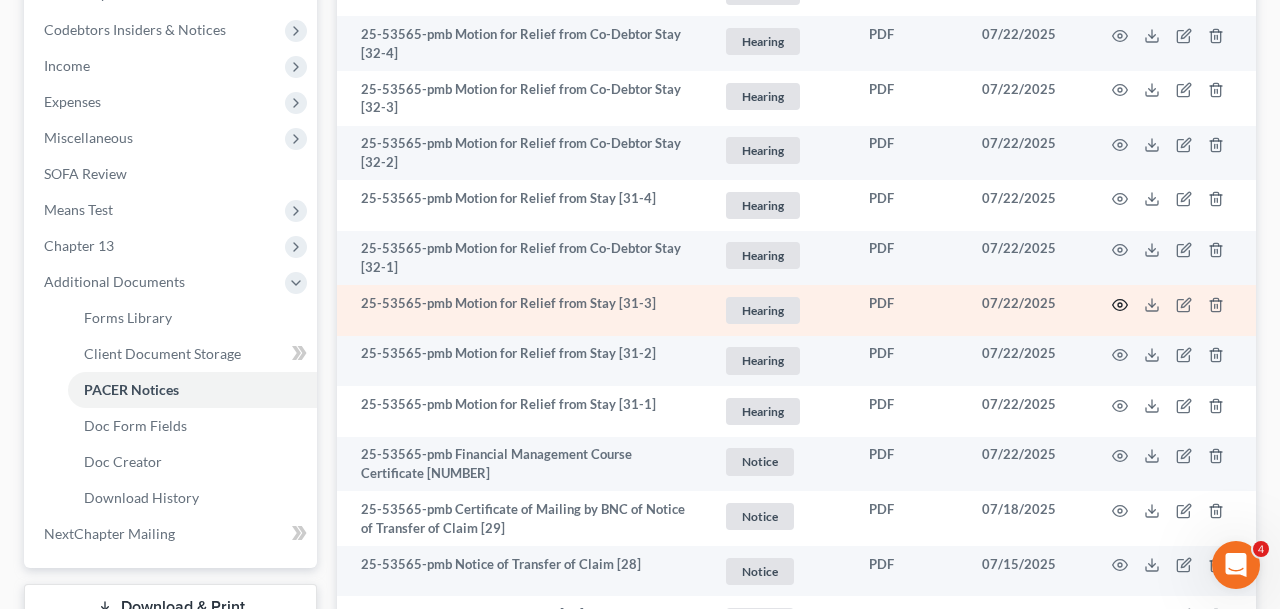 click 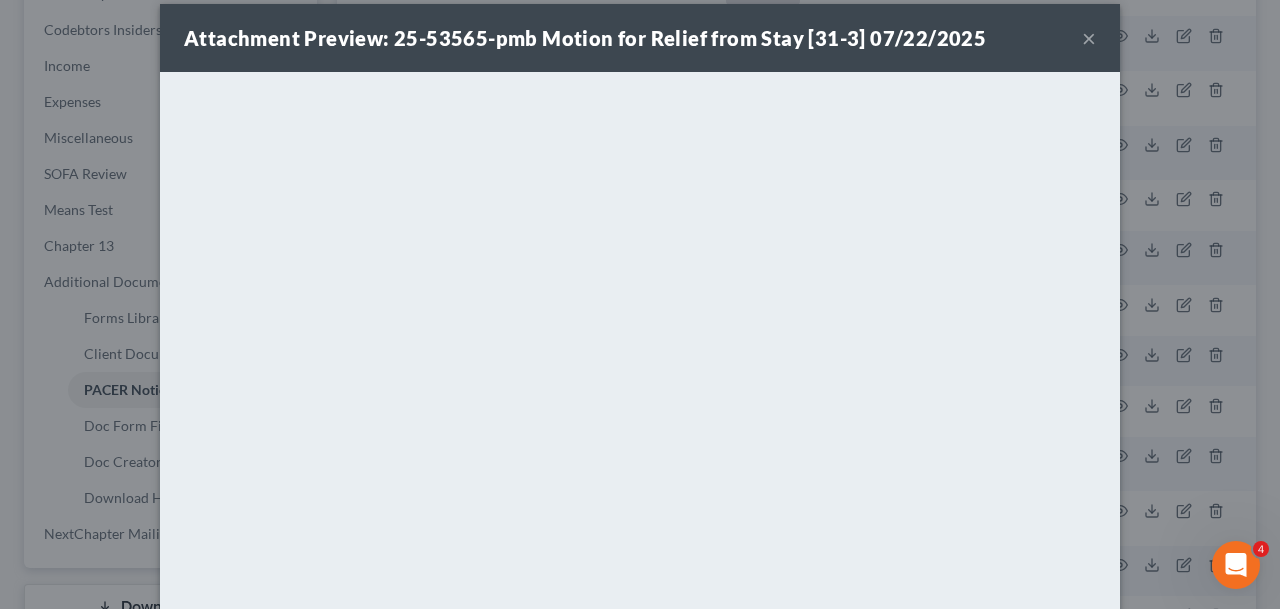 scroll, scrollTop: 0, scrollLeft: 0, axis: both 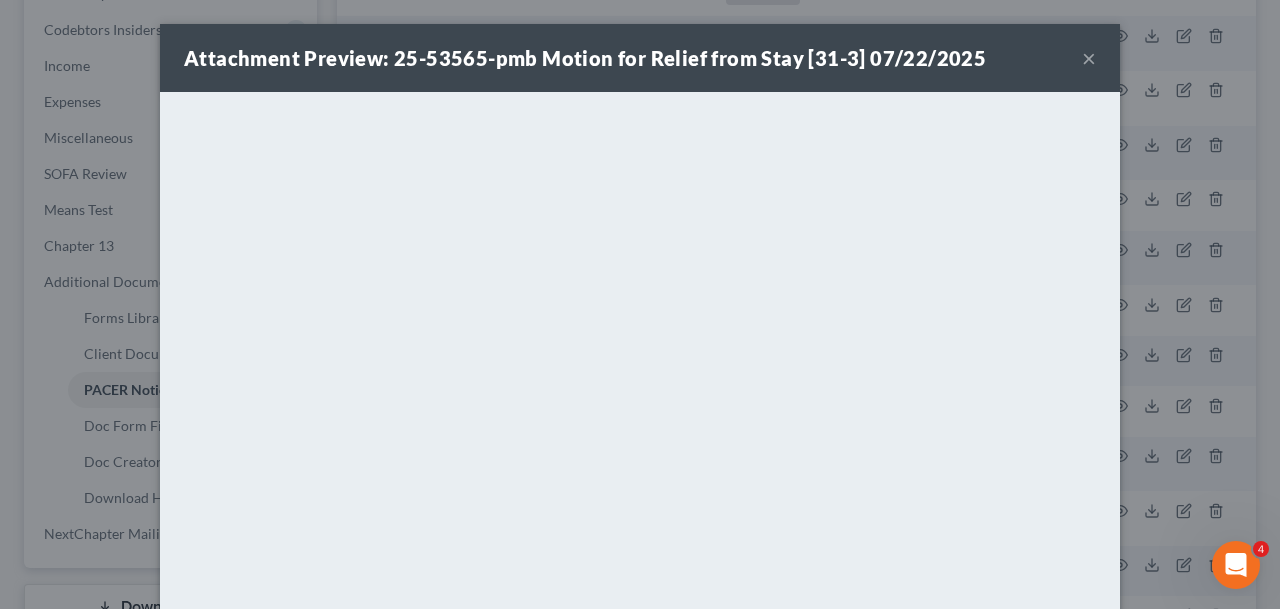 click on "×" at bounding box center [1089, 58] 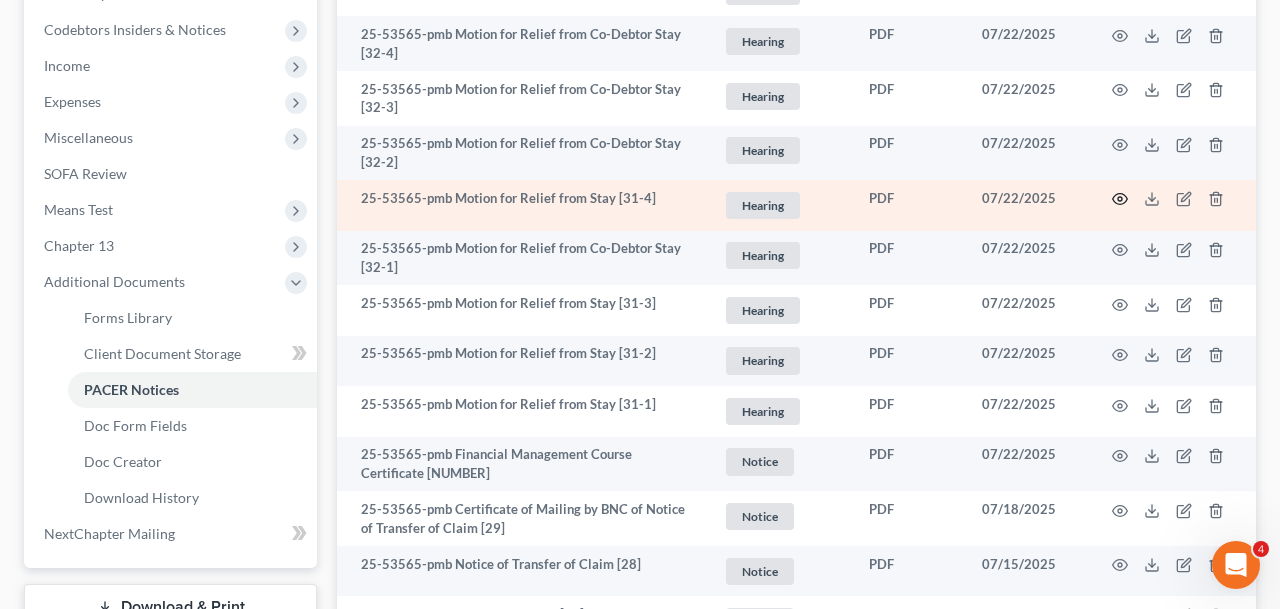 click 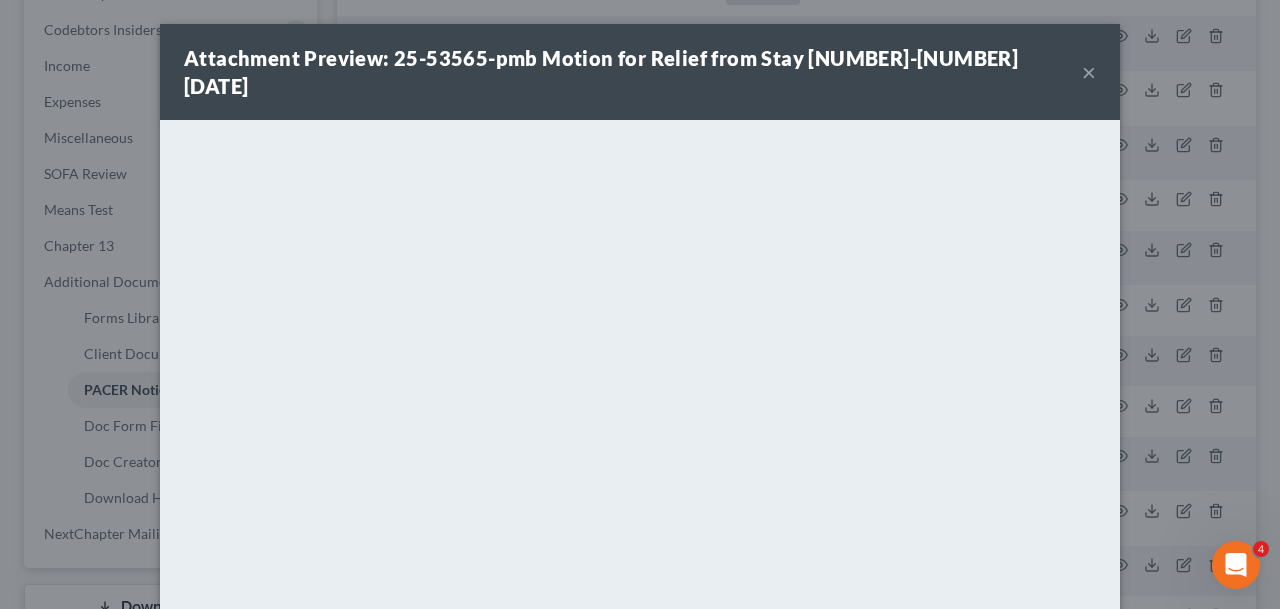 click on "×" at bounding box center (1089, 72) 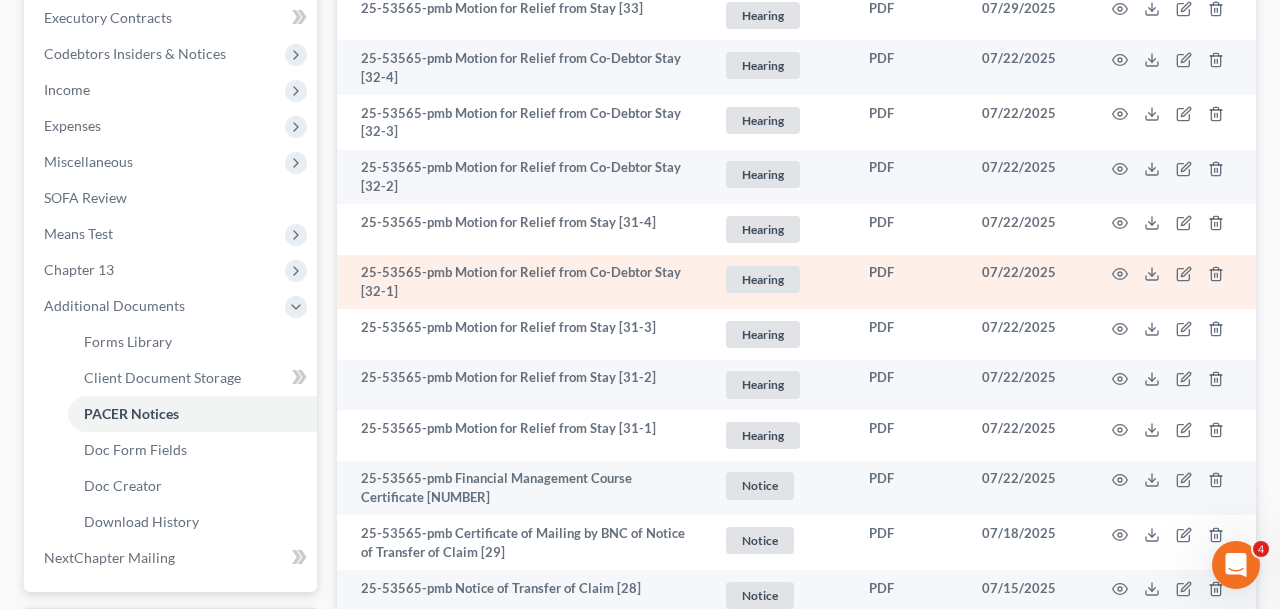 scroll, scrollTop: 569, scrollLeft: 0, axis: vertical 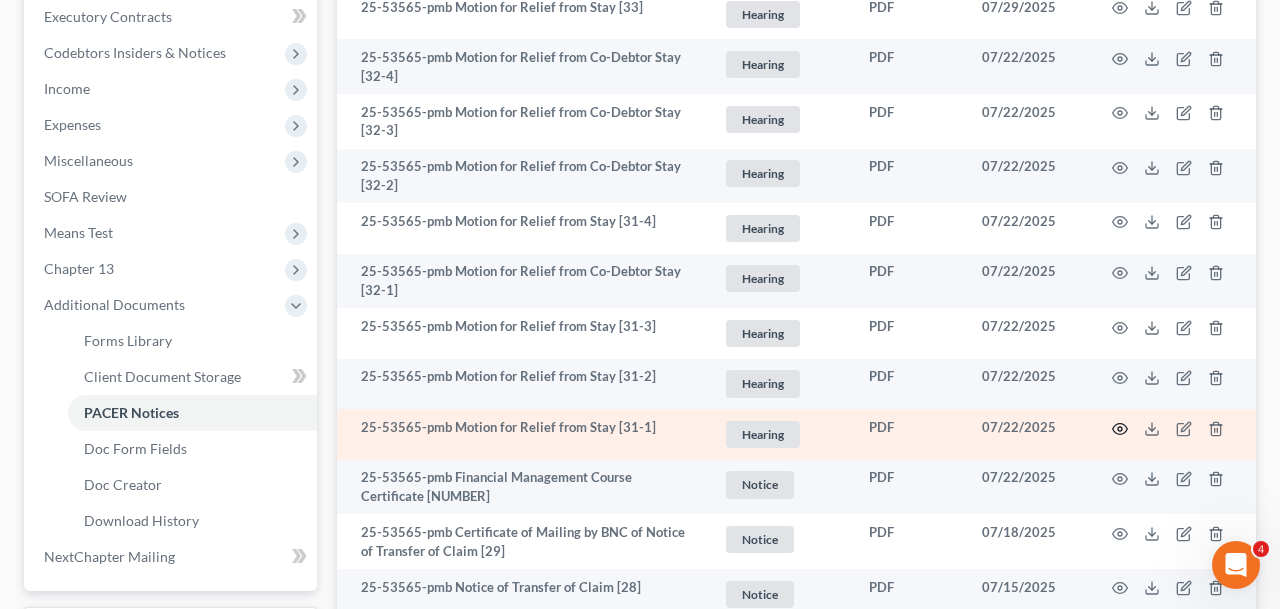 click 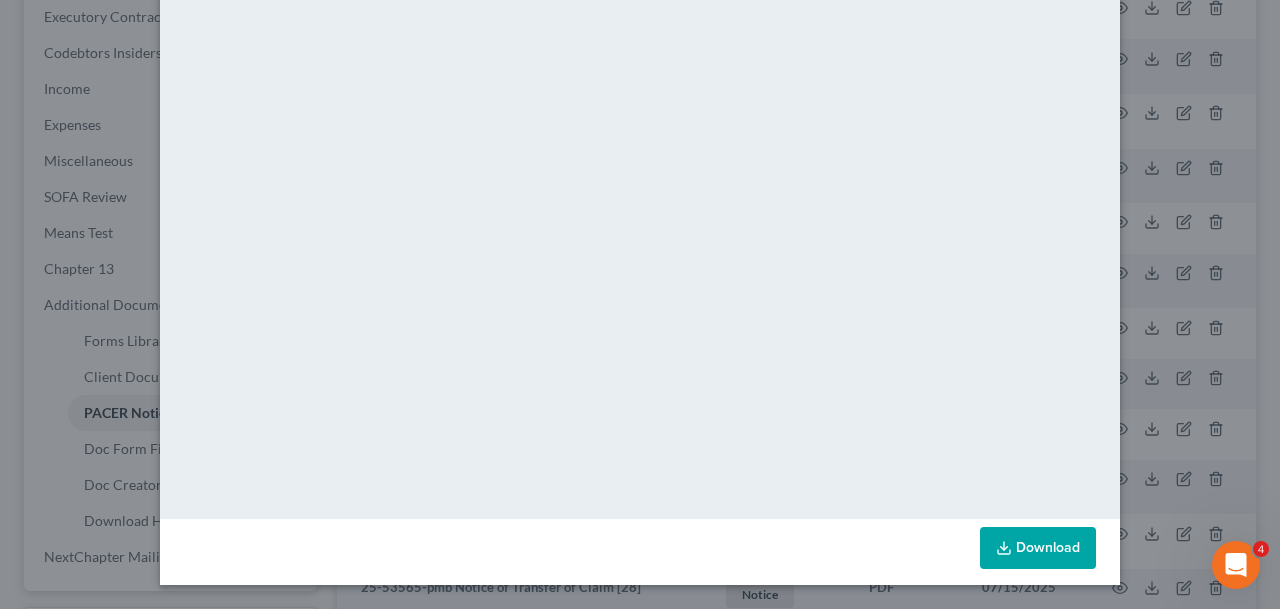 scroll, scrollTop: 0, scrollLeft: 0, axis: both 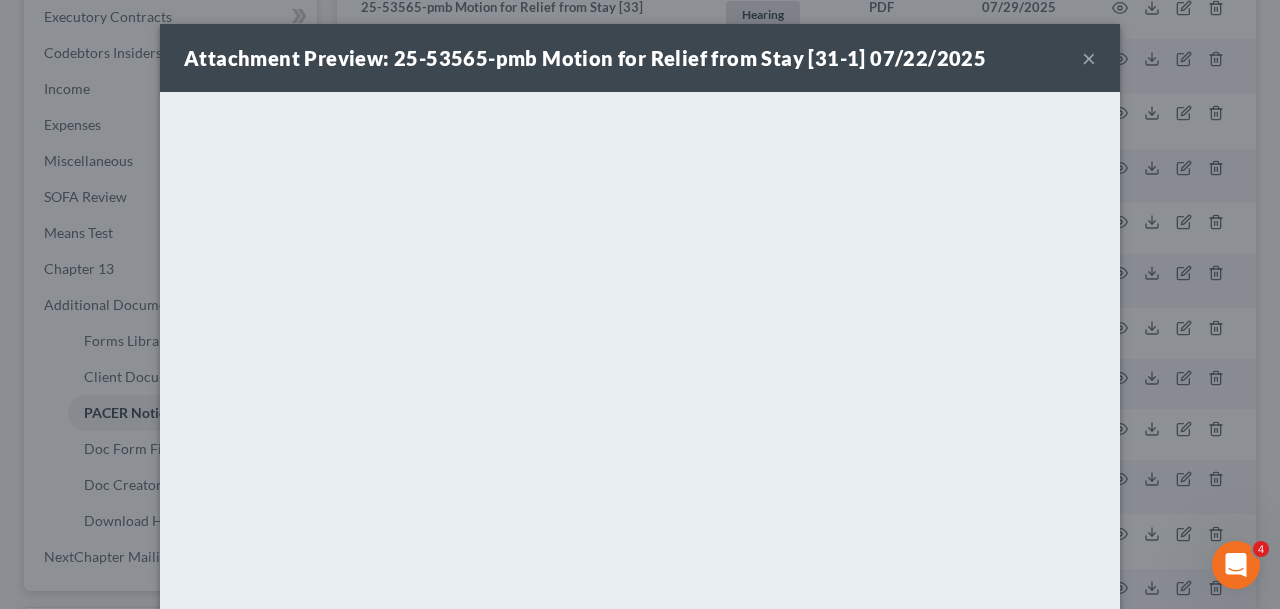 click on "×" at bounding box center [1089, 58] 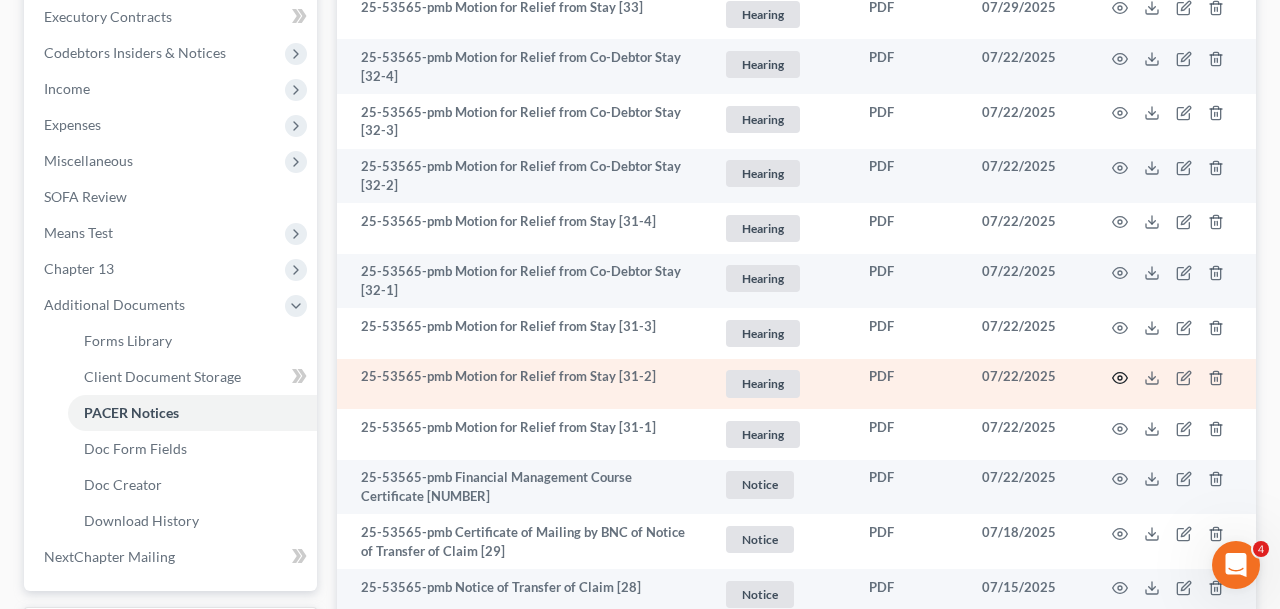click 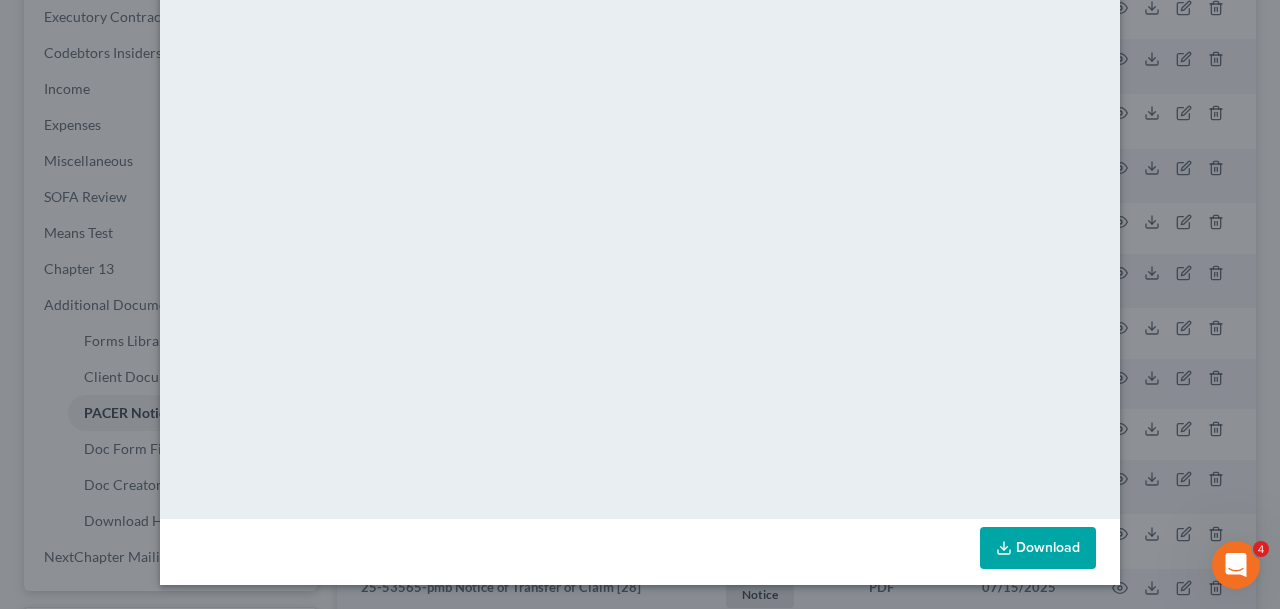 scroll, scrollTop: 0, scrollLeft: 0, axis: both 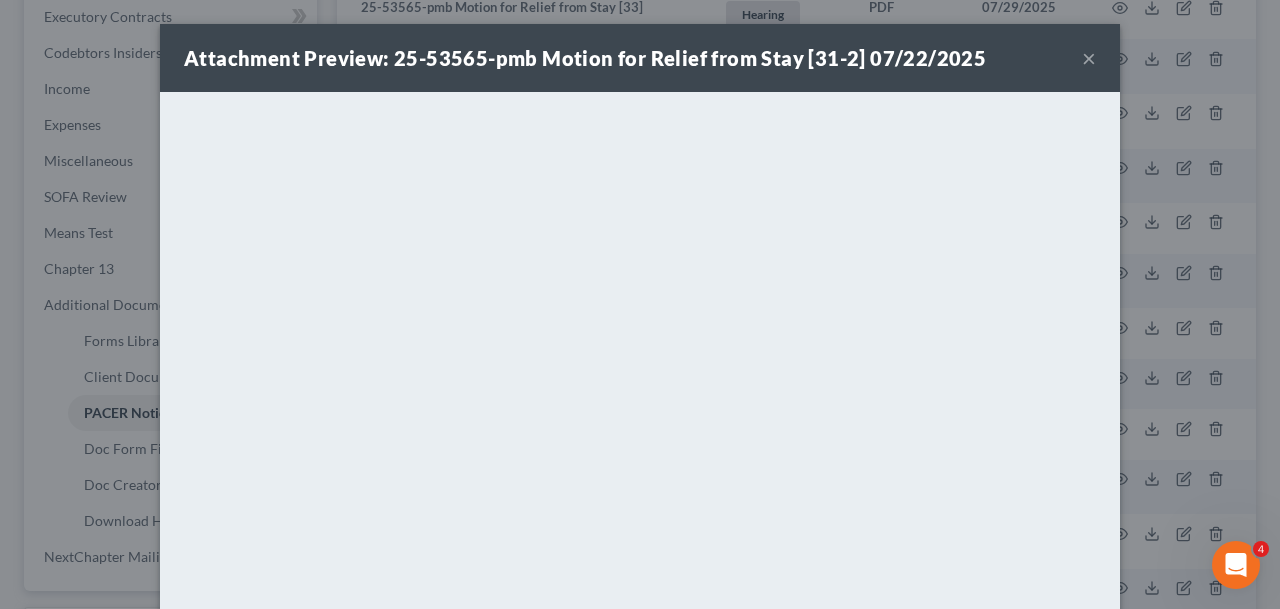 click on "×" at bounding box center (1089, 58) 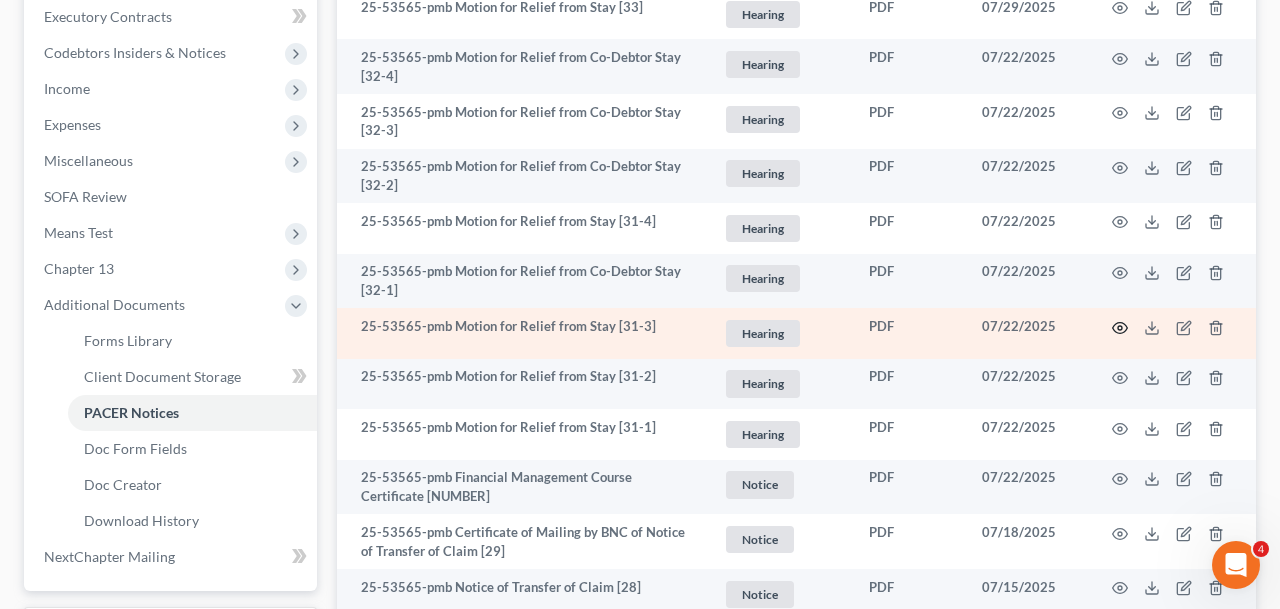 click 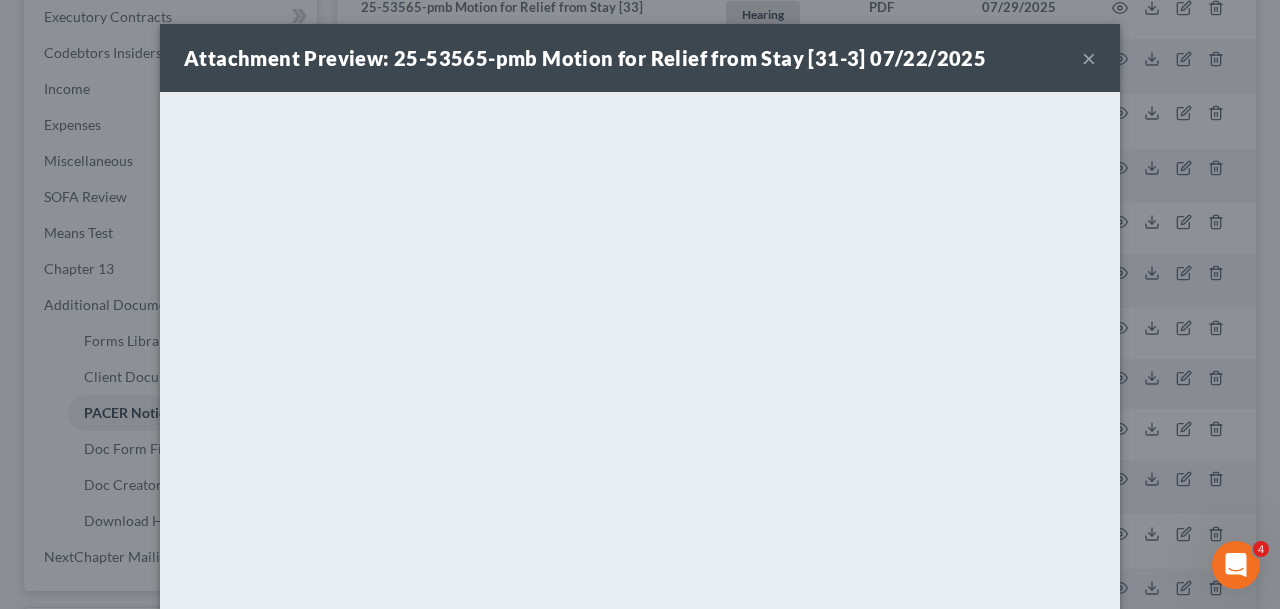 click on "×" at bounding box center [1089, 58] 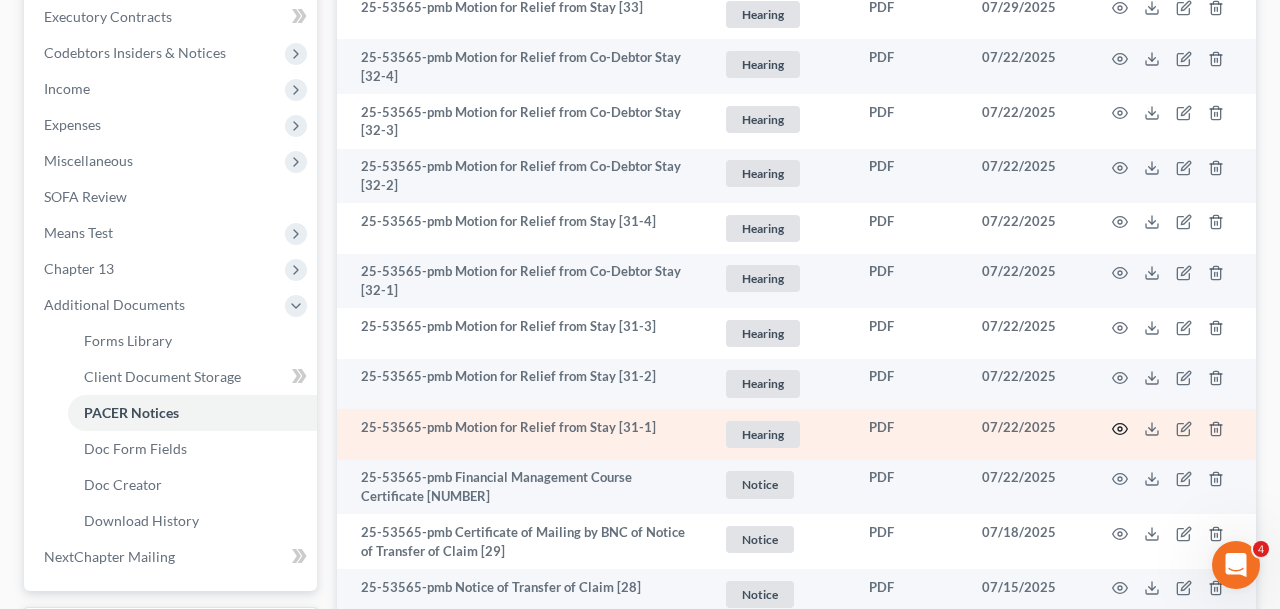 click 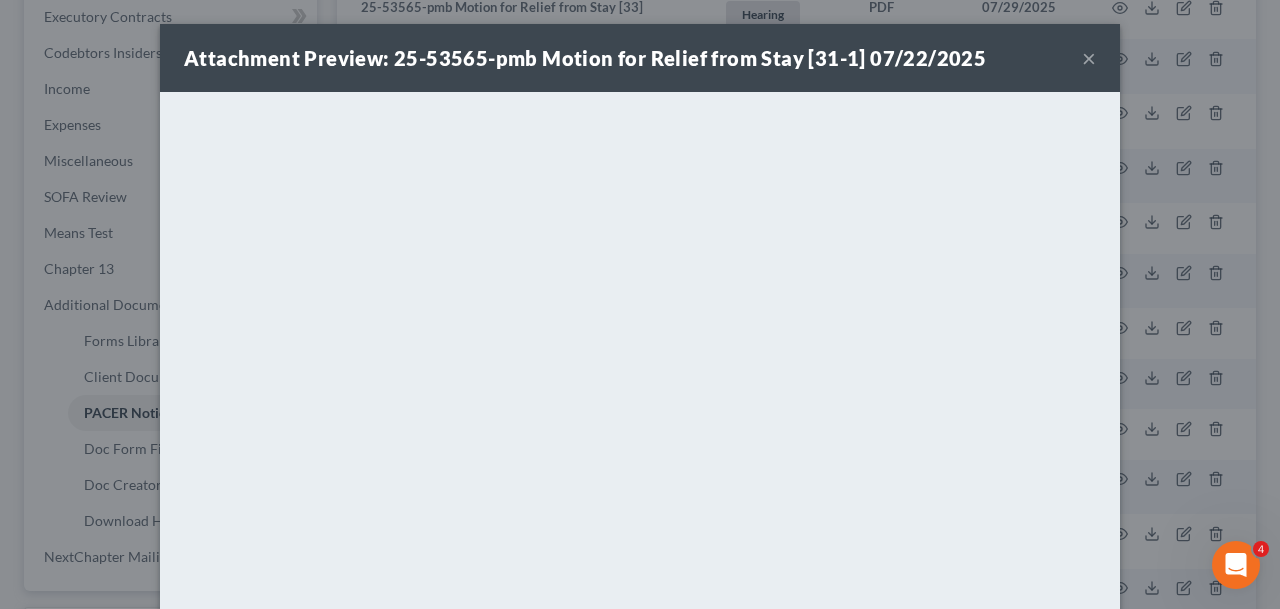 click on "×" at bounding box center [1089, 58] 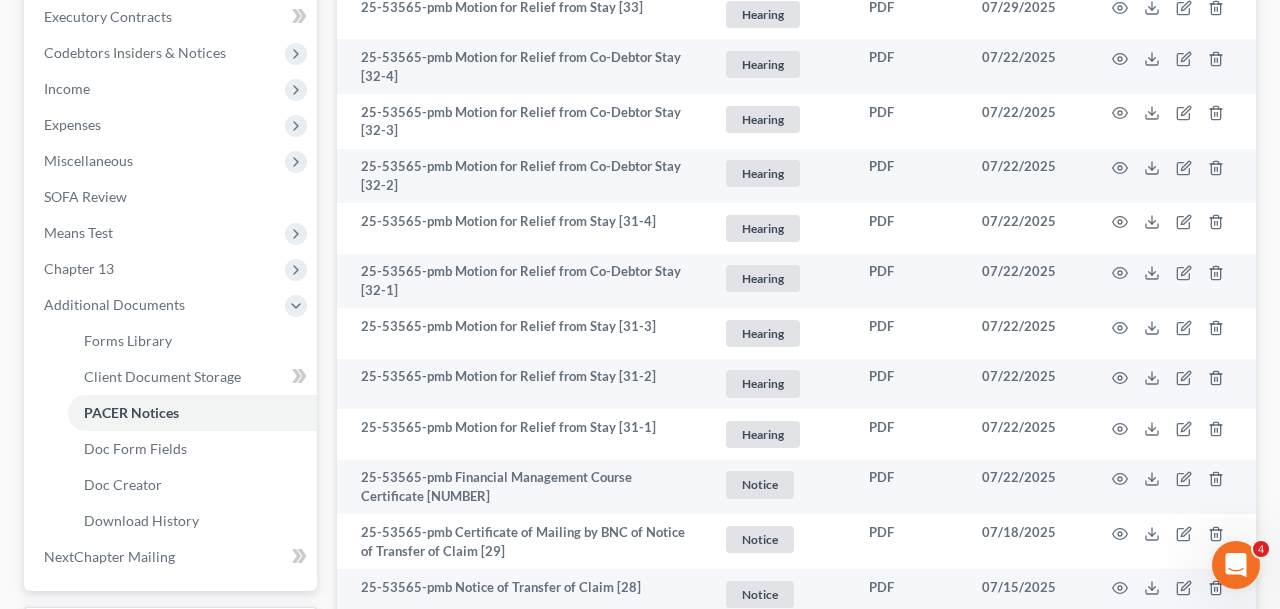scroll, scrollTop: 0, scrollLeft: 0, axis: both 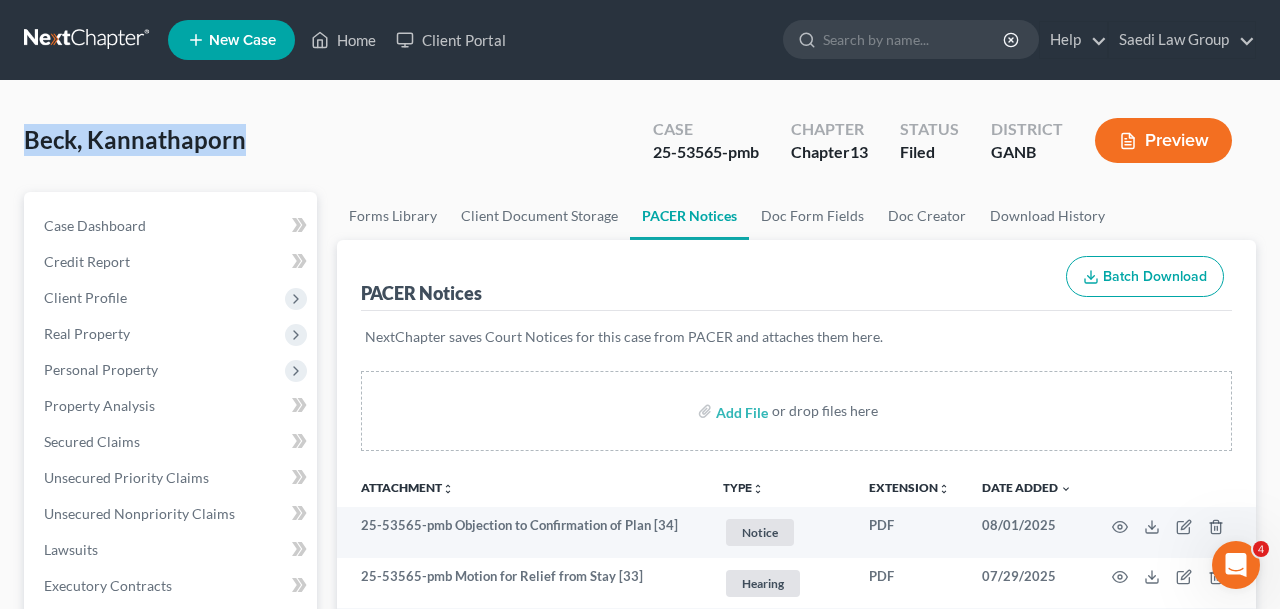 drag, startPoint x: 272, startPoint y: 142, endPoint x: 0, endPoint y: 144, distance: 272.00735 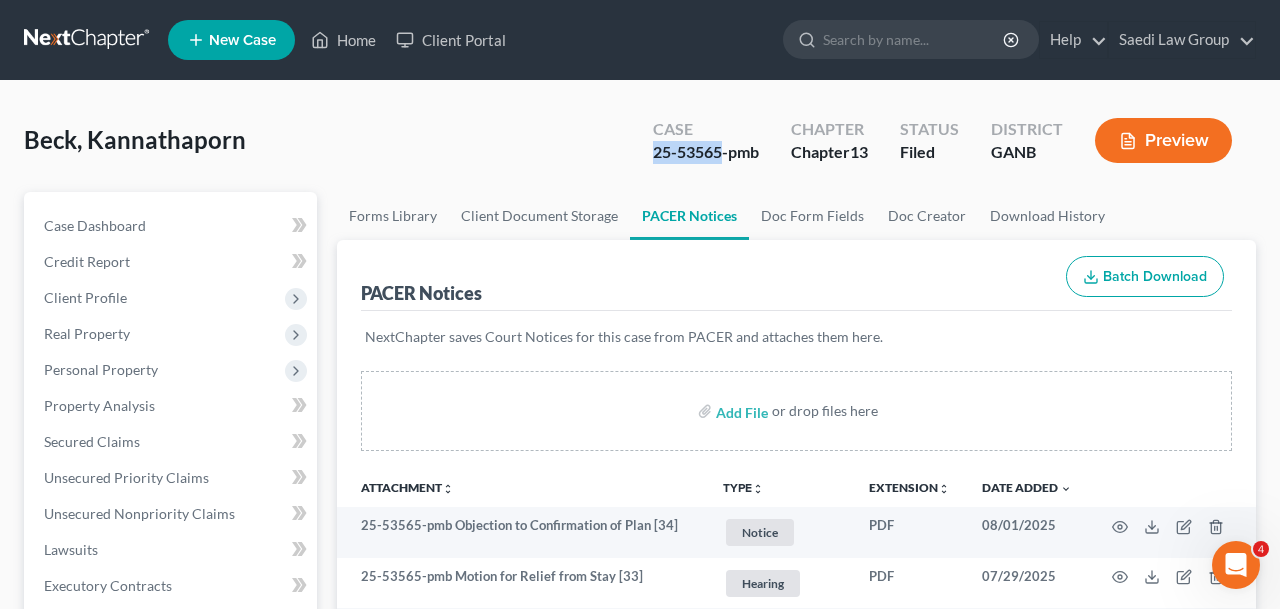 drag, startPoint x: 719, startPoint y: 153, endPoint x: 575, endPoint y: 151, distance: 144.01389 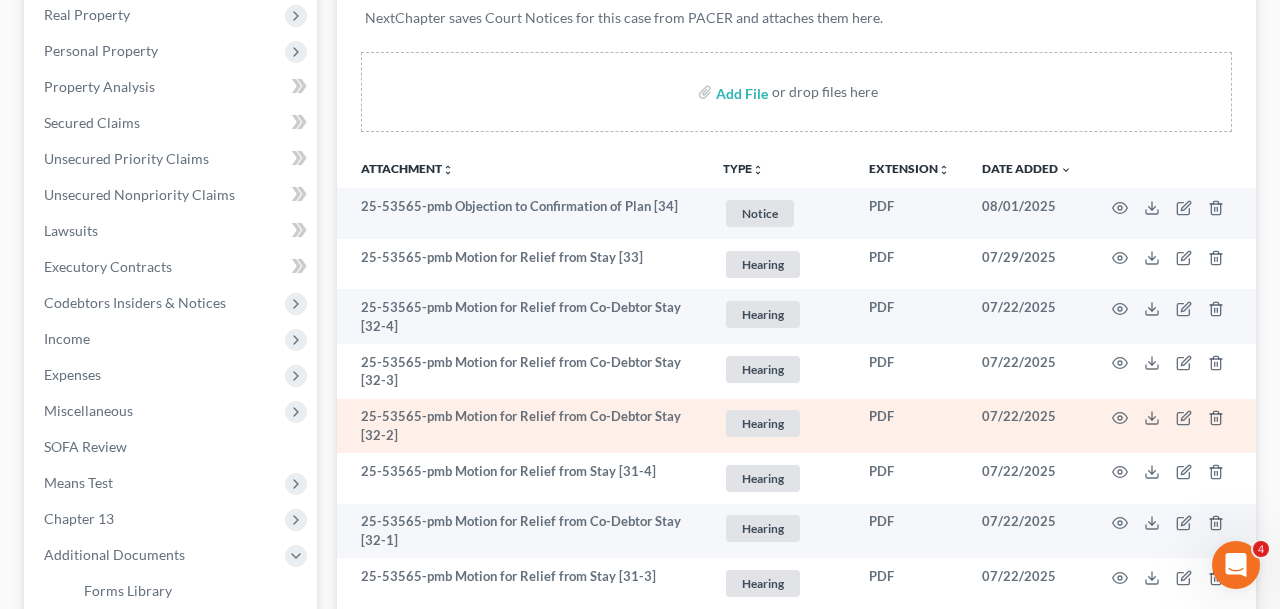 scroll, scrollTop: 320, scrollLeft: 0, axis: vertical 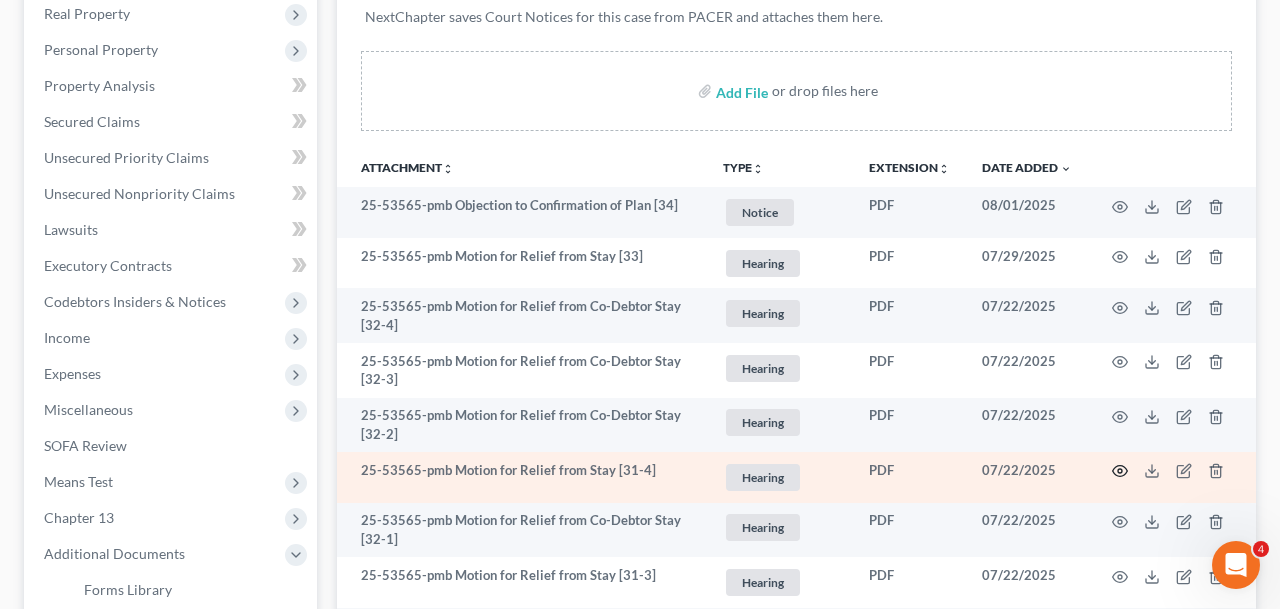 click 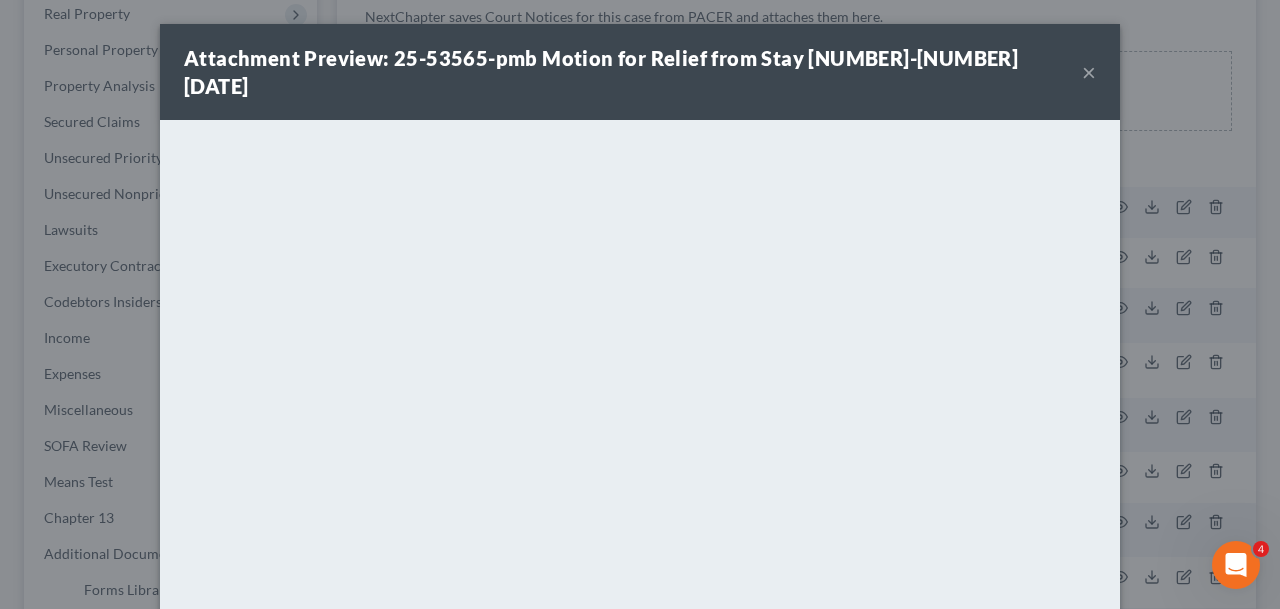 click on "Attachment Preview: [CASE_NUMBER] Motion for Relief from Stay [31-4] [DATE] ×" at bounding box center (640, 72) 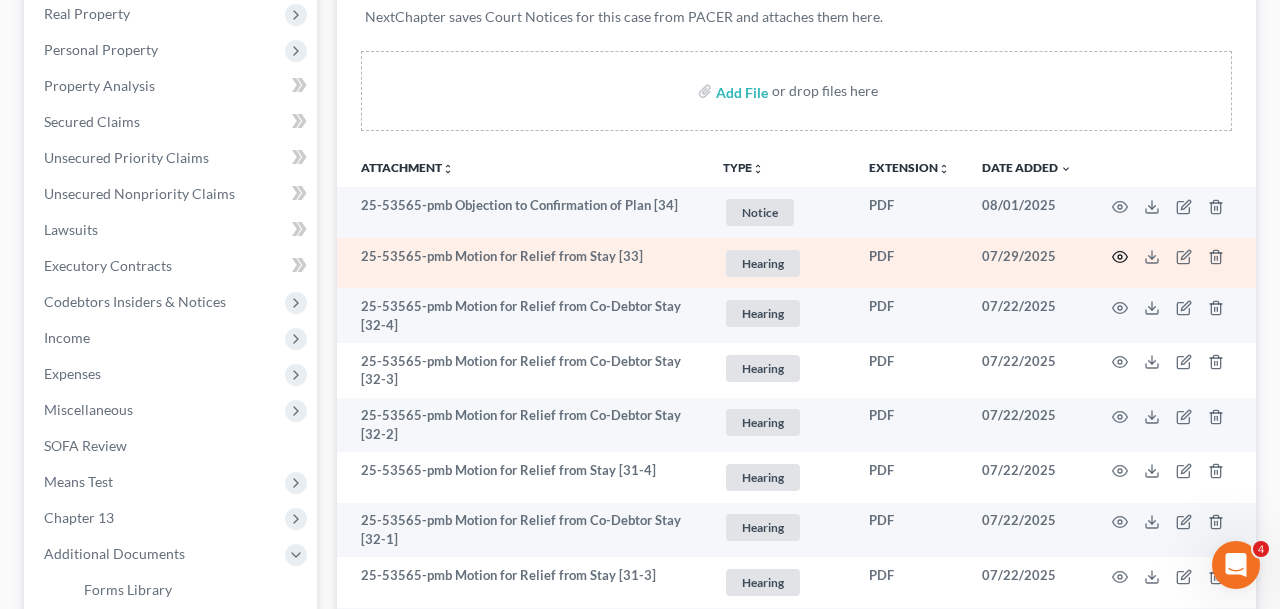 click 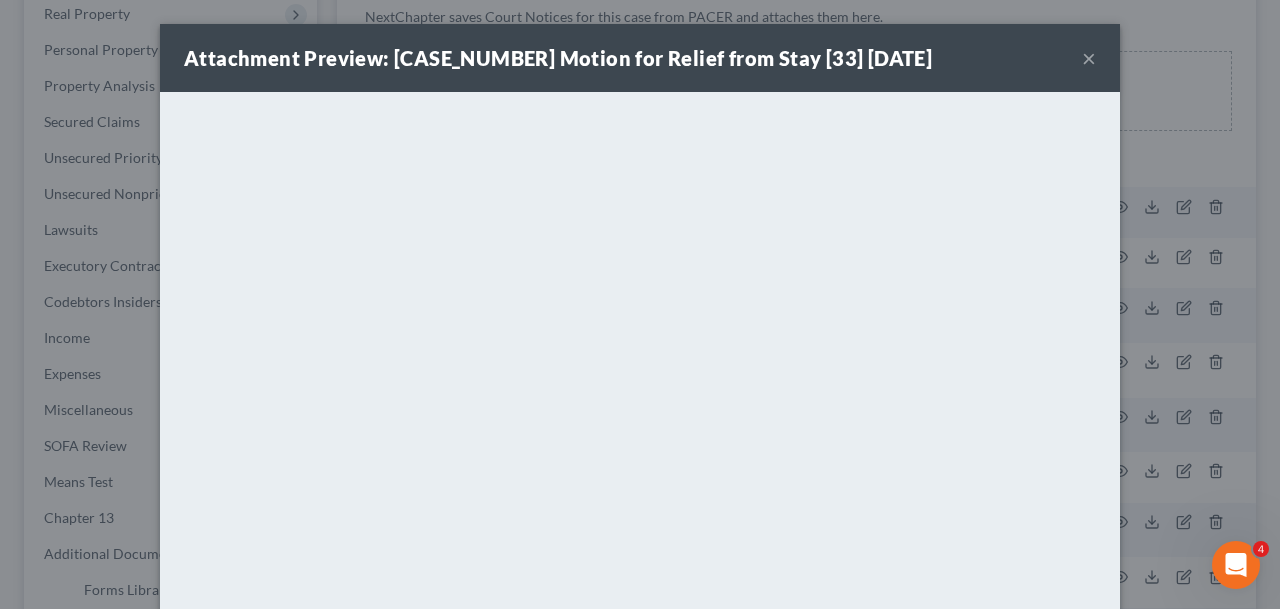 click on "Attachment Preview: 25-53565-pmb Motion for Relief from Stay [NUMBER] [DATE] ×" at bounding box center [640, 58] 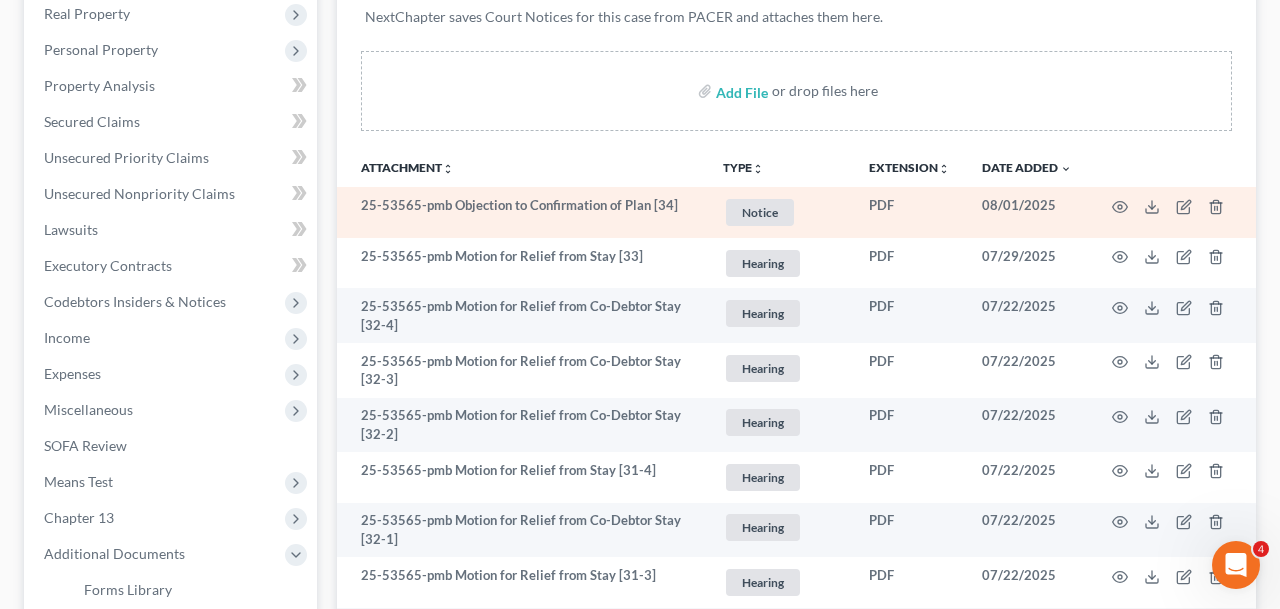 scroll, scrollTop: 0, scrollLeft: 0, axis: both 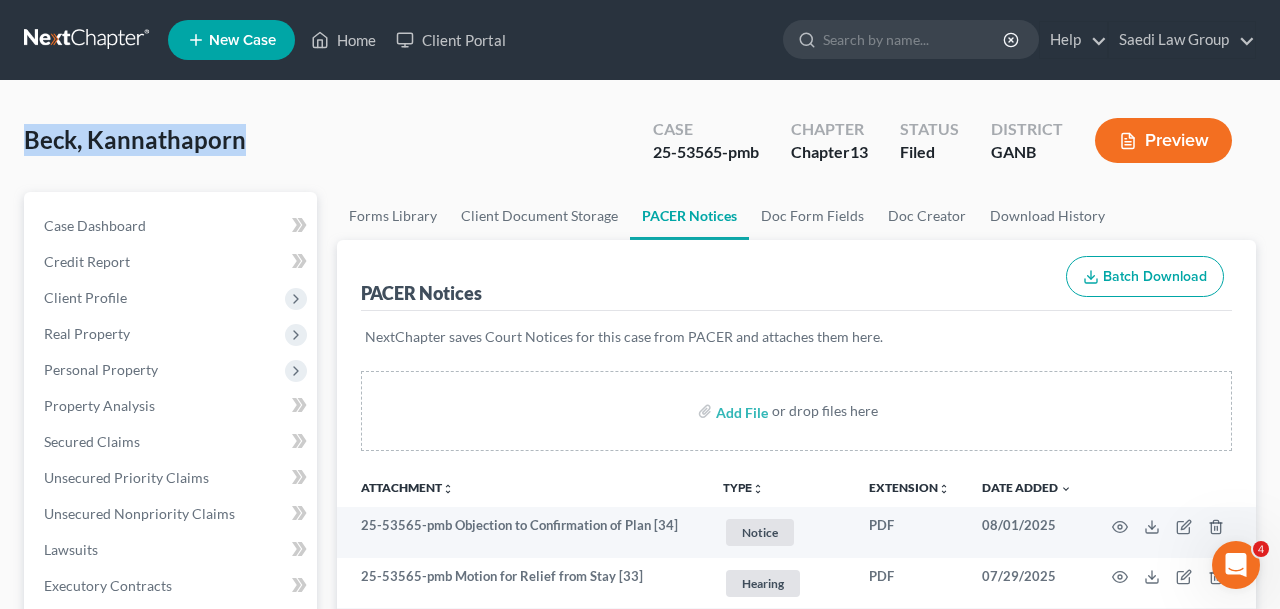 drag, startPoint x: 272, startPoint y: 136, endPoint x: 2, endPoint y: 136, distance: 270 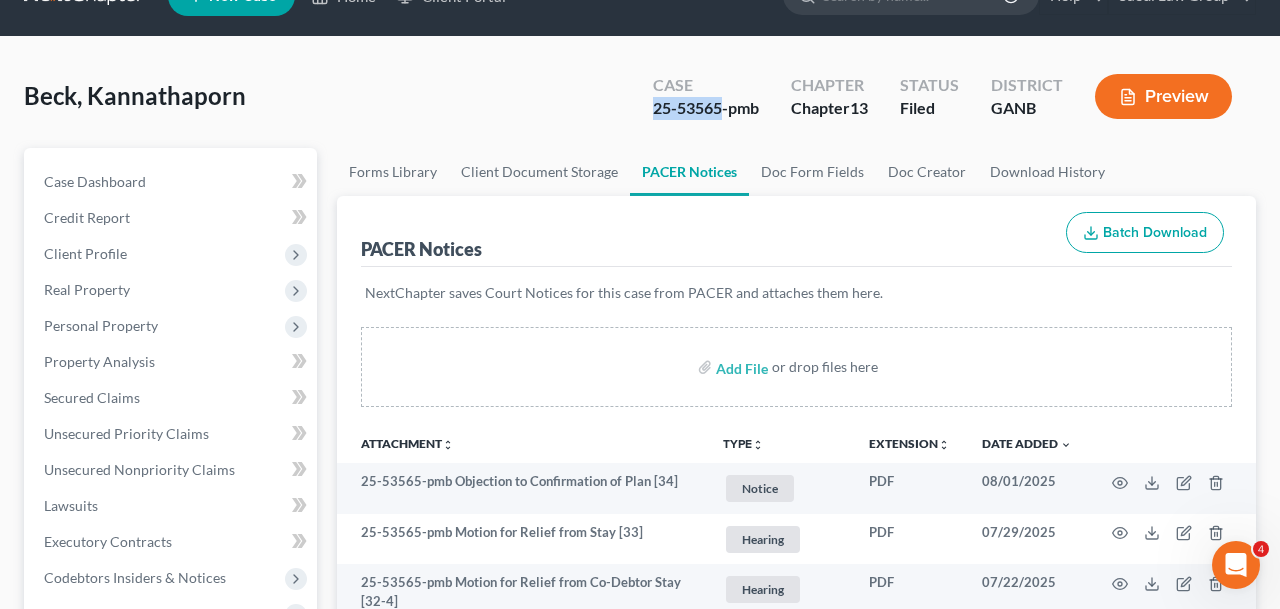 drag, startPoint x: 651, startPoint y: 110, endPoint x: 719, endPoint y: 111, distance: 68.007355 